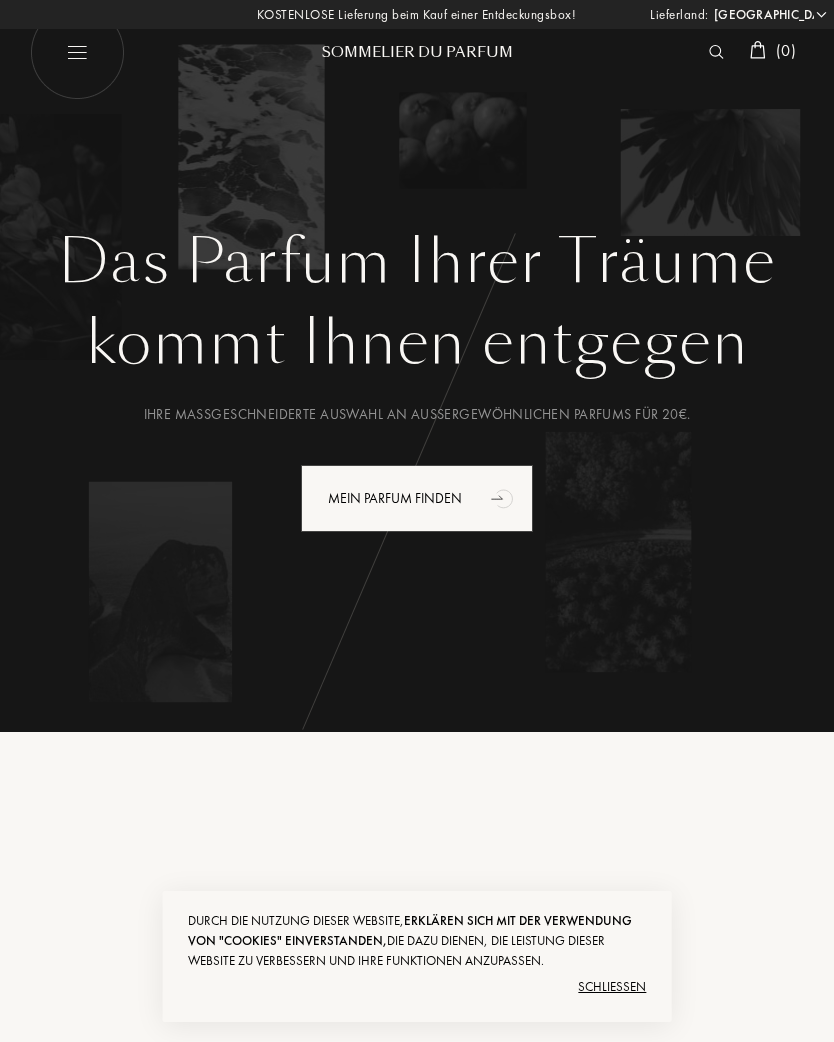 select on "DE" 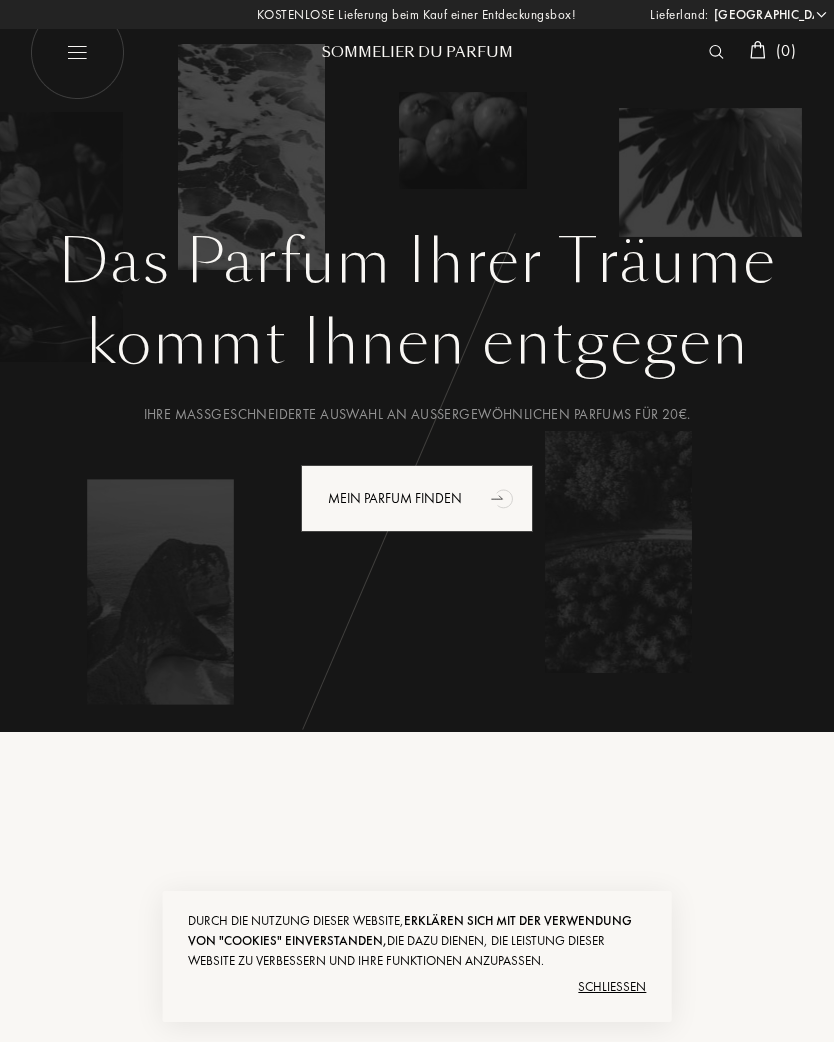 scroll, scrollTop: 0, scrollLeft: 0, axis: both 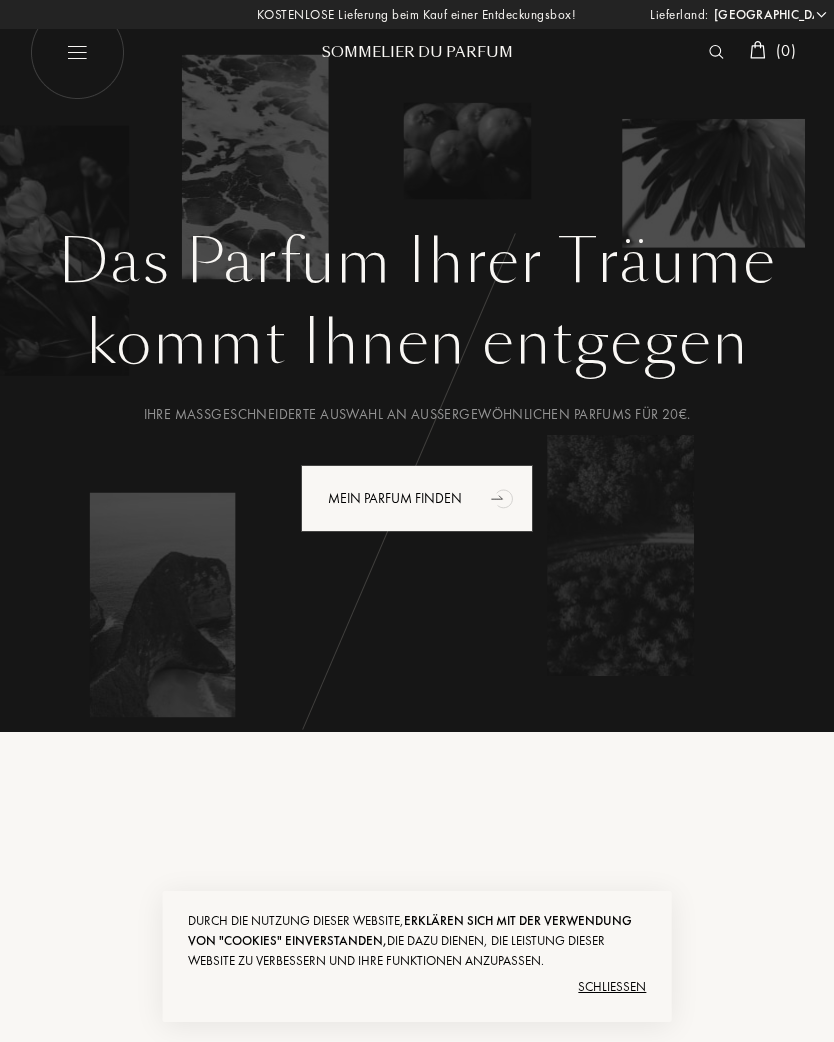 click on "Schließen" at bounding box center [417, 987] 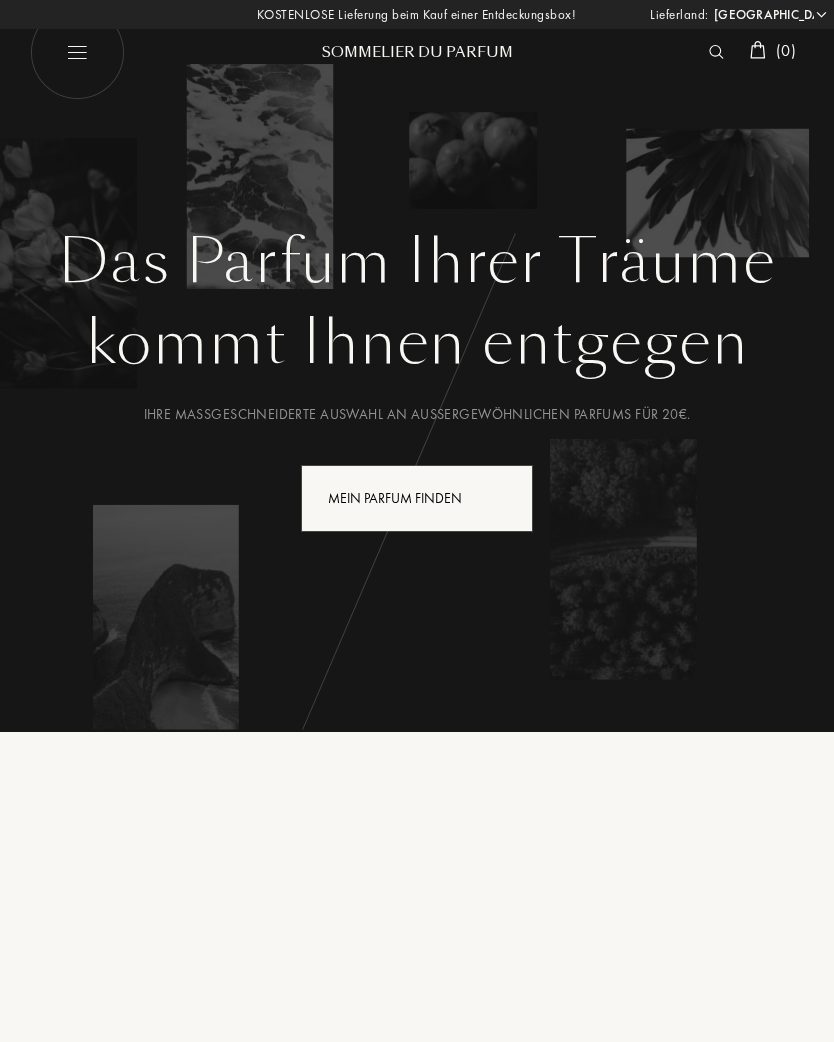 click on "Mein Parfum finden" at bounding box center (417, 498) 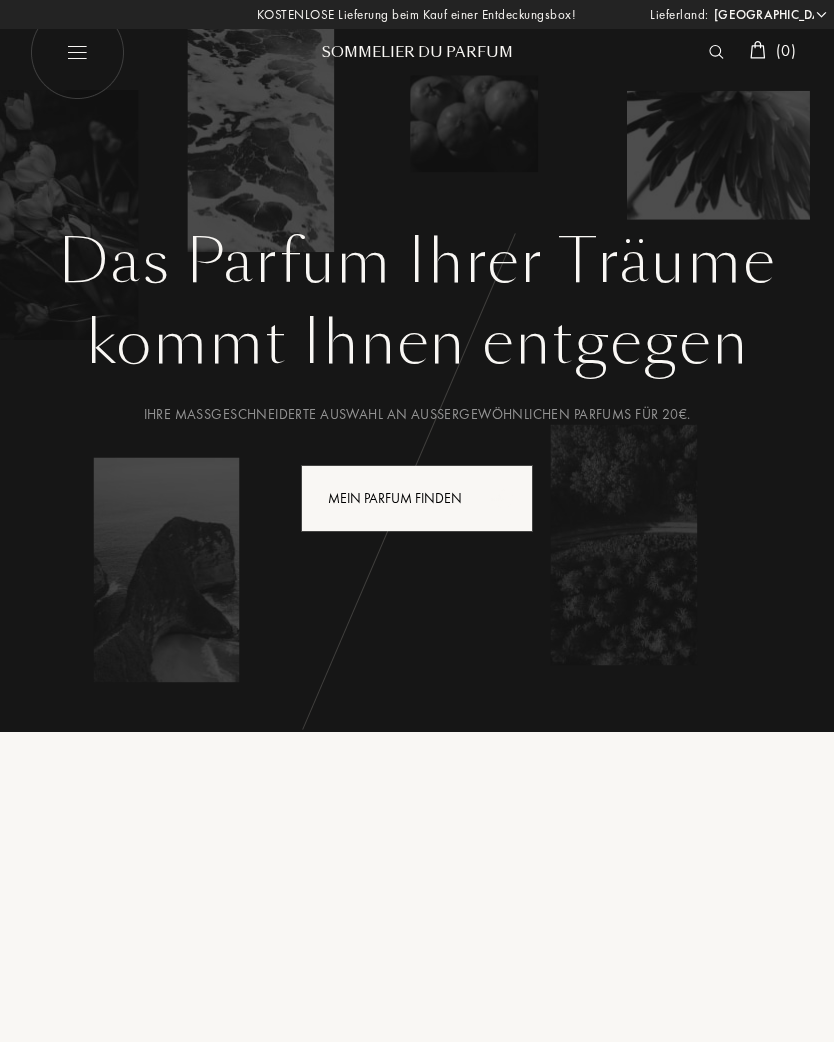 click at bounding box center [716, 52] 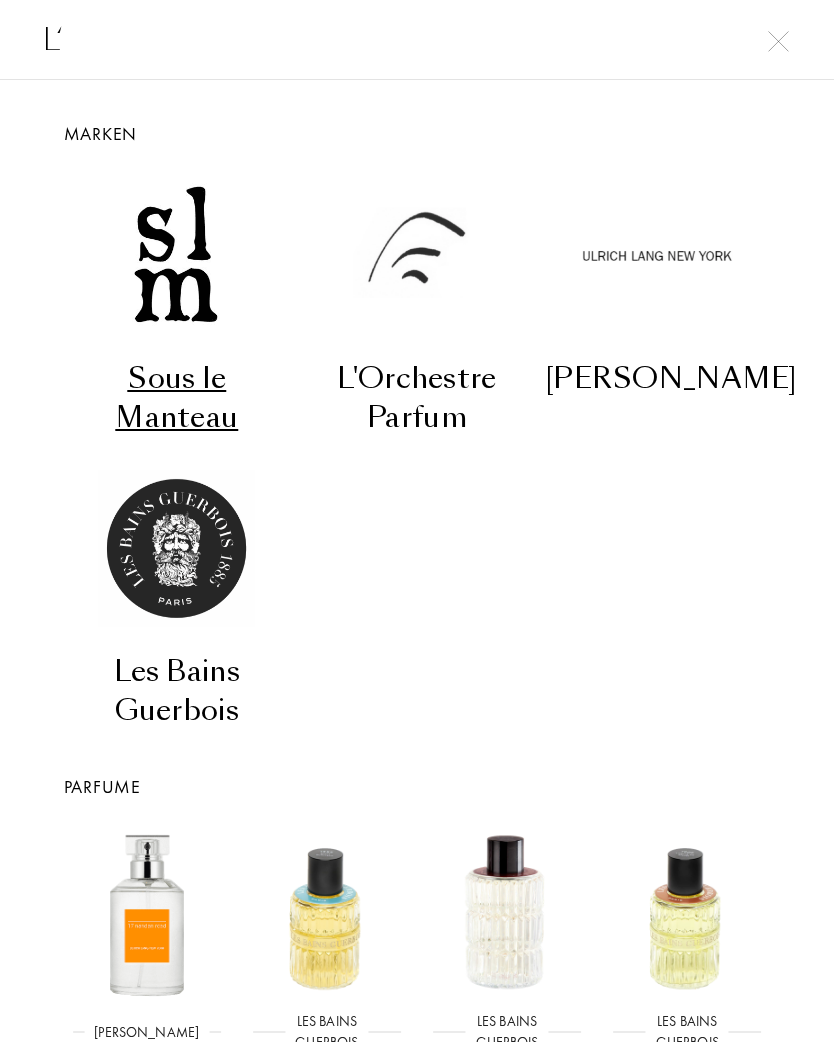 type on "L‘" 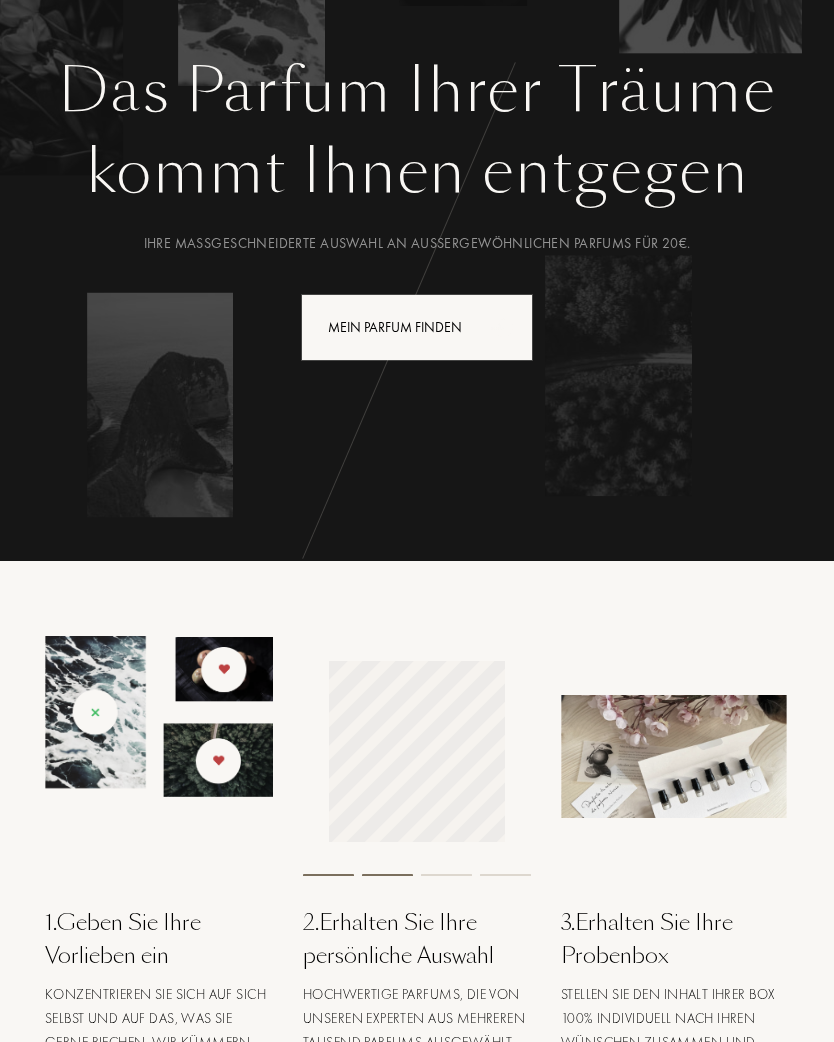 scroll, scrollTop: 173, scrollLeft: 0, axis: vertical 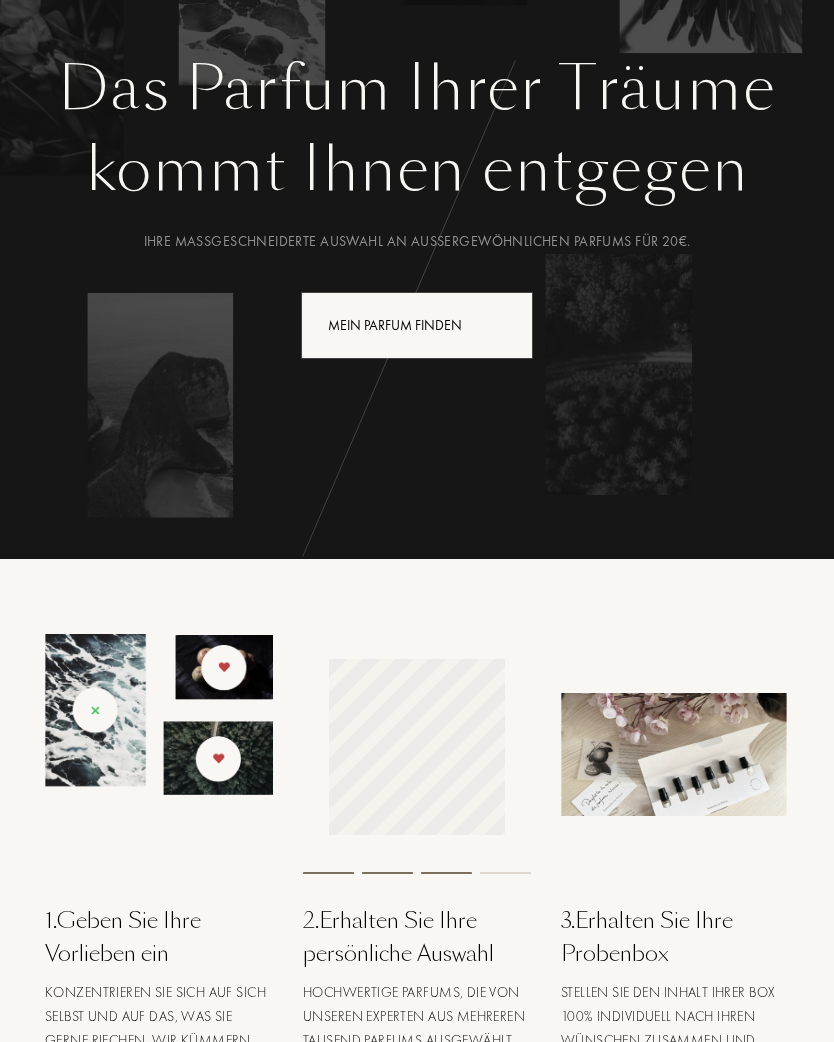 click on "Mein Parfum finden" at bounding box center (417, 325) 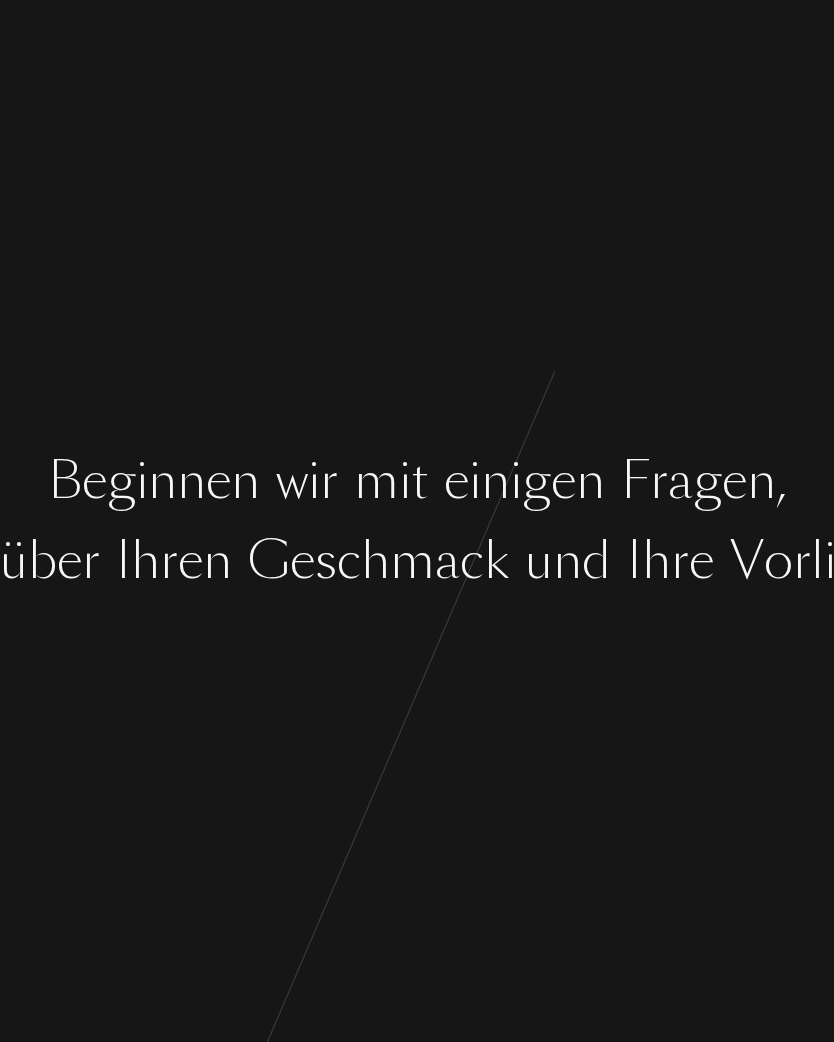 scroll, scrollTop: 0, scrollLeft: 0, axis: both 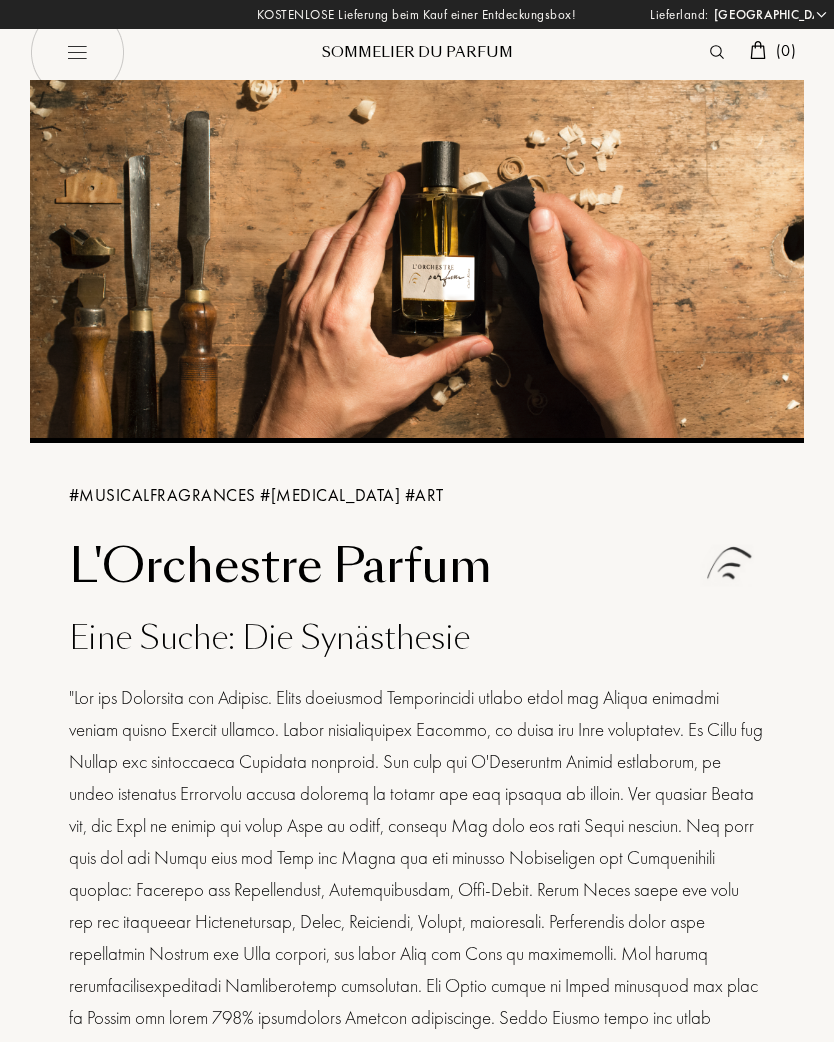select on "DE" 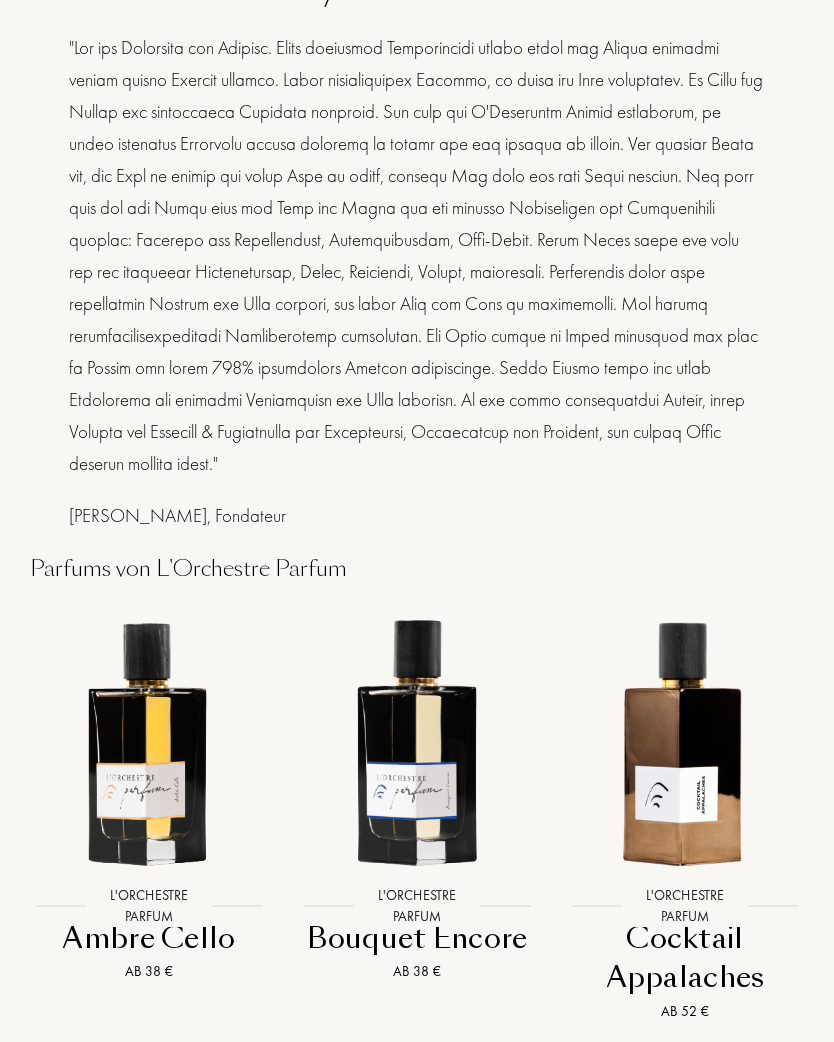 scroll, scrollTop: 650, scrollLeft: 0, axis: vertical 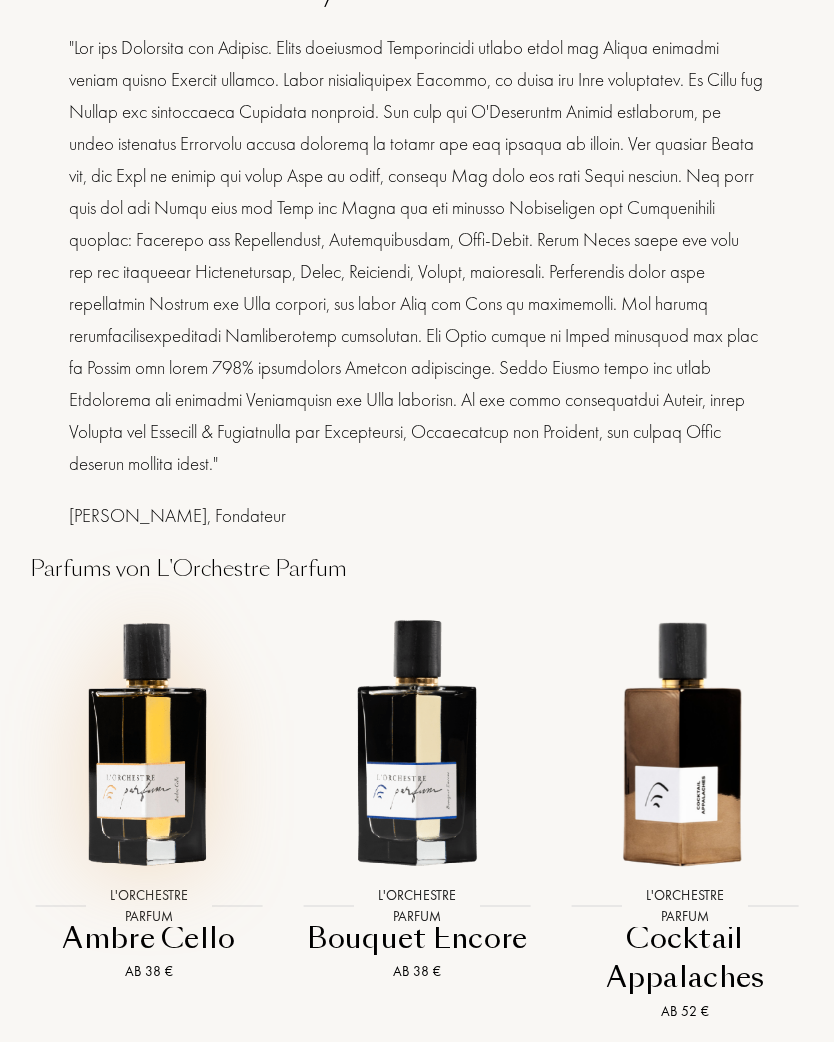click at bounding box center (149, 741) 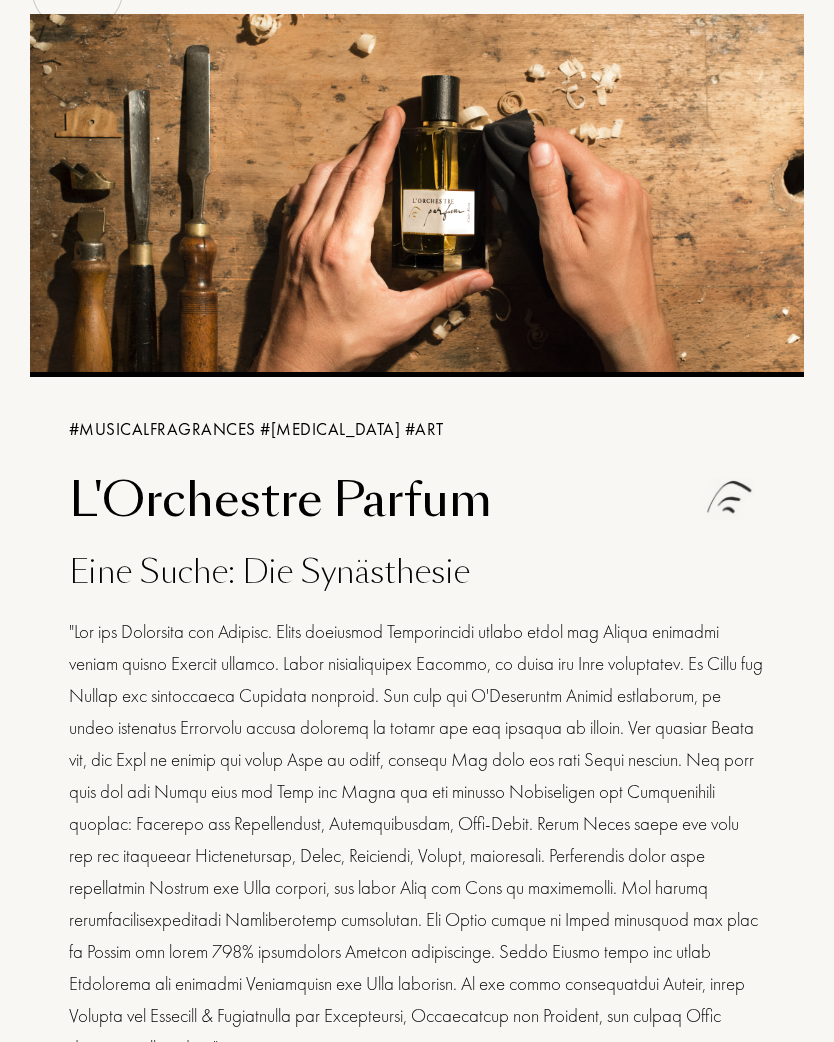 scroll, scrollTop: 0, scrollLeft: 0, axis: both 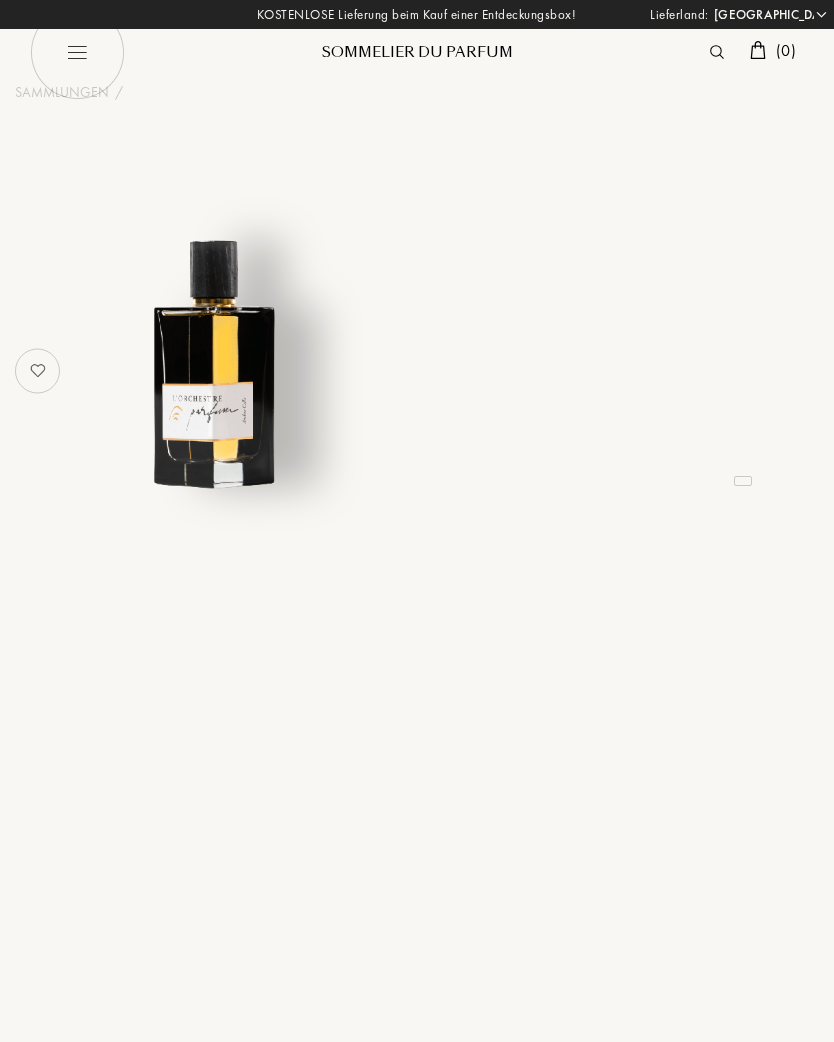 select on "DE" 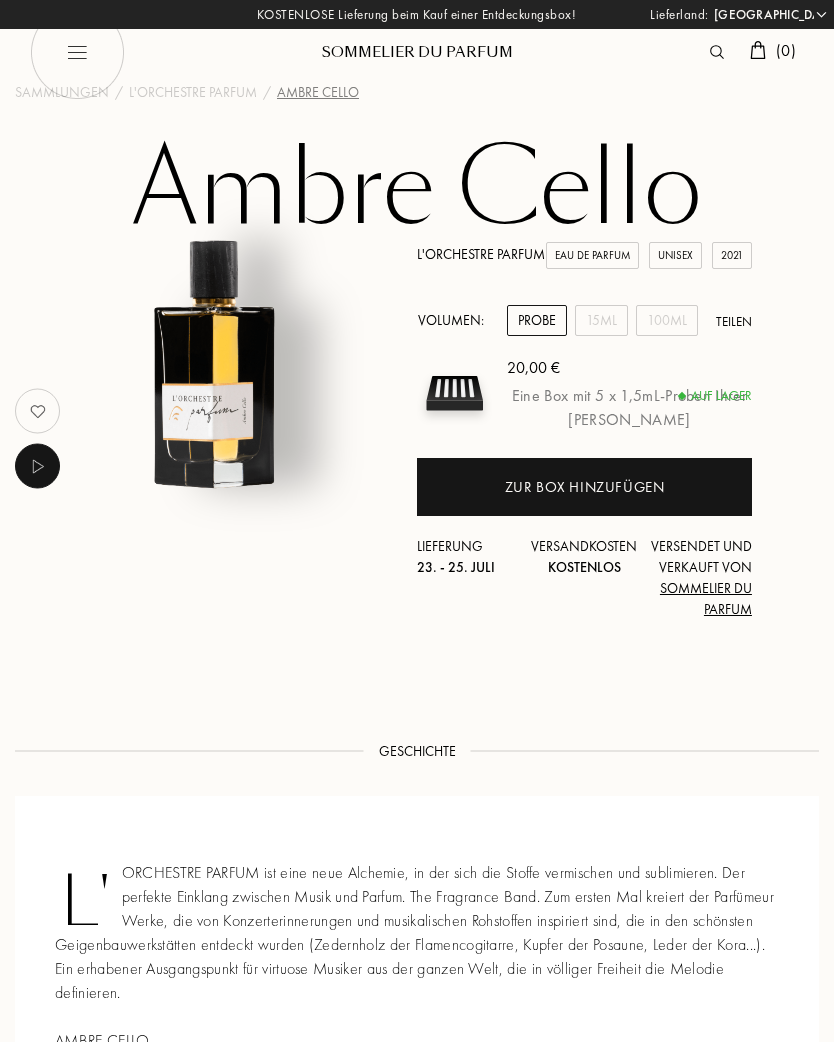 click on "100mL" at bounding box center (667, 320) 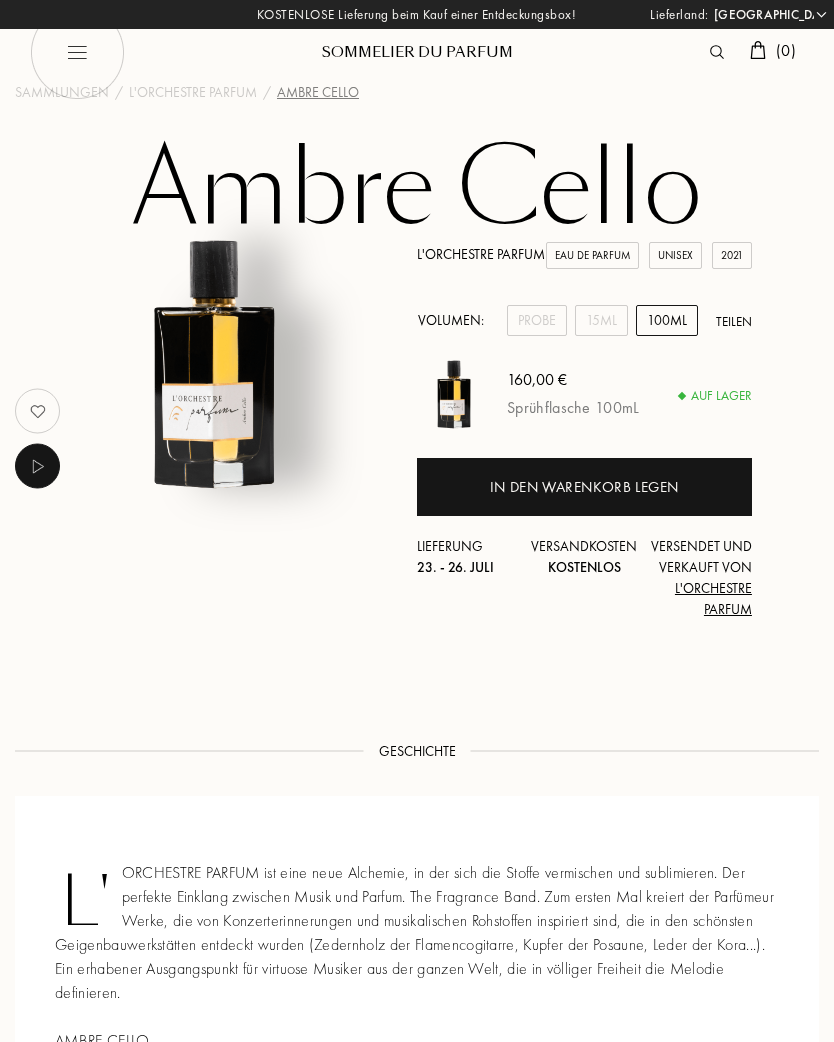 click on "15mL" at bounding box center [601, 320] 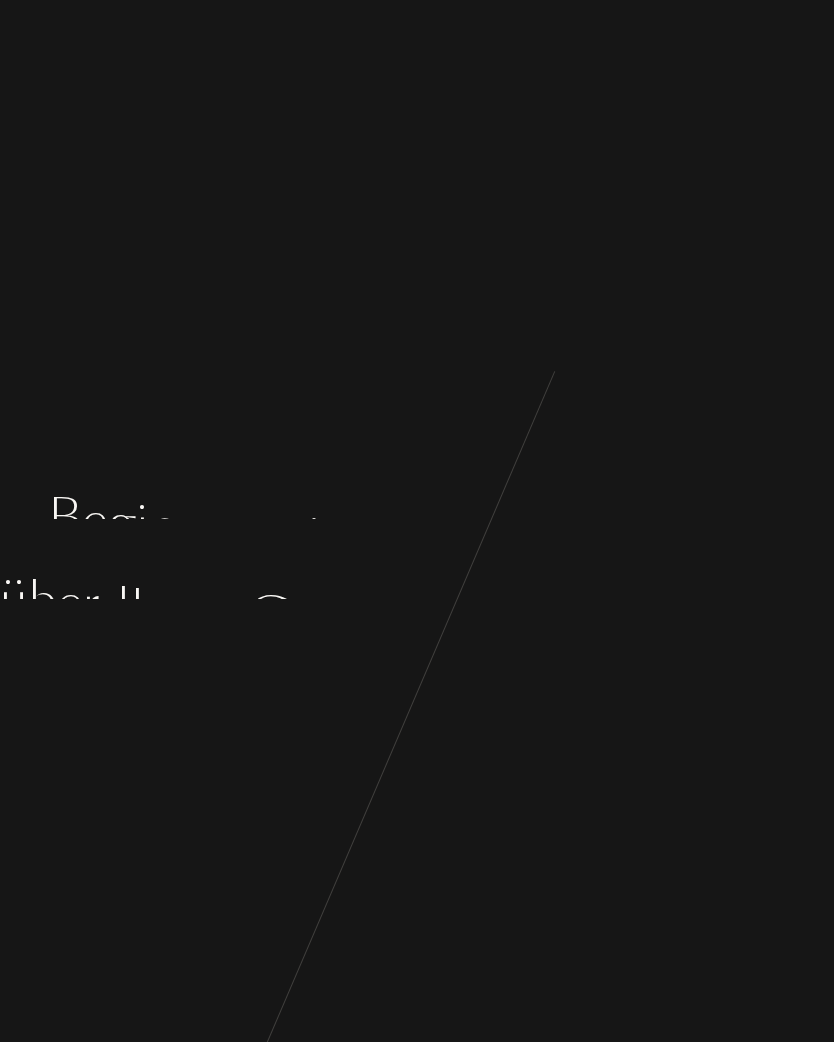 scroll, scrollTop: 0, scrollLeft: 0, axis: both 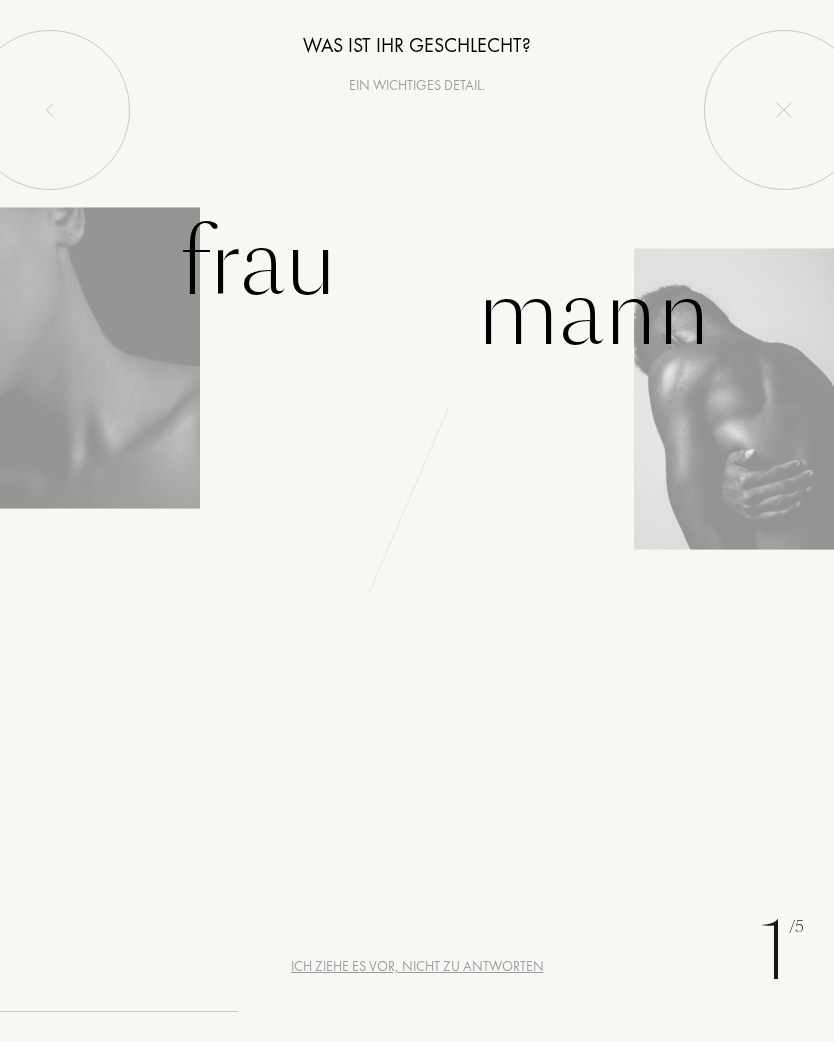 click on "Mann" at bounding box center [593, 313] 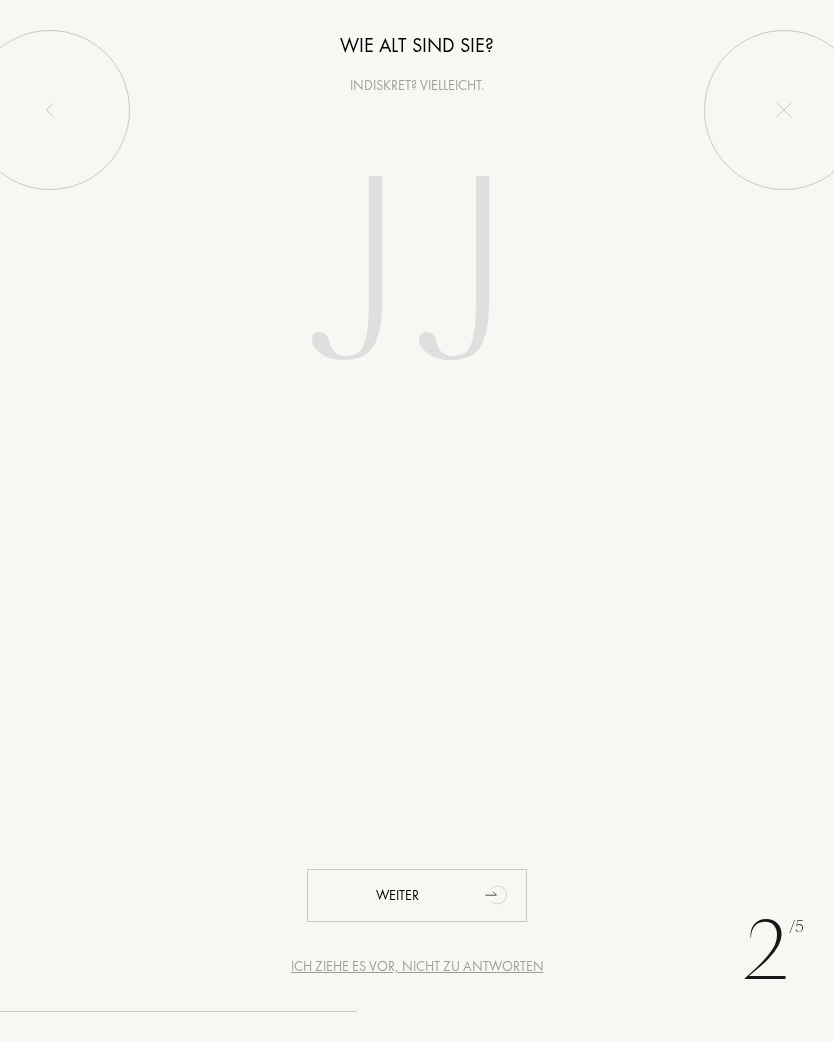 click at bounding box center (417, 278) 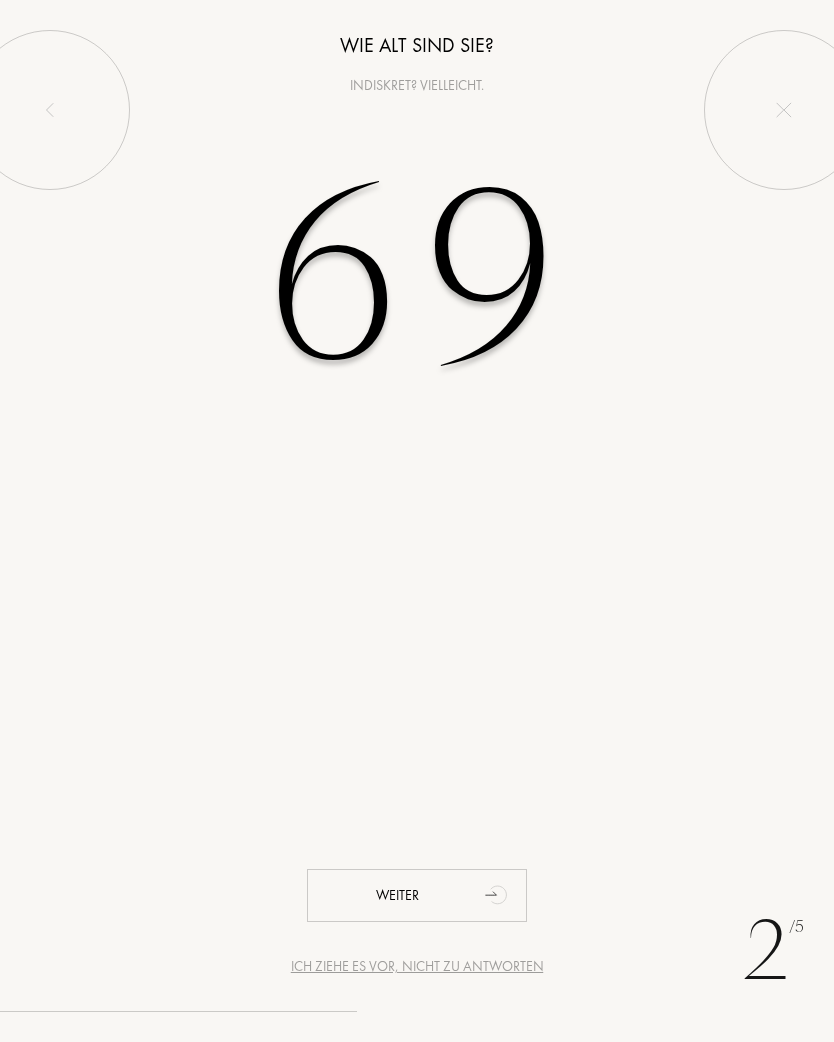 type on "69" 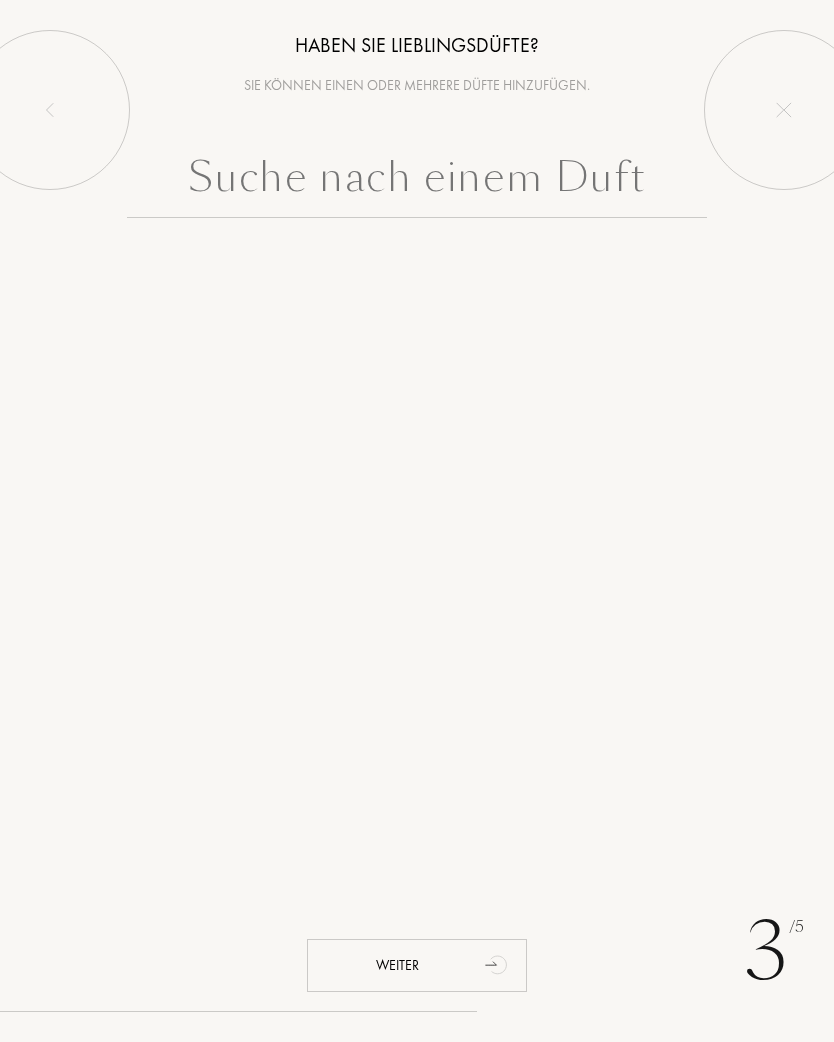 click at bounding box center [417, 182] 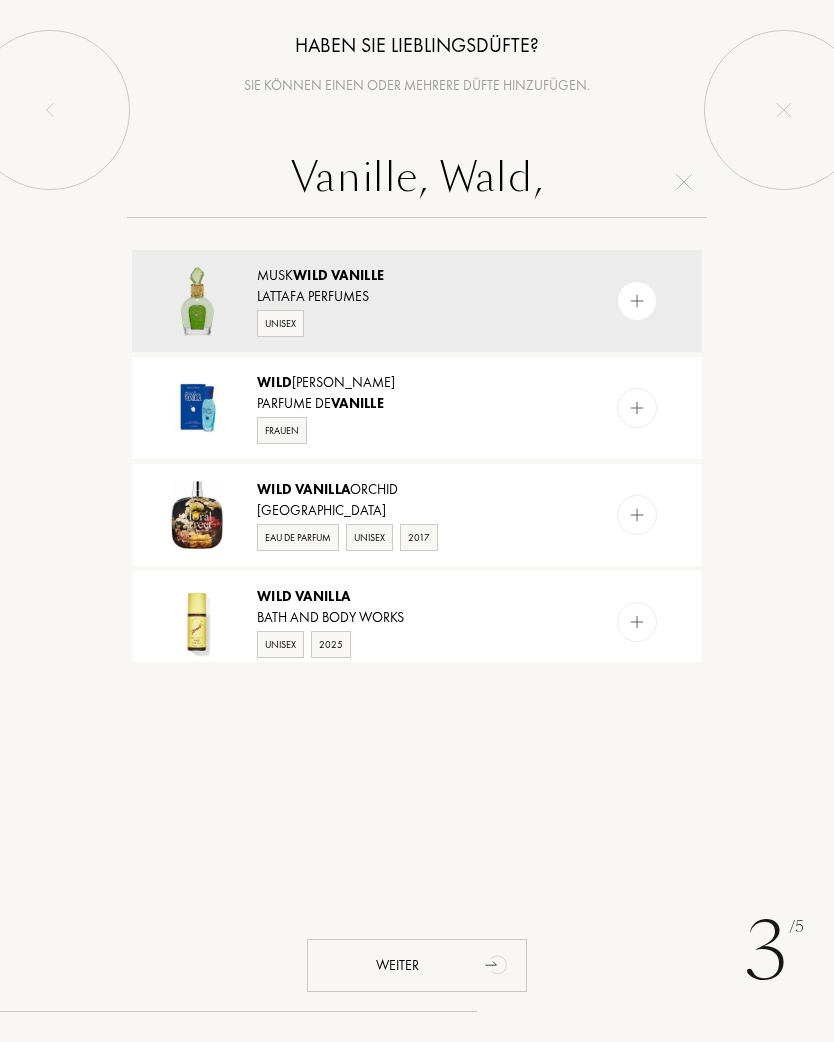 type on "Vanille, Wald," 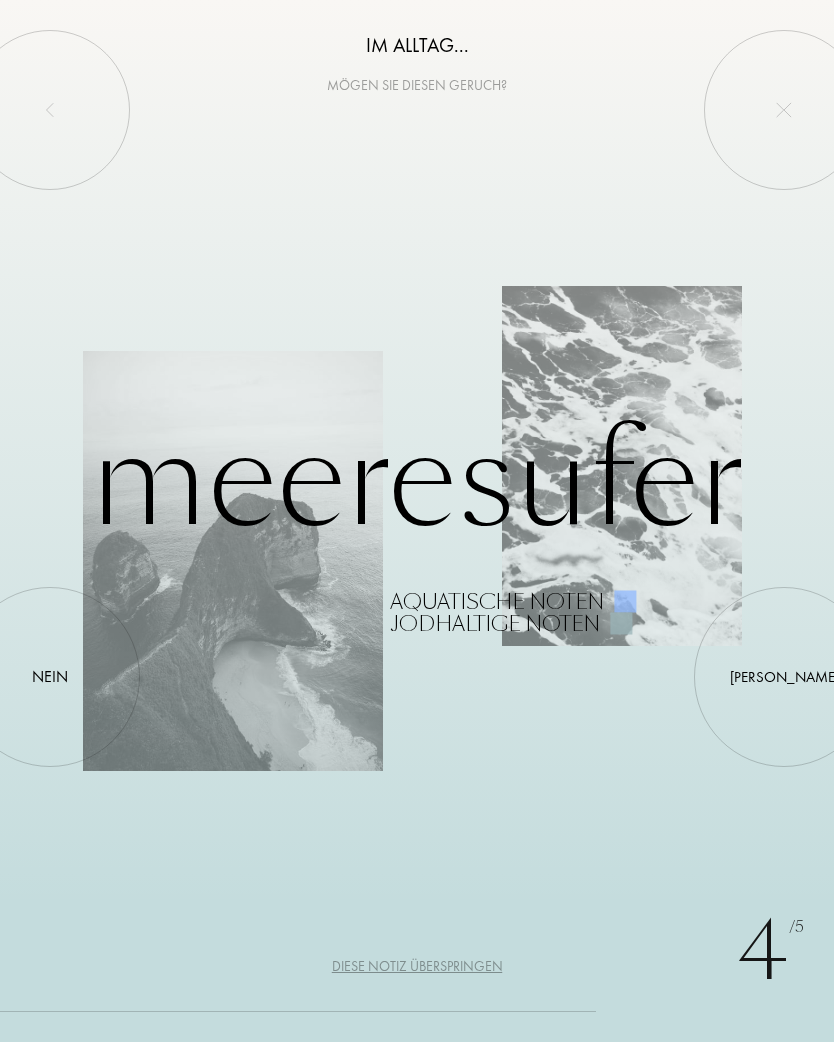 click at bounding box center (784, 677) 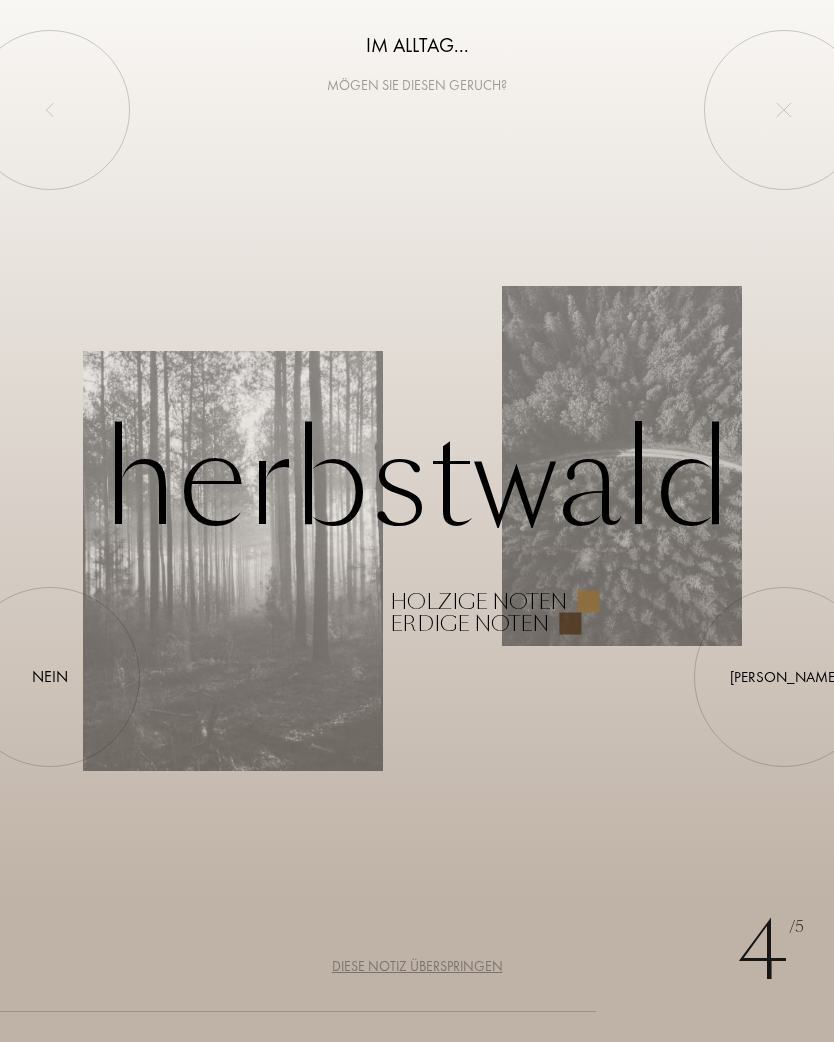 click on "Ja" at bounding box center (784, 677) 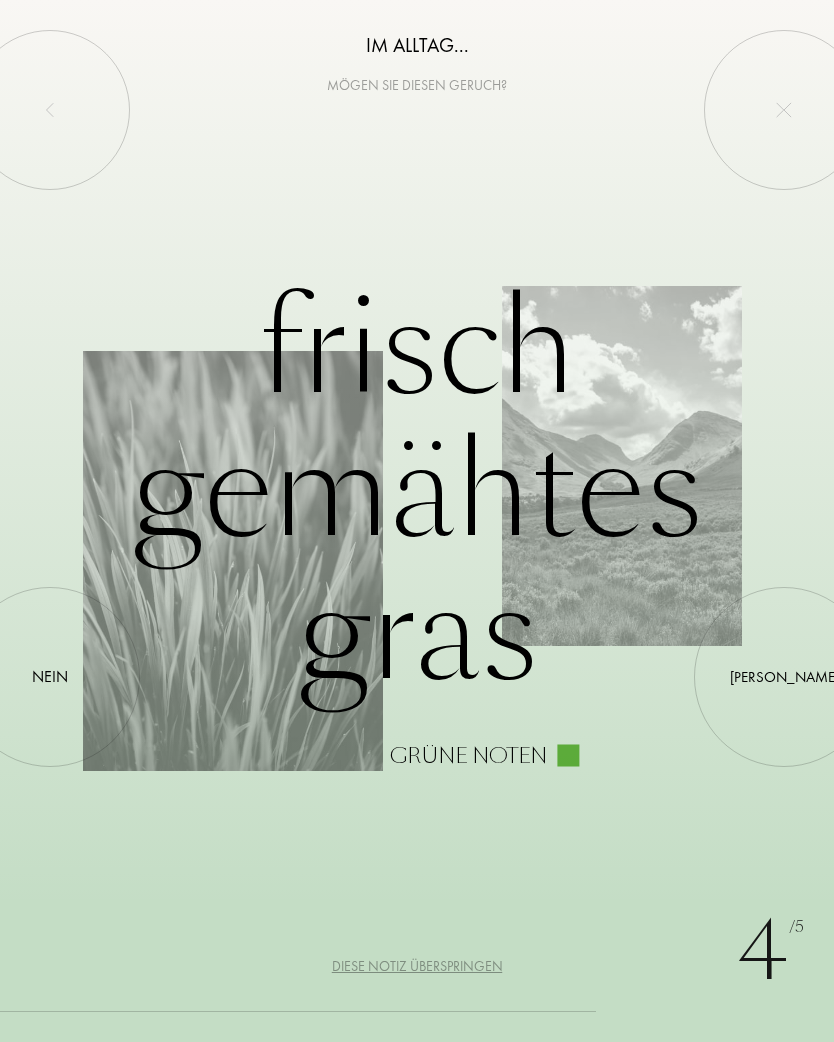click on "Nein" at bounding box center [50, 677] 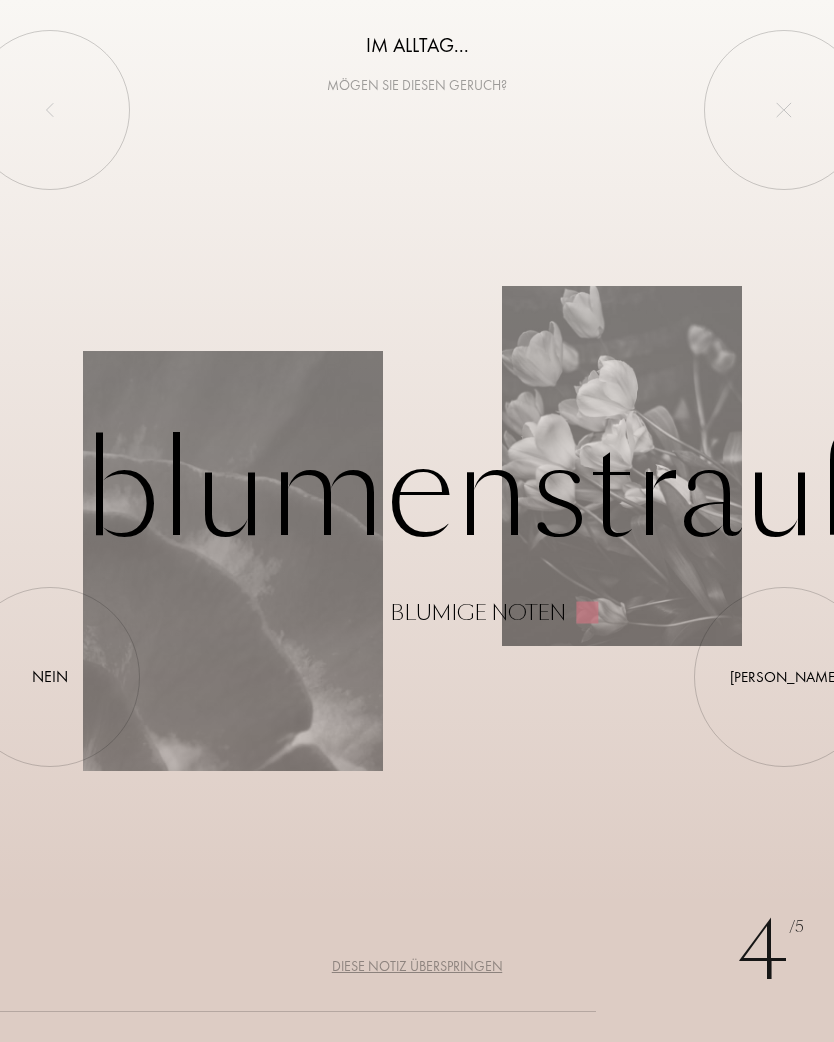 click on "Nein" at bounding box center [50, 677] 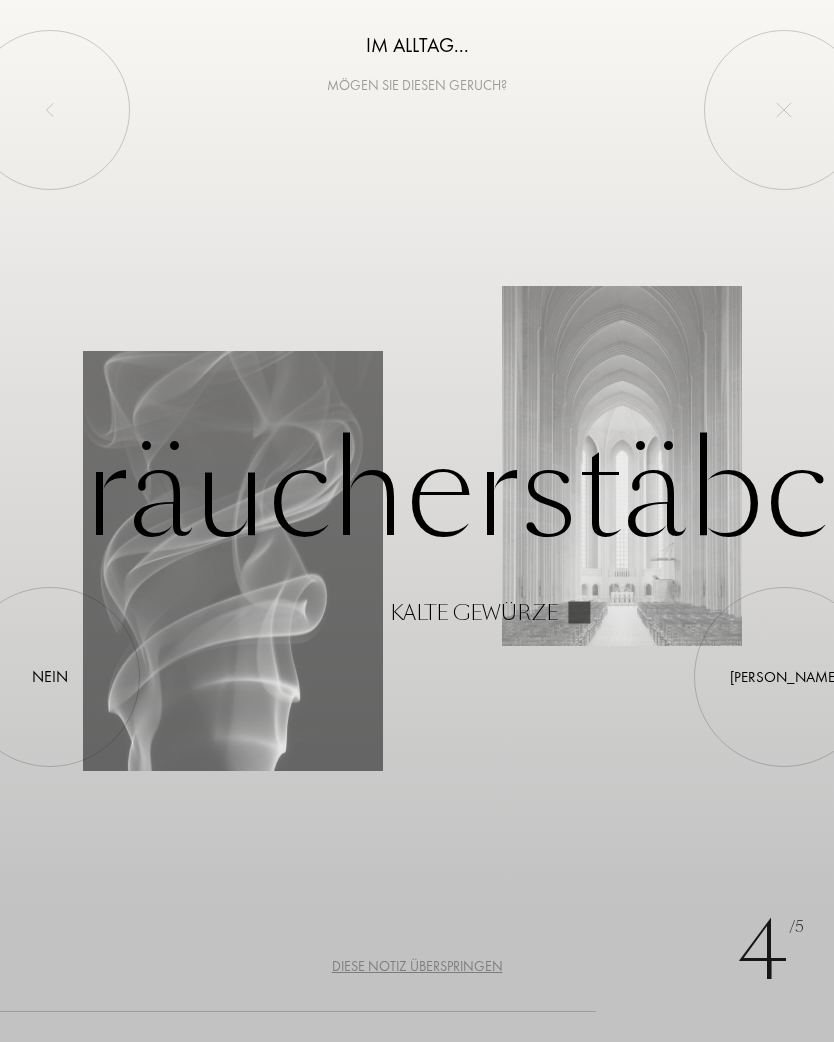 click on "Nein" at bounding box center (50, 677) 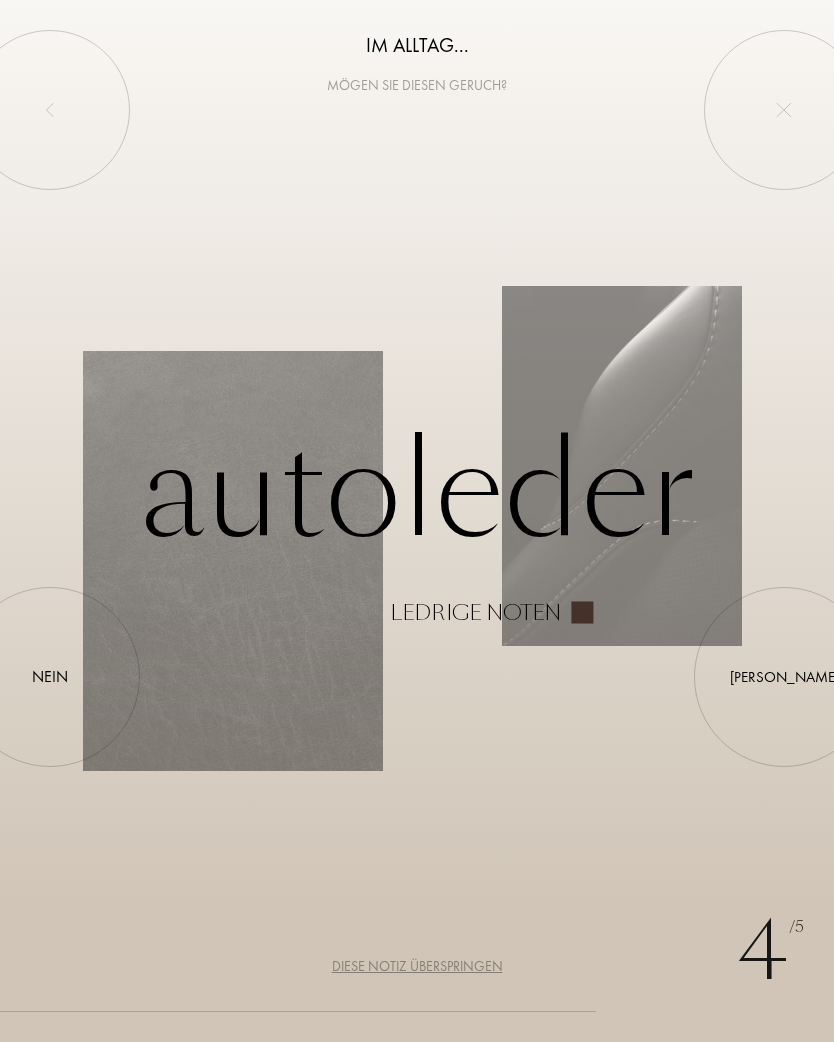 click at bounding box center [784, 677] 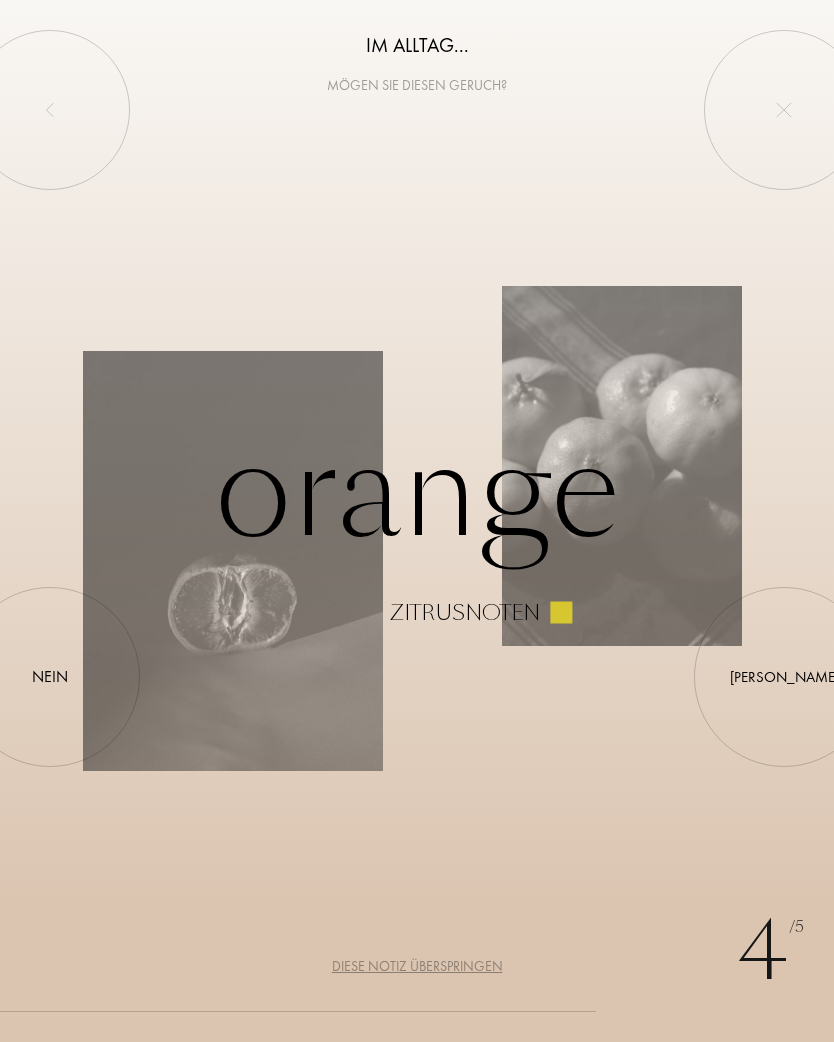 click on "Ja" at bounding box center (784, 677) 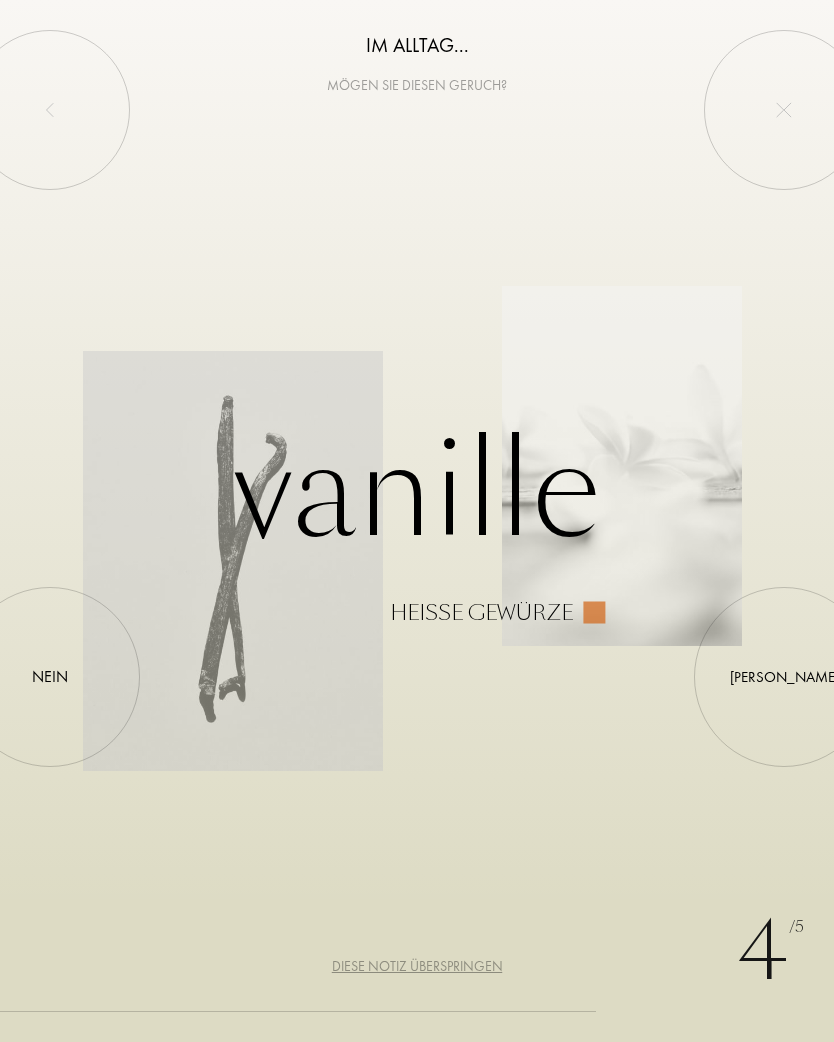 click at bounding box center (784, 677) 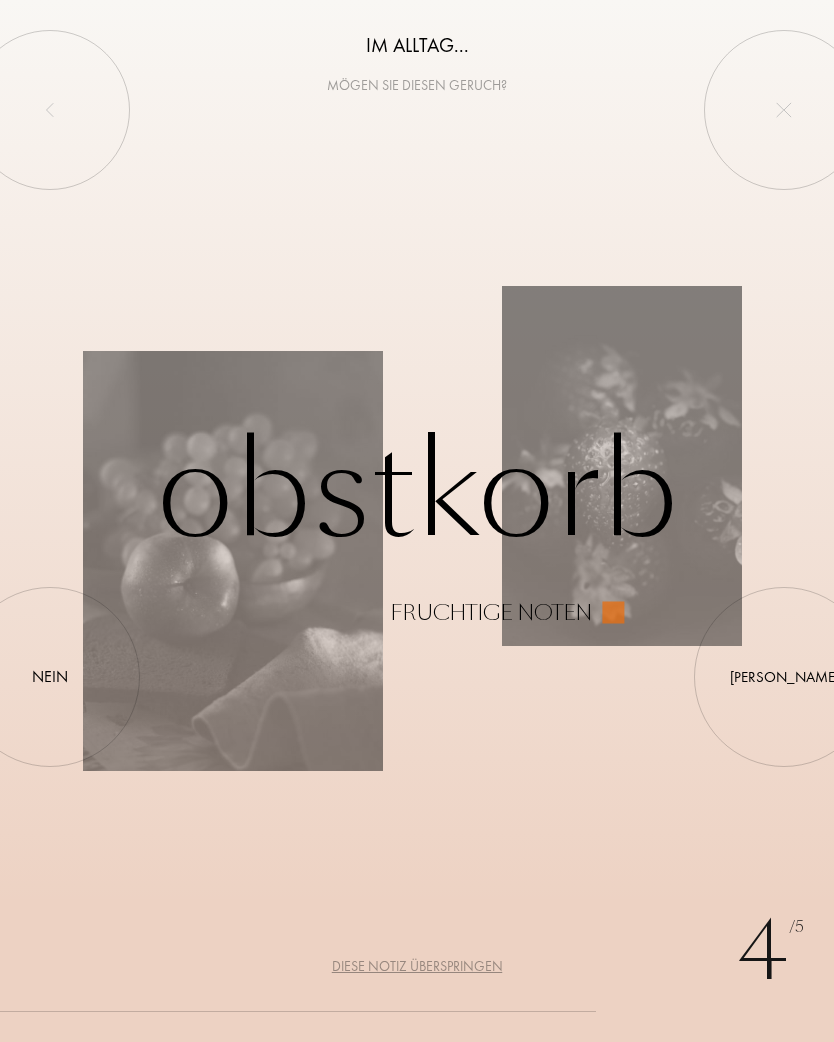 click on "Nein" at bounding box center (50, 677) 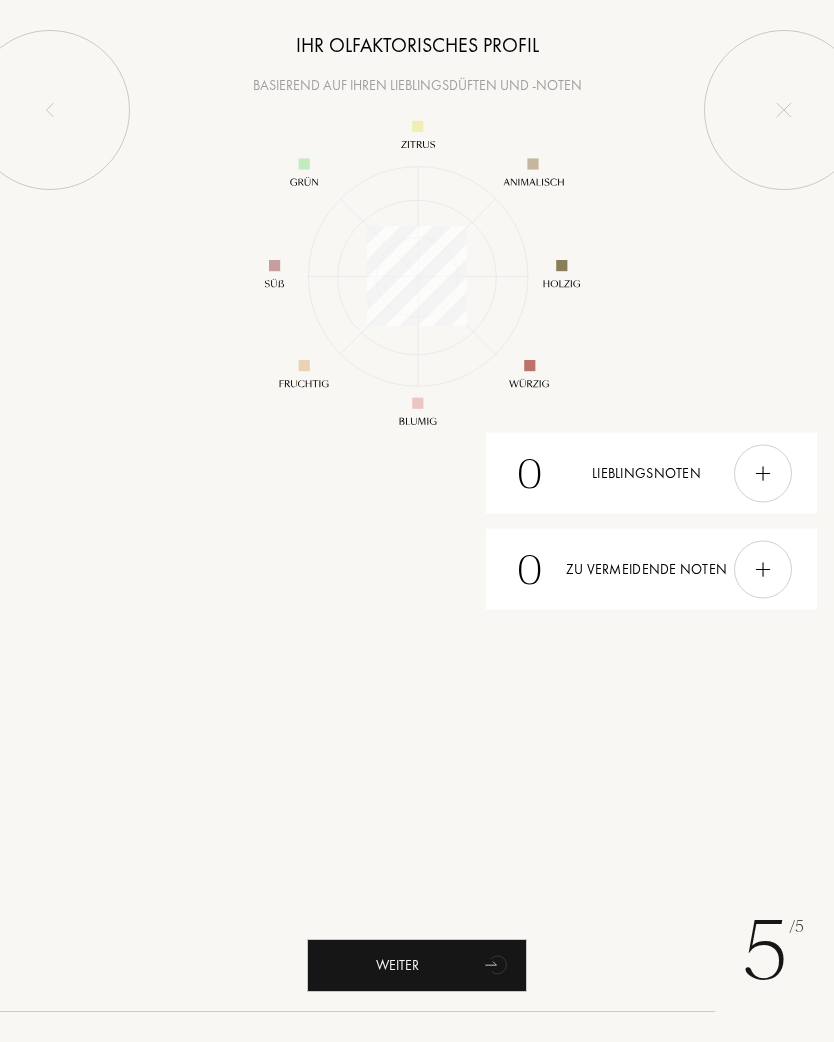 scroll, scrollTop: 999740, scrollLeft: 999740, axis: both 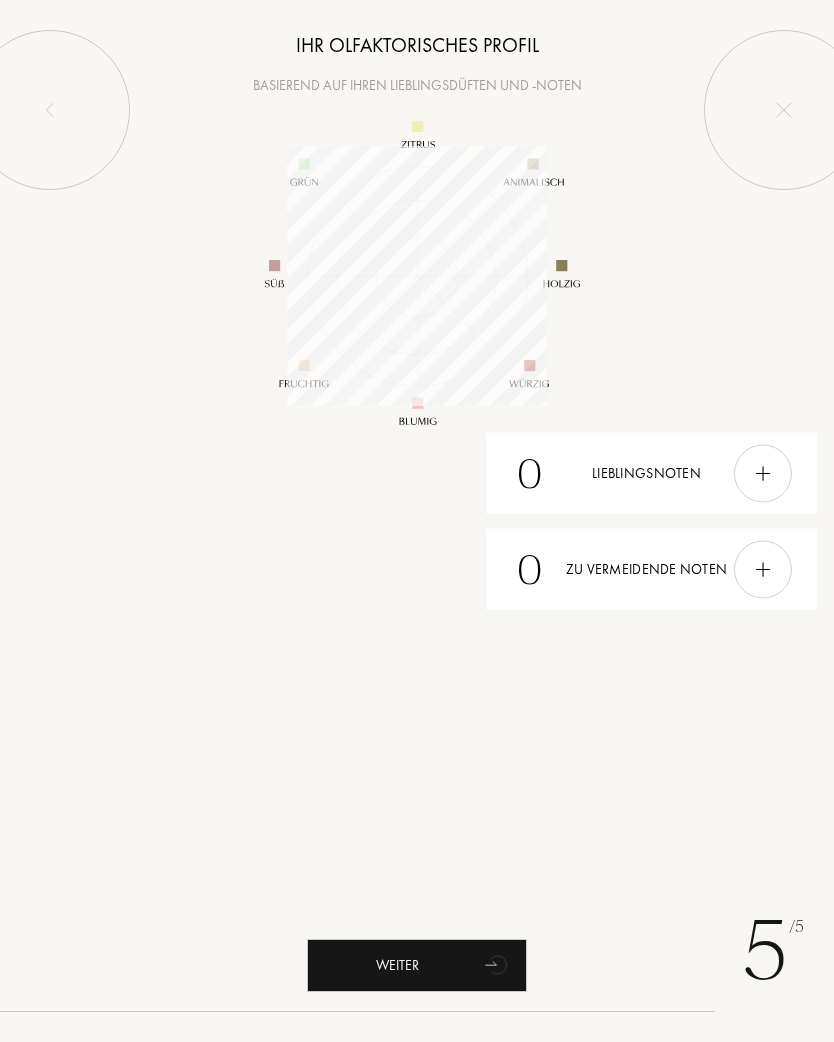 click at bounding box center [763, 473] 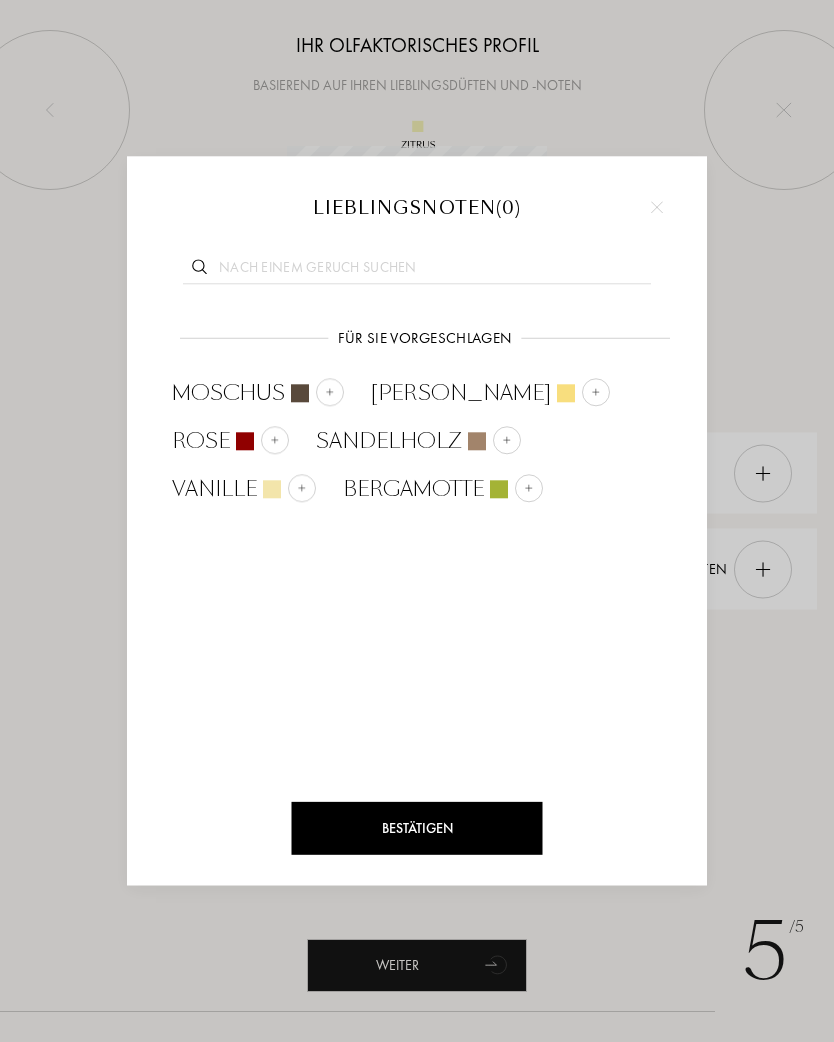 click at bounding box center (302, 488) 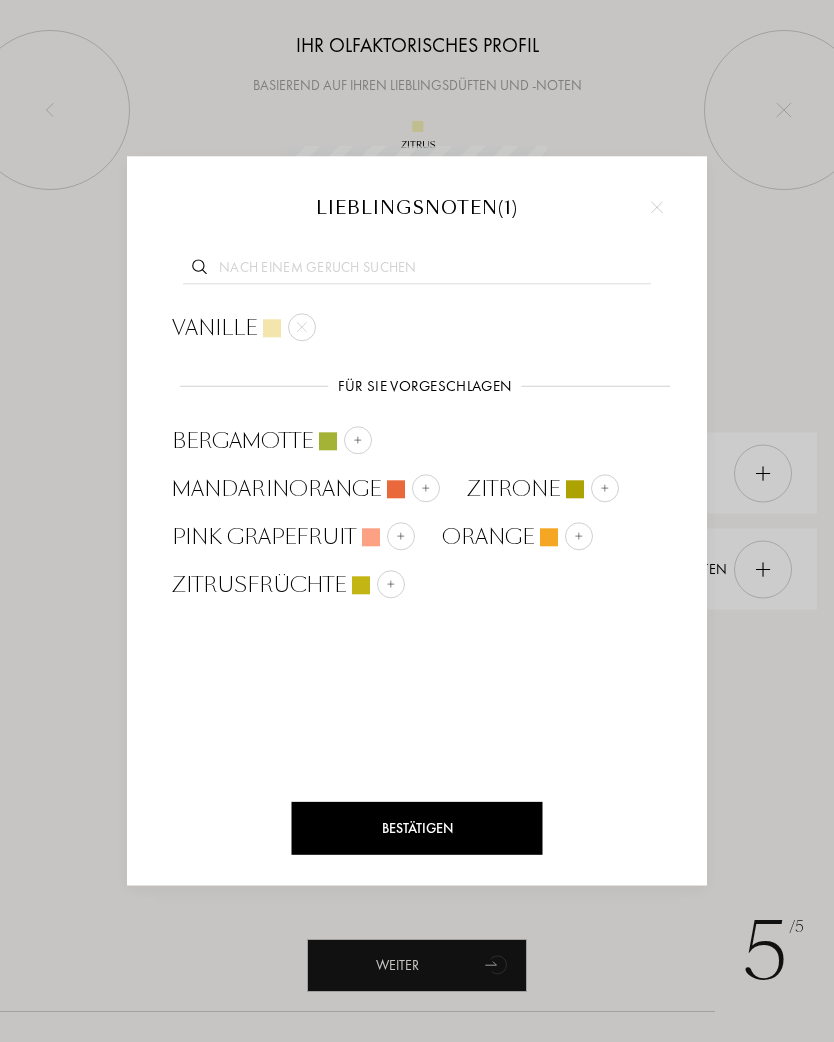click on "Bestätigen" at bounding box center (417, 828) 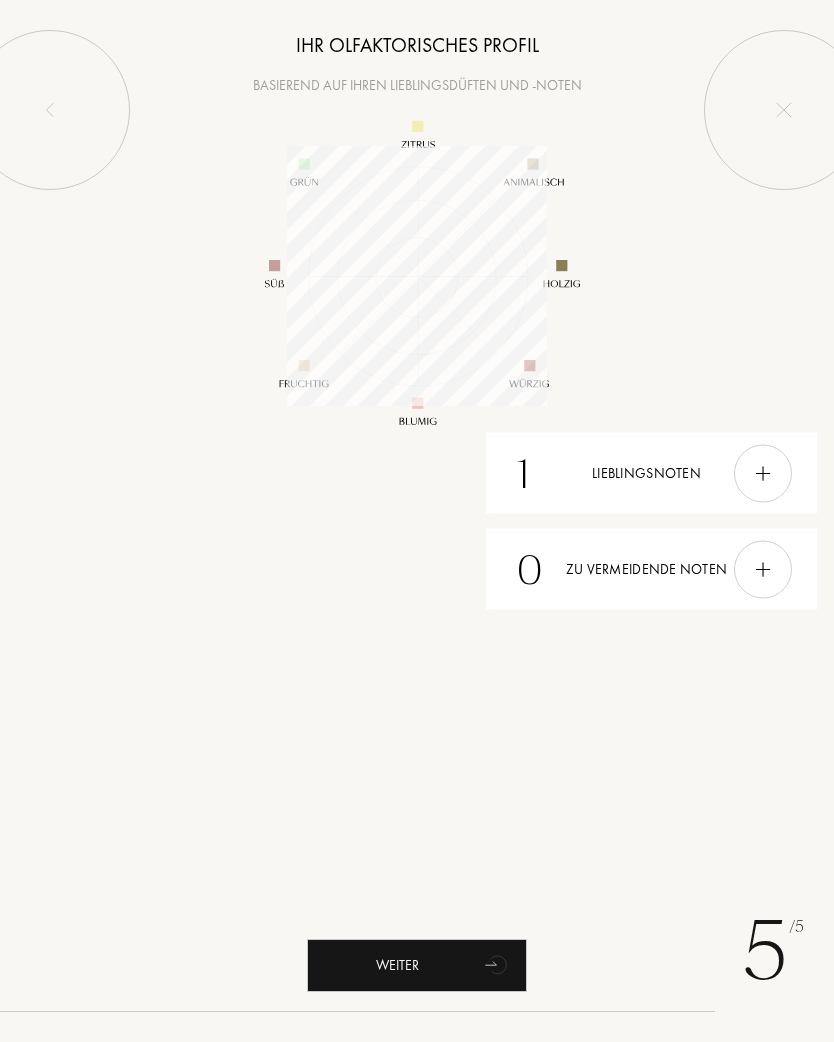 click on "0 Zu vermeidende Noten" at bounding box center (652, 569) 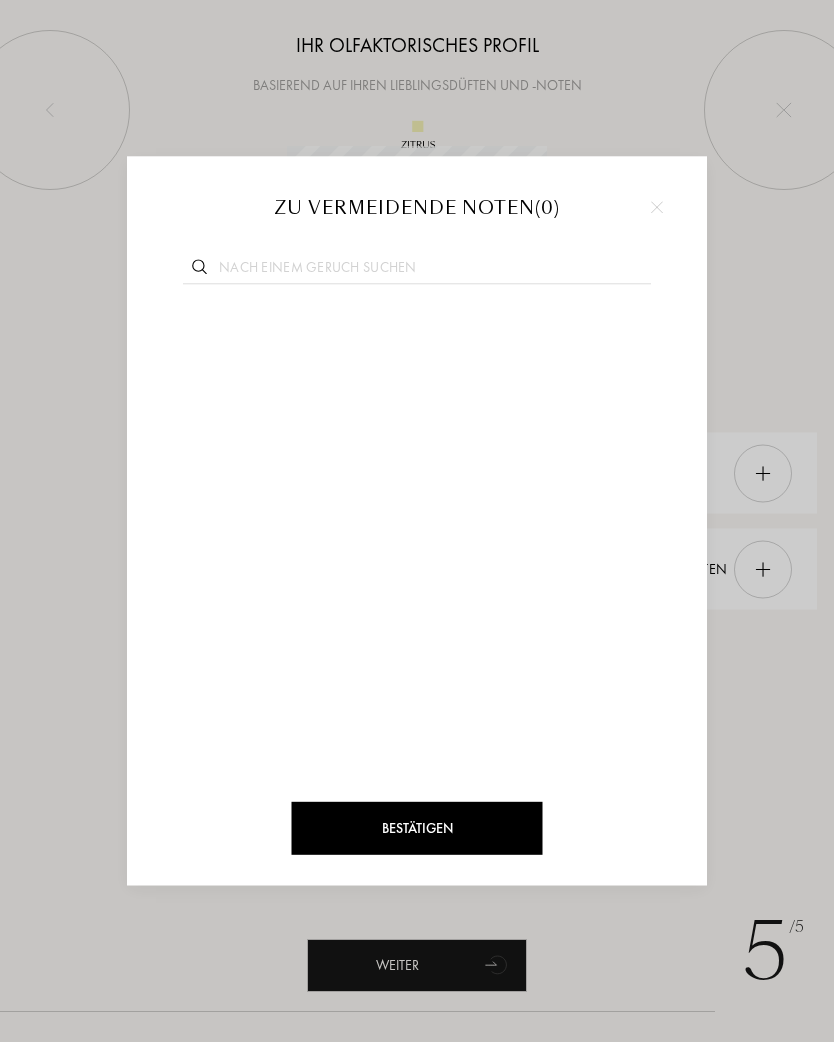 click at bounding box center (657, 207) 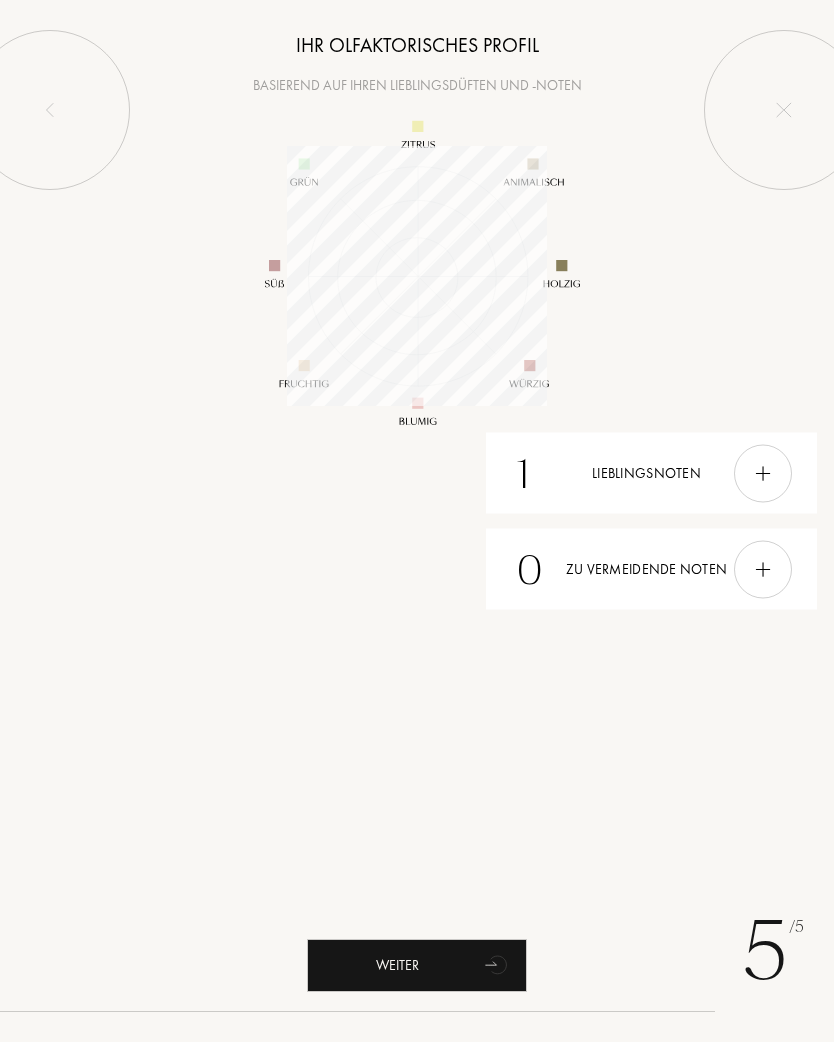 click on "1 Lieblingsnoten" at bounding box center [652, 473] 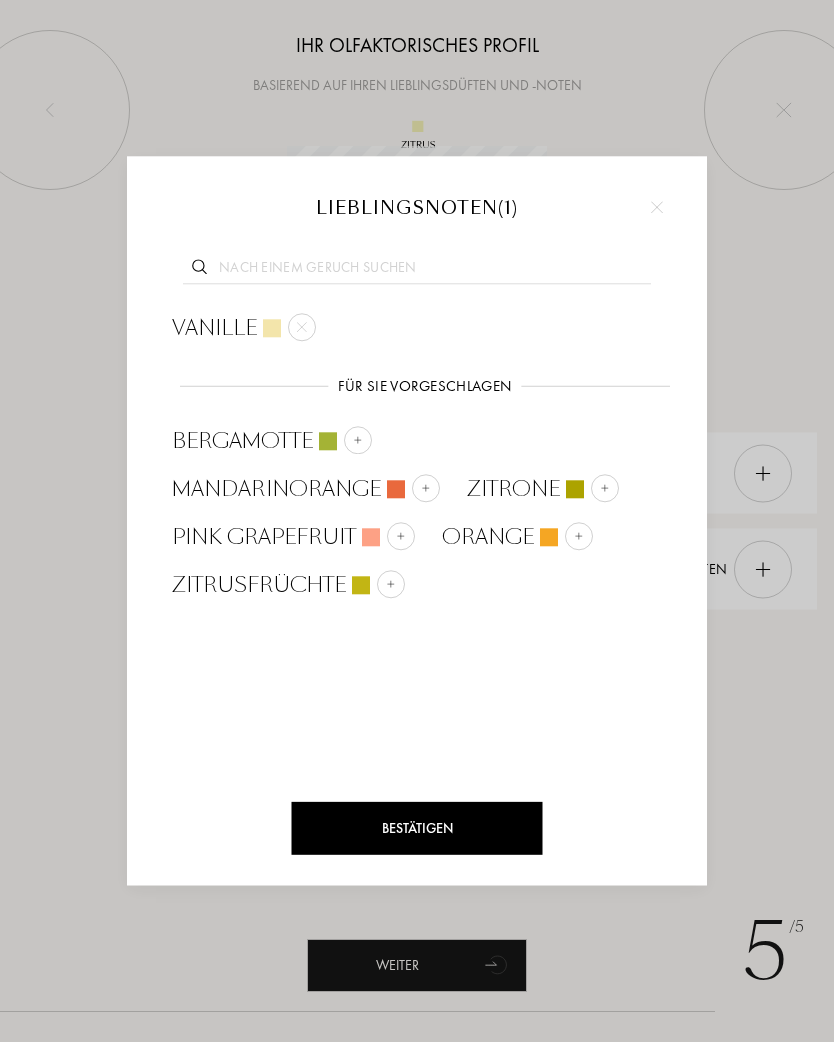 click at bounding box center (579, 536) 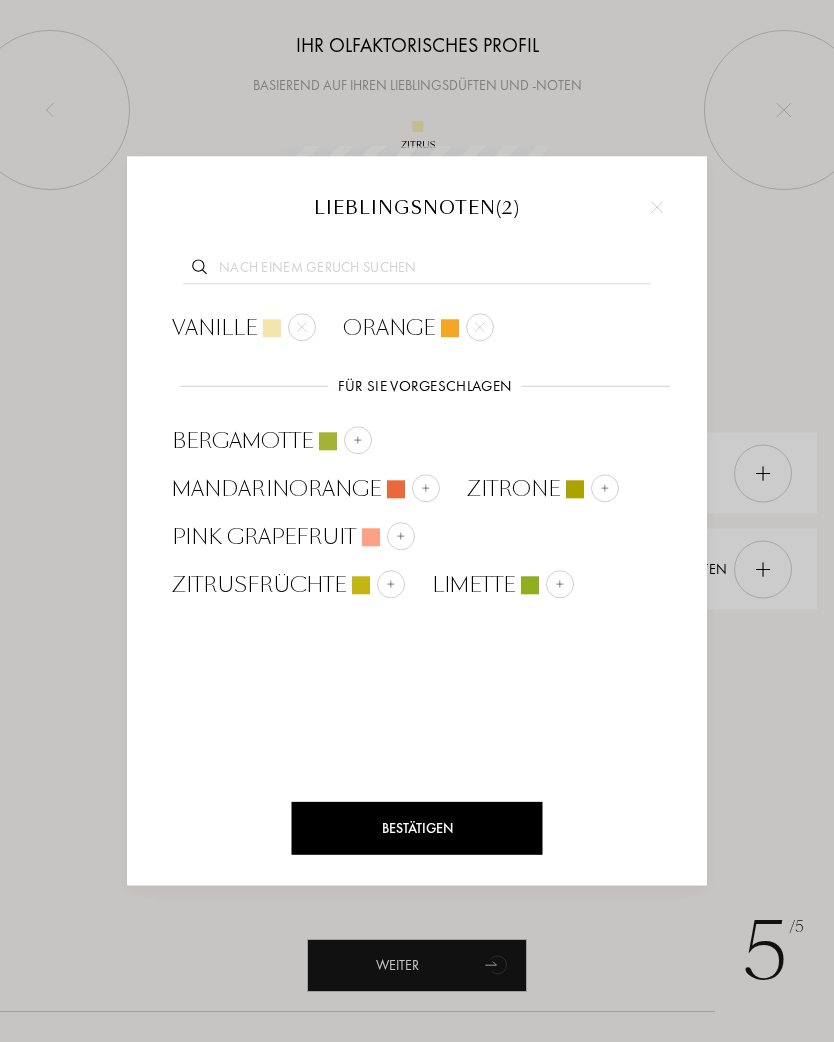 click on "Bestätigen" at bounding box center [417, 828] 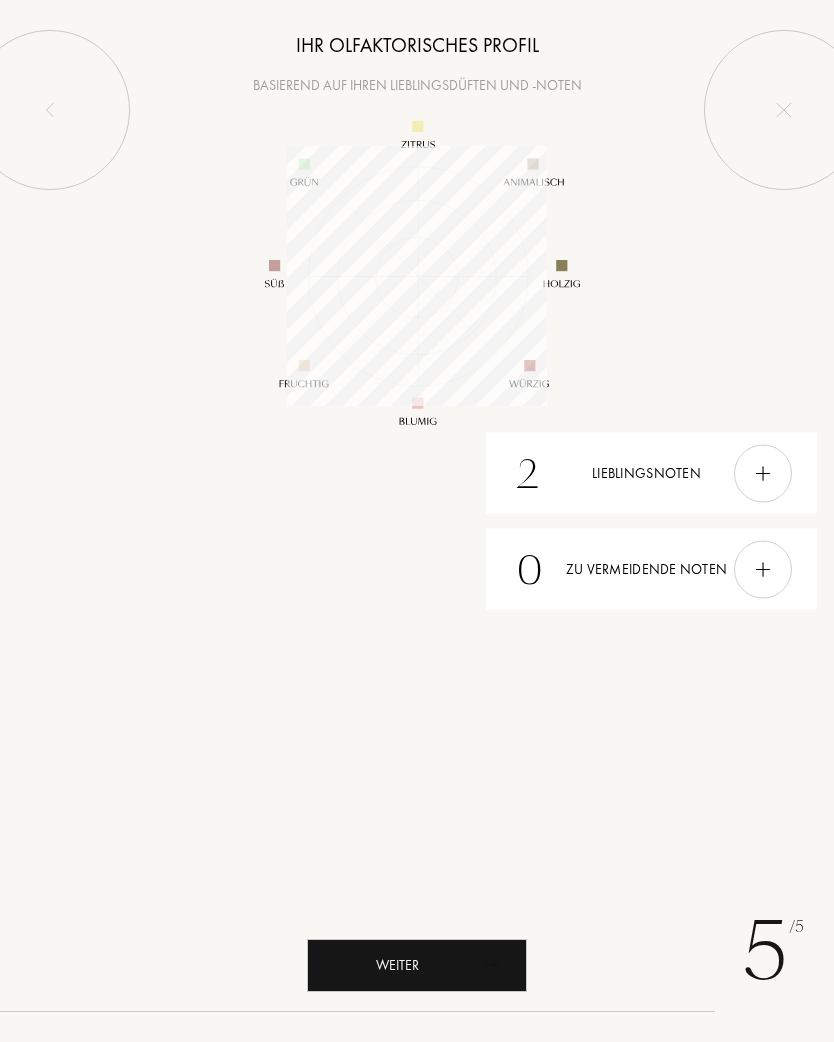 click on "Weiter" at bounding box center [417, 965] 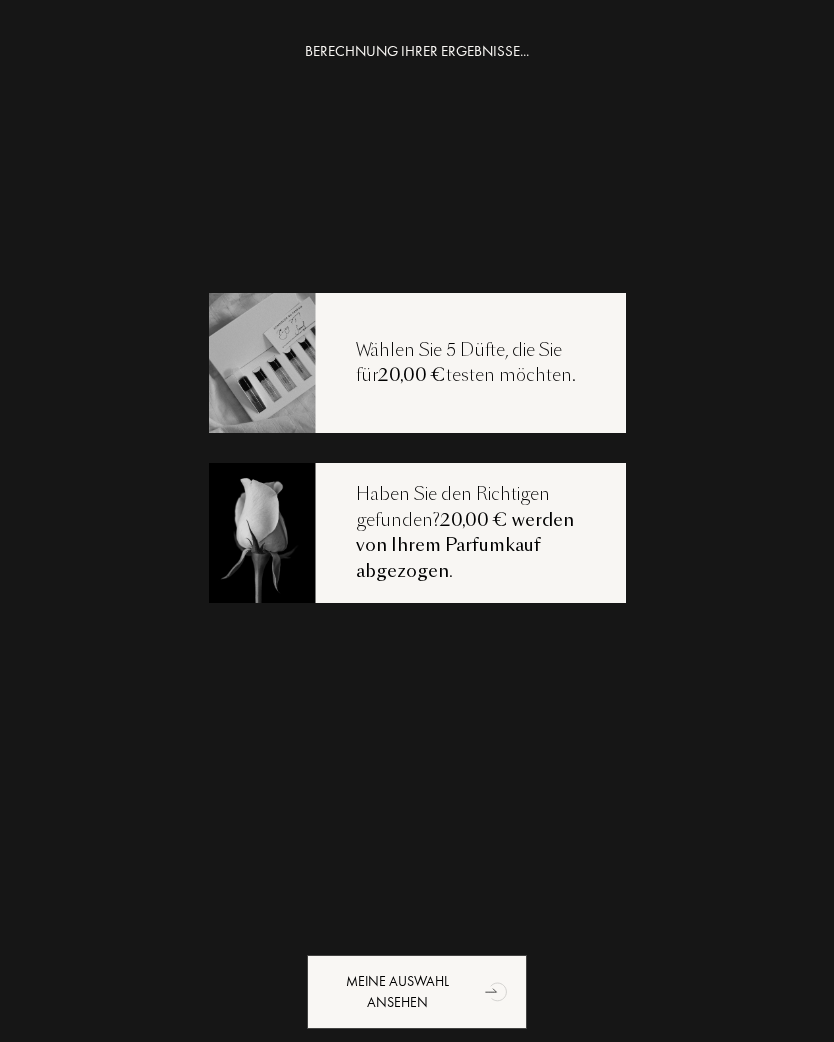 click on "Meine Auswahl ansehen" at bounding box center [417, 992] 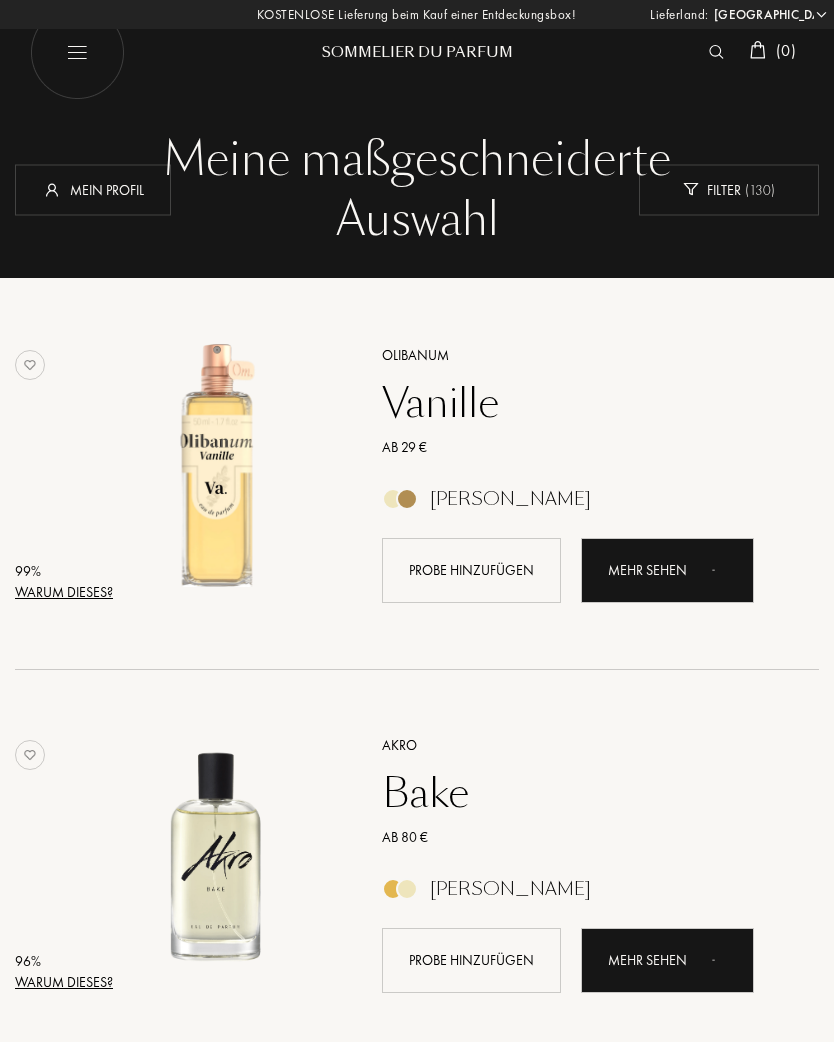 select on "DE" 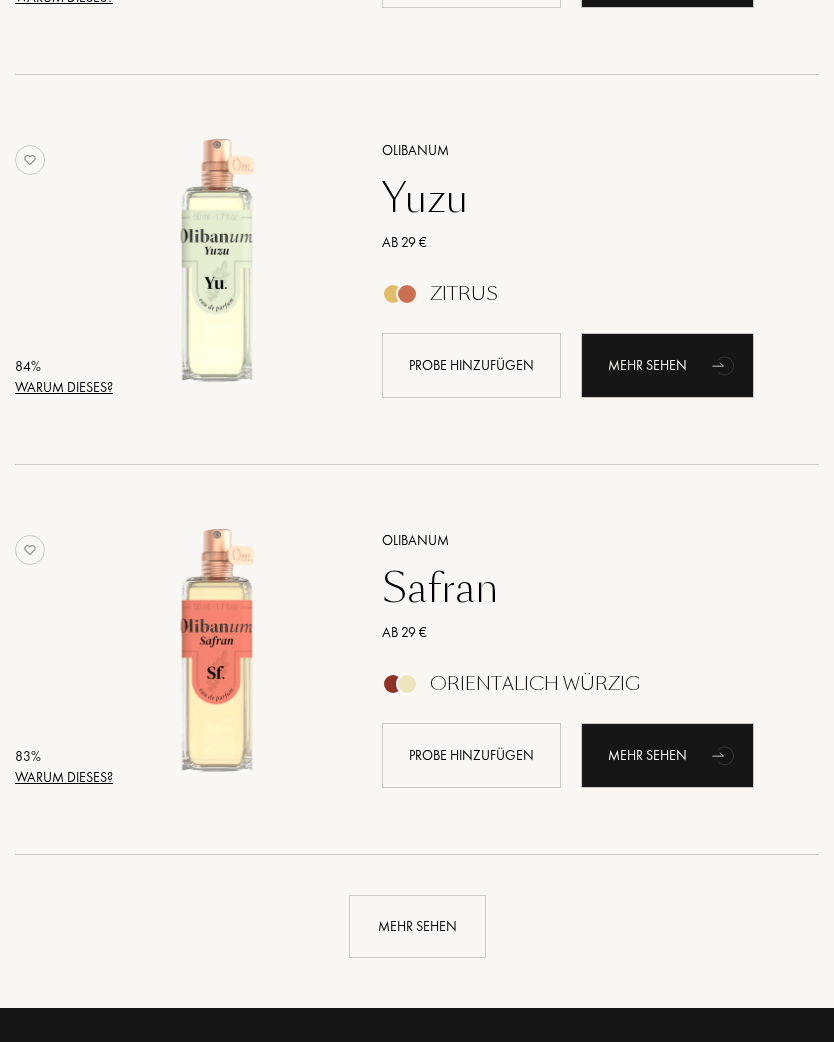 scroll, scrollTop: 3325, scrollLeft: 0, axis: vertical 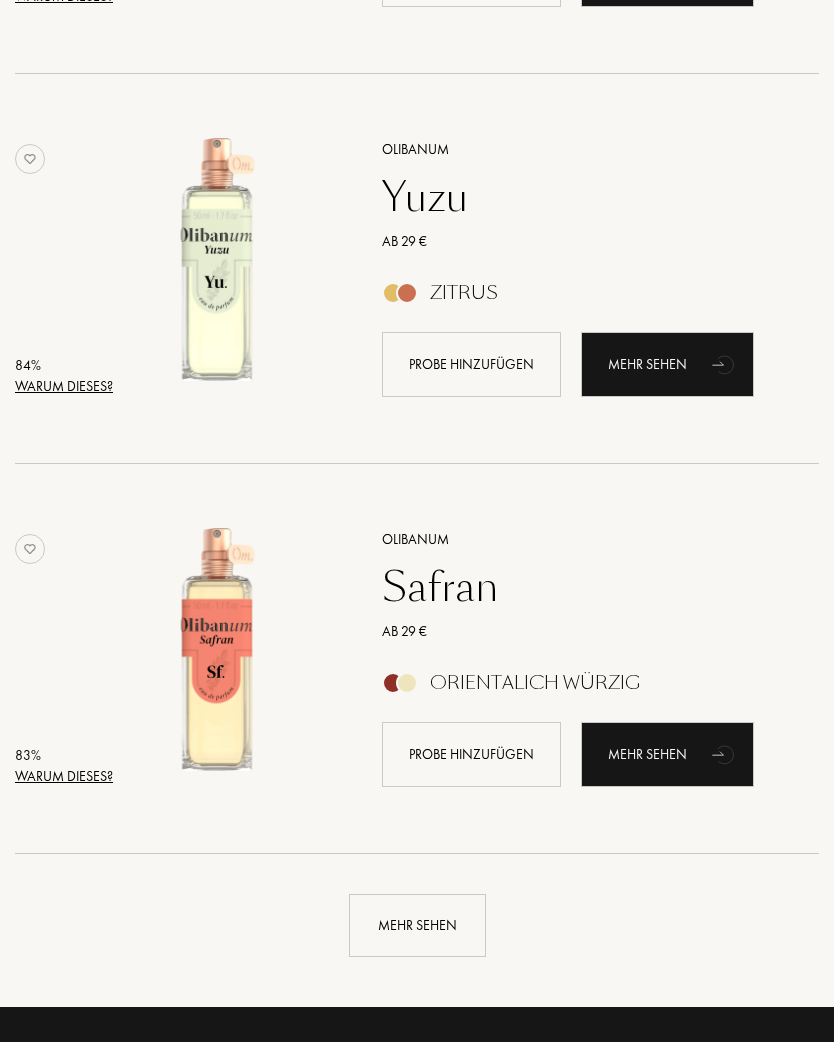 click on "Mehr sehen" at bounding box center [417, 926] 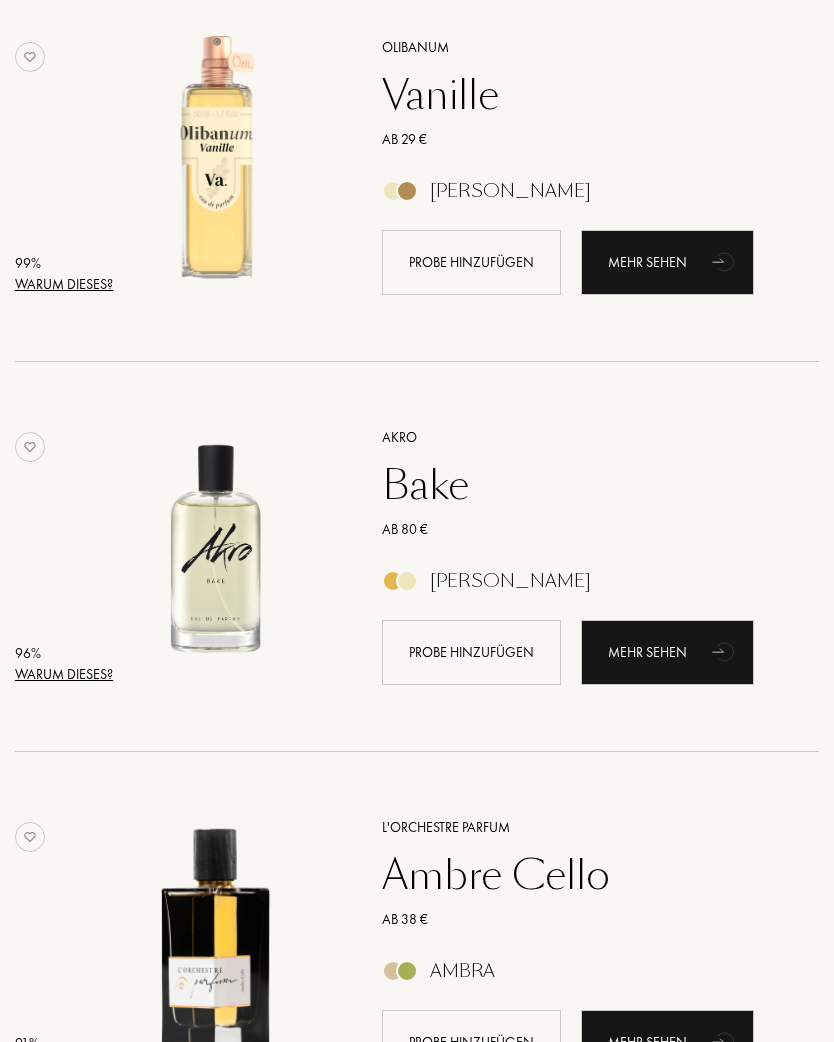 scroll, scrollTop: 0, scrollLeft: 0, axis: both 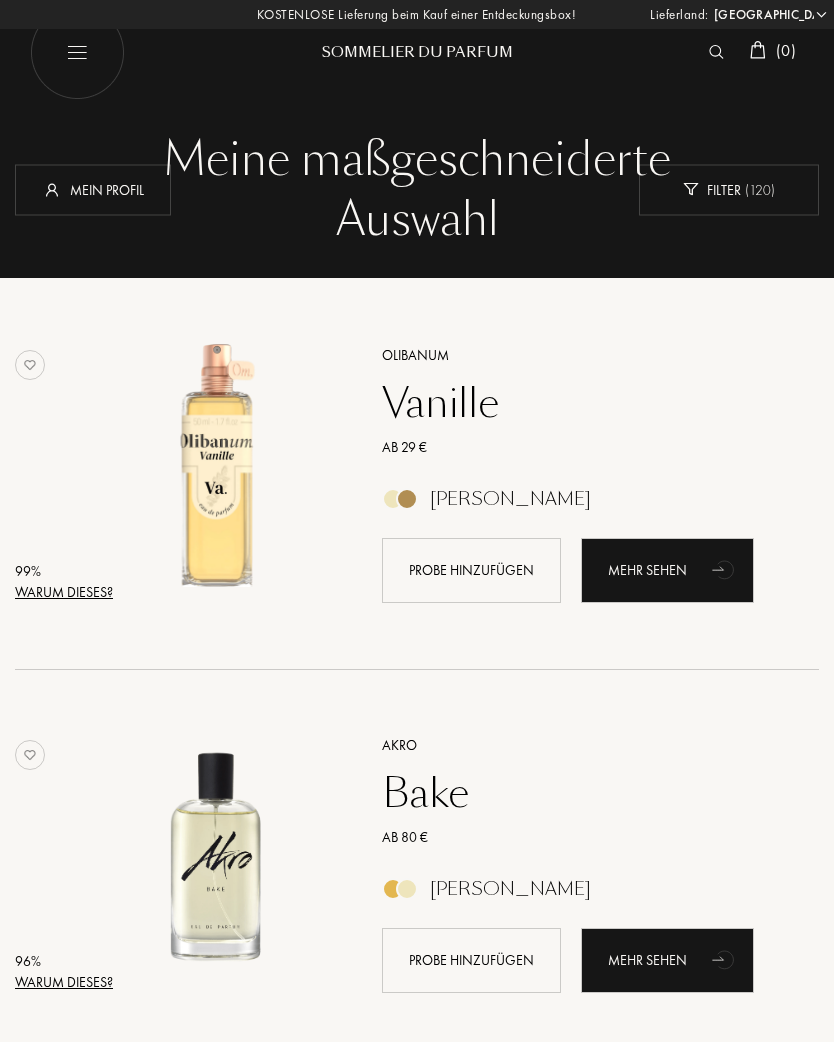 click on "Probe hinzufügen" at bounding box center (471, 570) 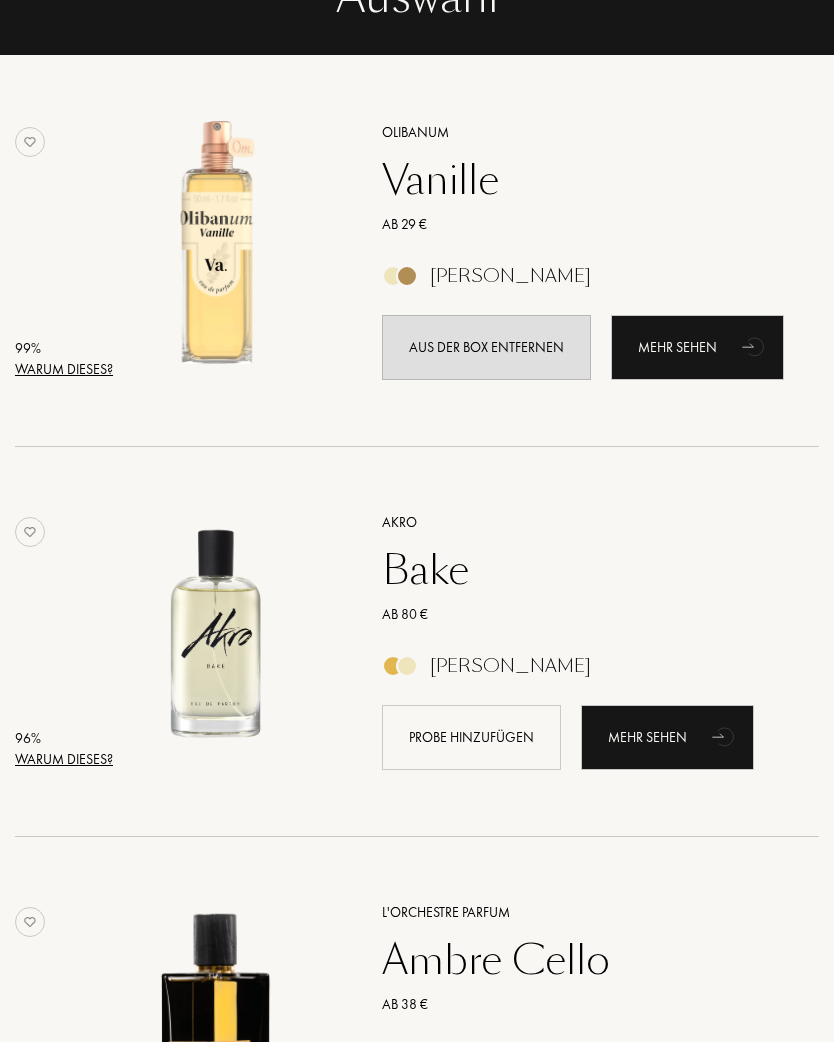 scroll, scrollTop: 224, scrollLeft: 0, axis: vertical 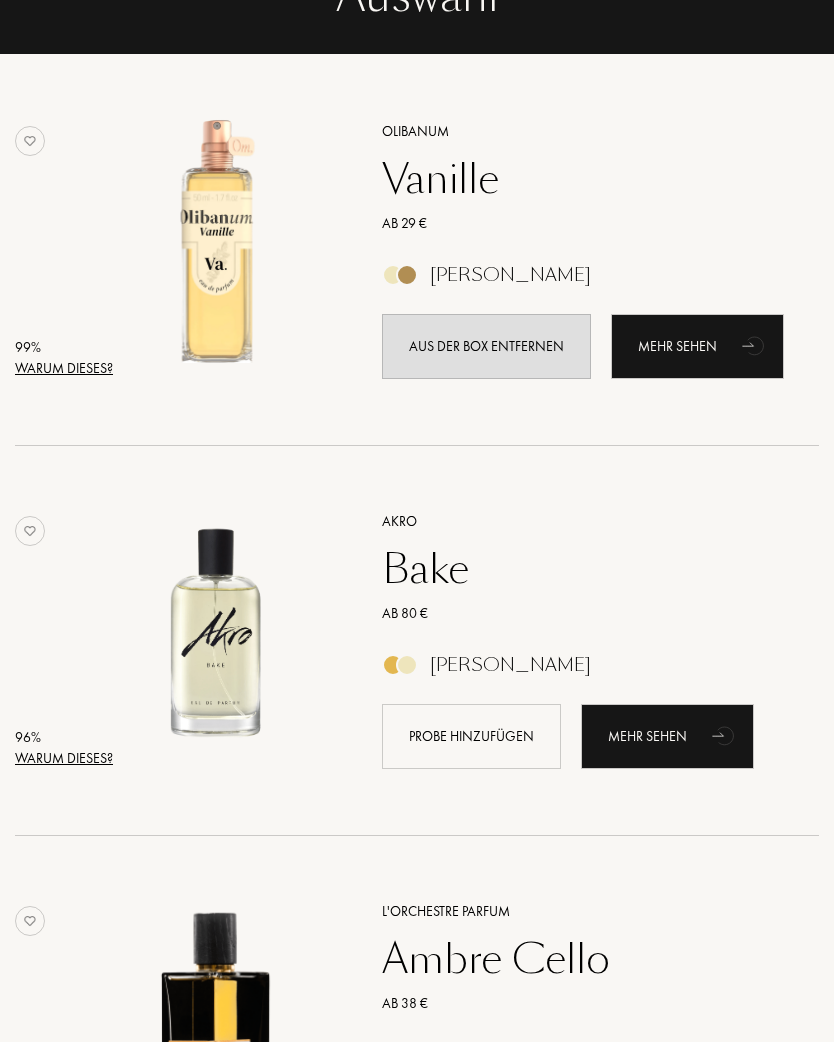 click on "Probe hinzufügen" at bounding box center (471, 736) 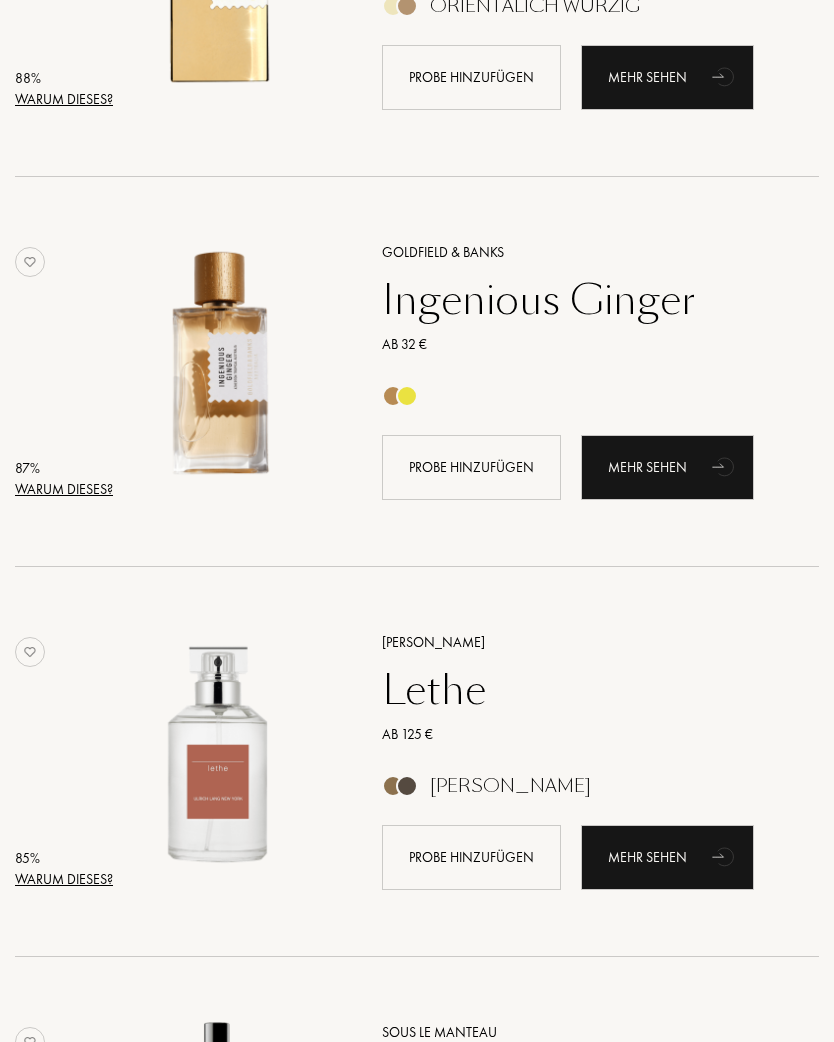 scroll, scrollTop: 2053, scrollLeft: 0, axis: vertical 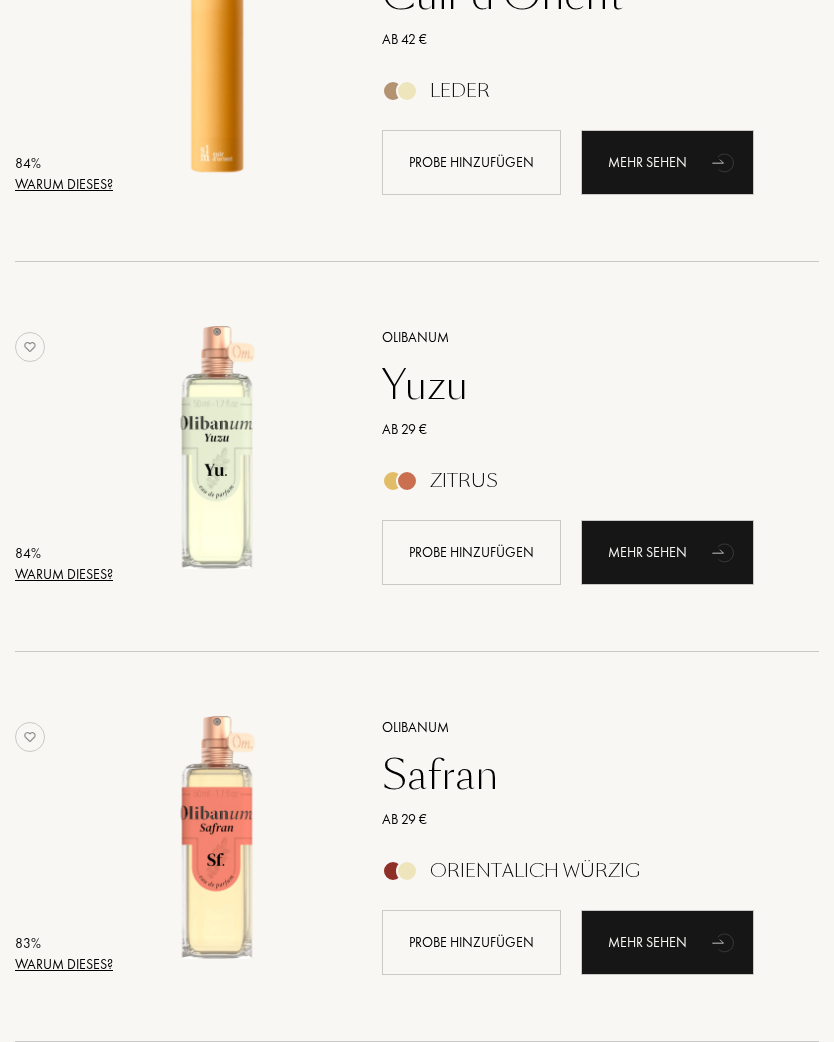 click on "Probe hinzufügen" at bounding box center [471, 943] 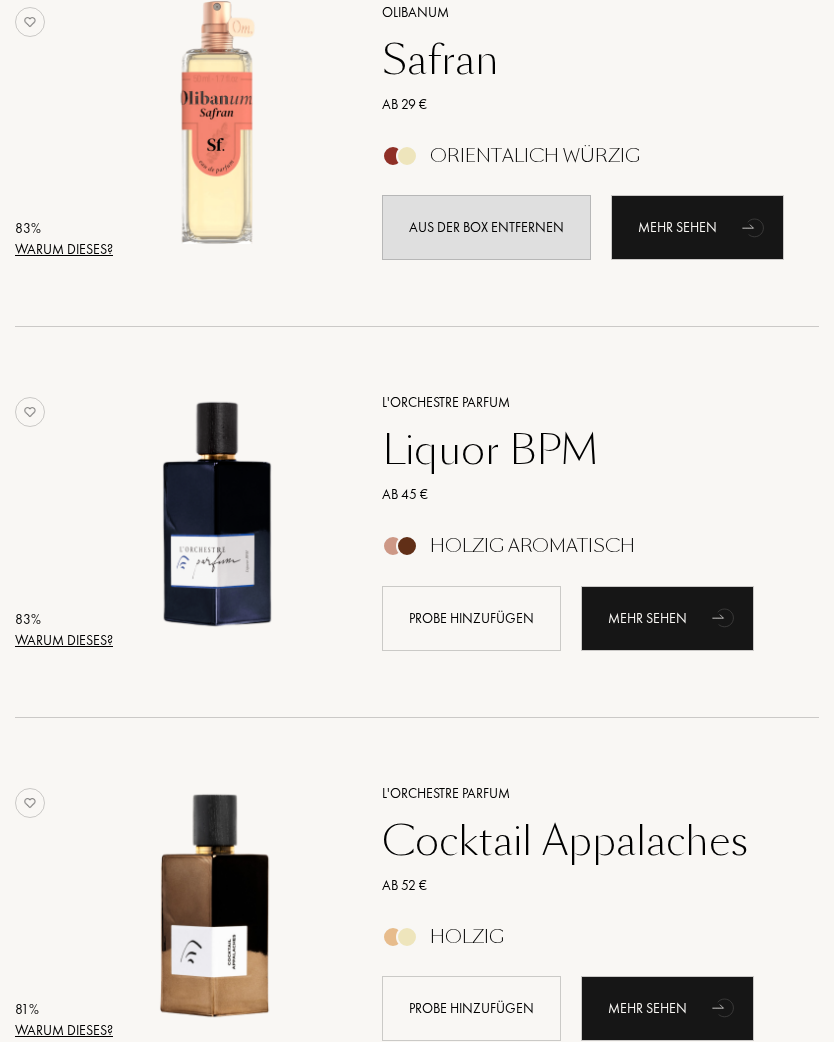 scroll, scrollTop: 3851, scrollLeft: 0, axis: vertical 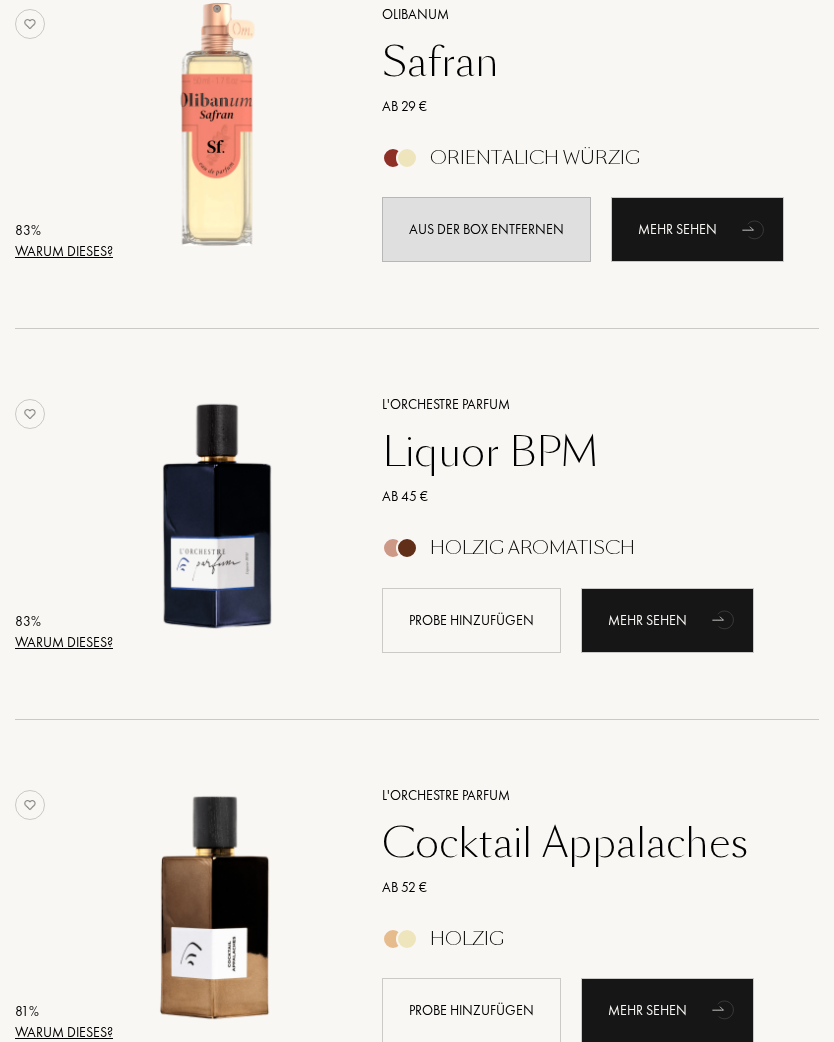 click on "Probe hinzufügen" at bounding box center (471, 1010) 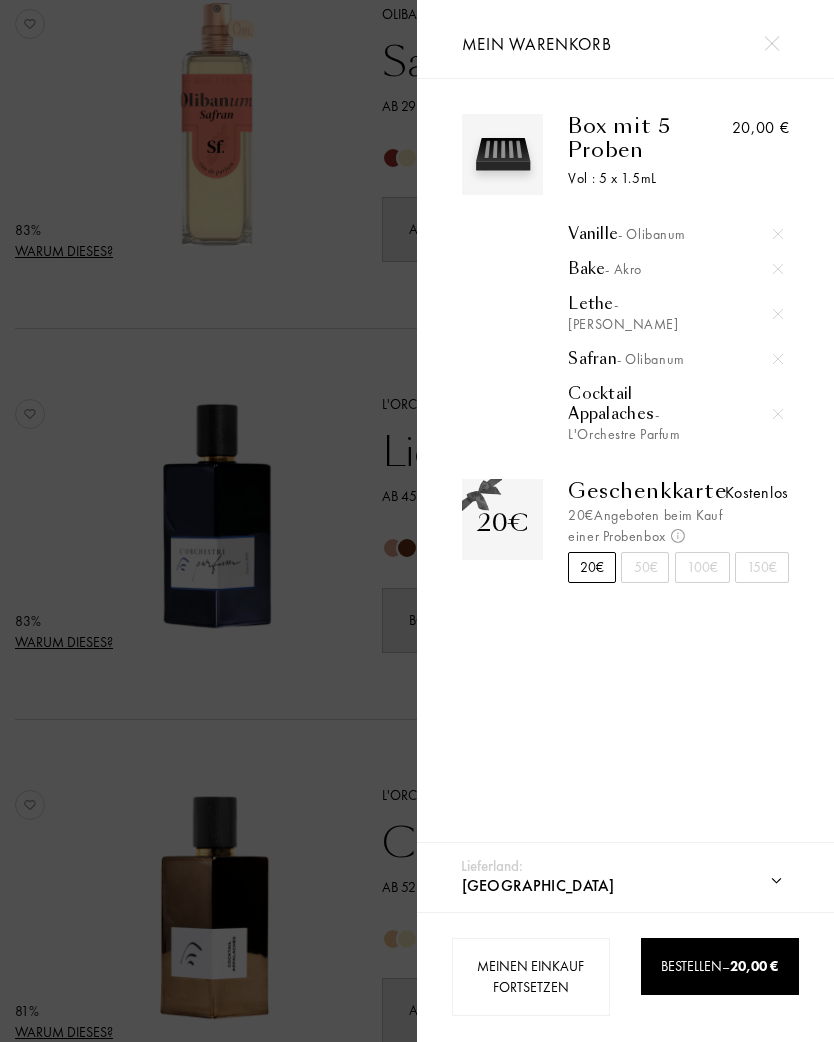 click on "Meinen Einkauf fortsetzen" at bounding box center (531, 977) 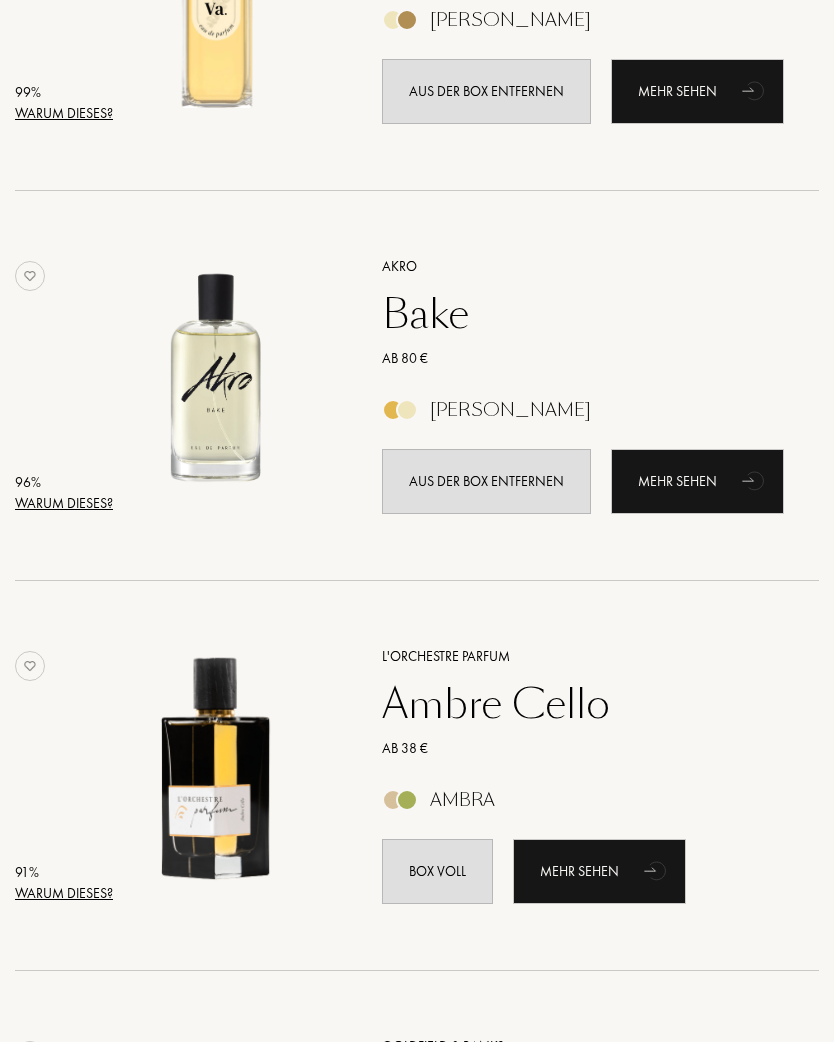 scroll, scrollTop: 479, scrollLeft: 0, axis: vertical 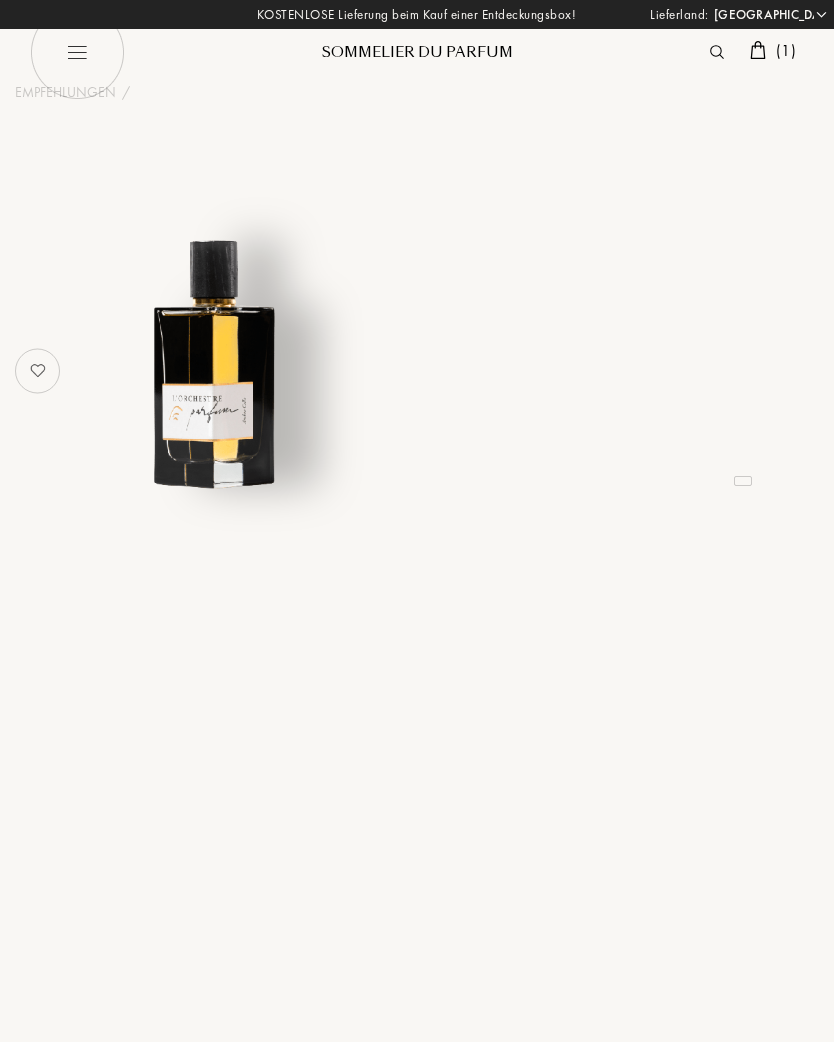 select on "DE" 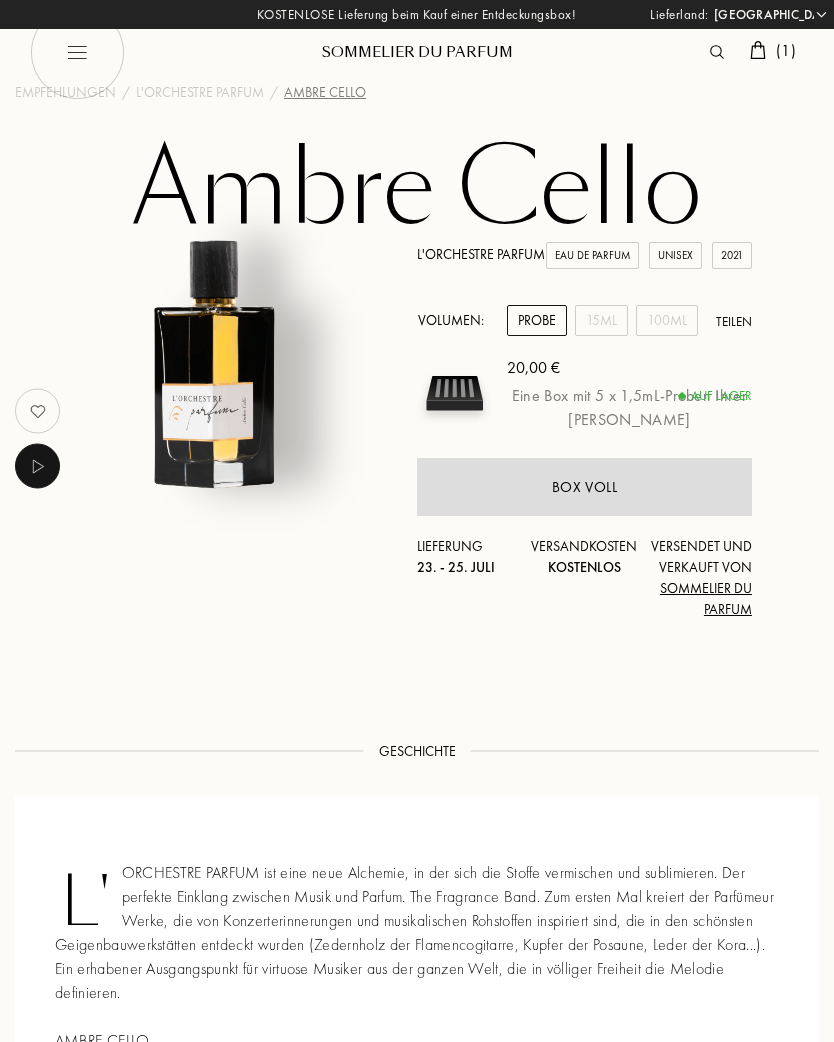 click on "15mL" at bounding box center (601, 320) 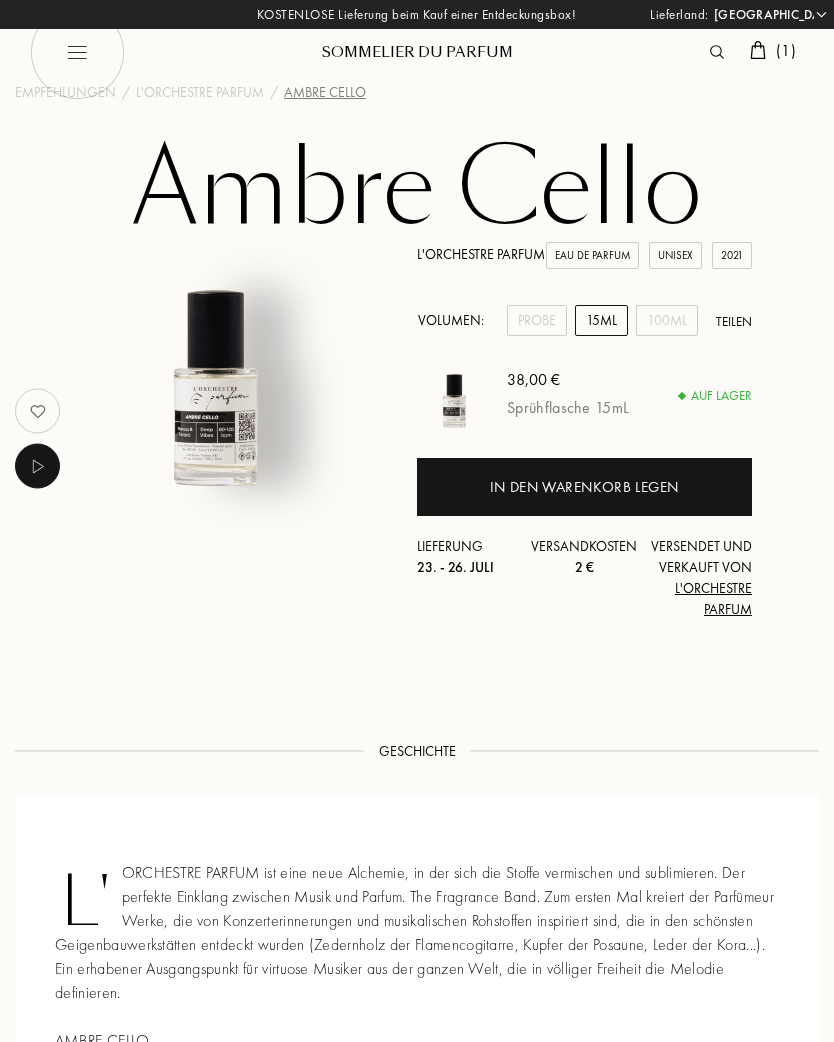 click on "In den Warenkorb legen" at bounding box center (584, 487) 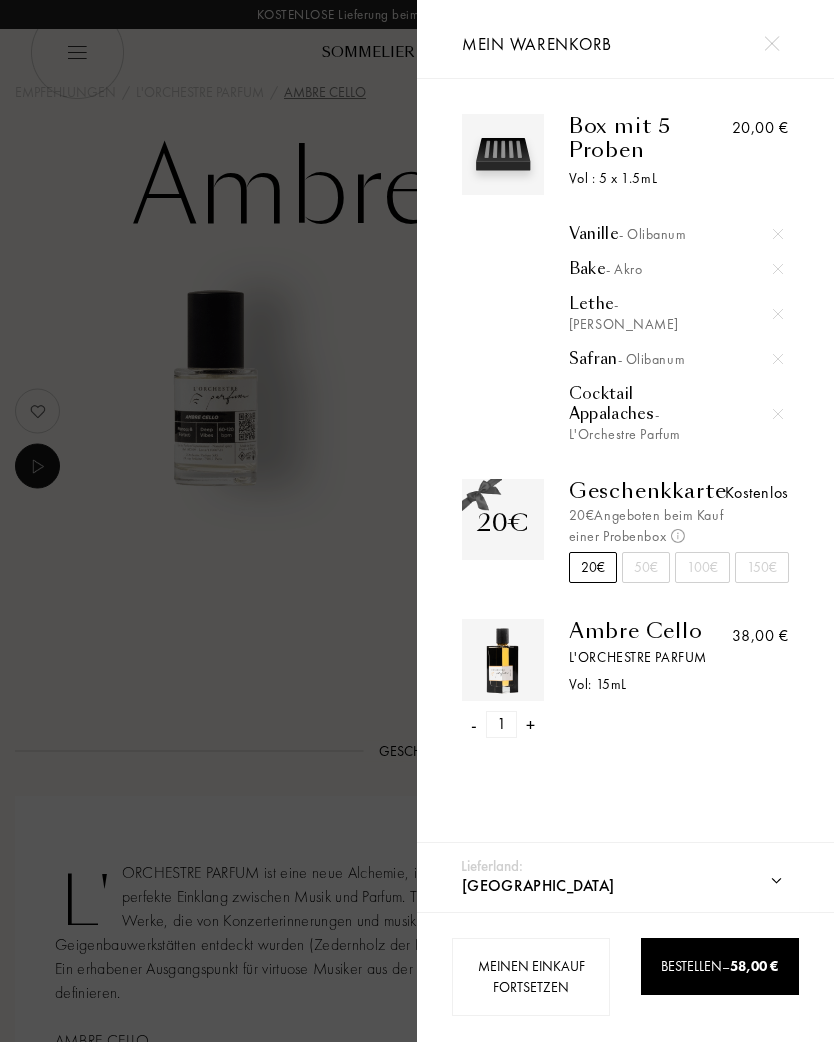 click on "Bestellen  –  58,00 €" at bounding box center (719, 966) 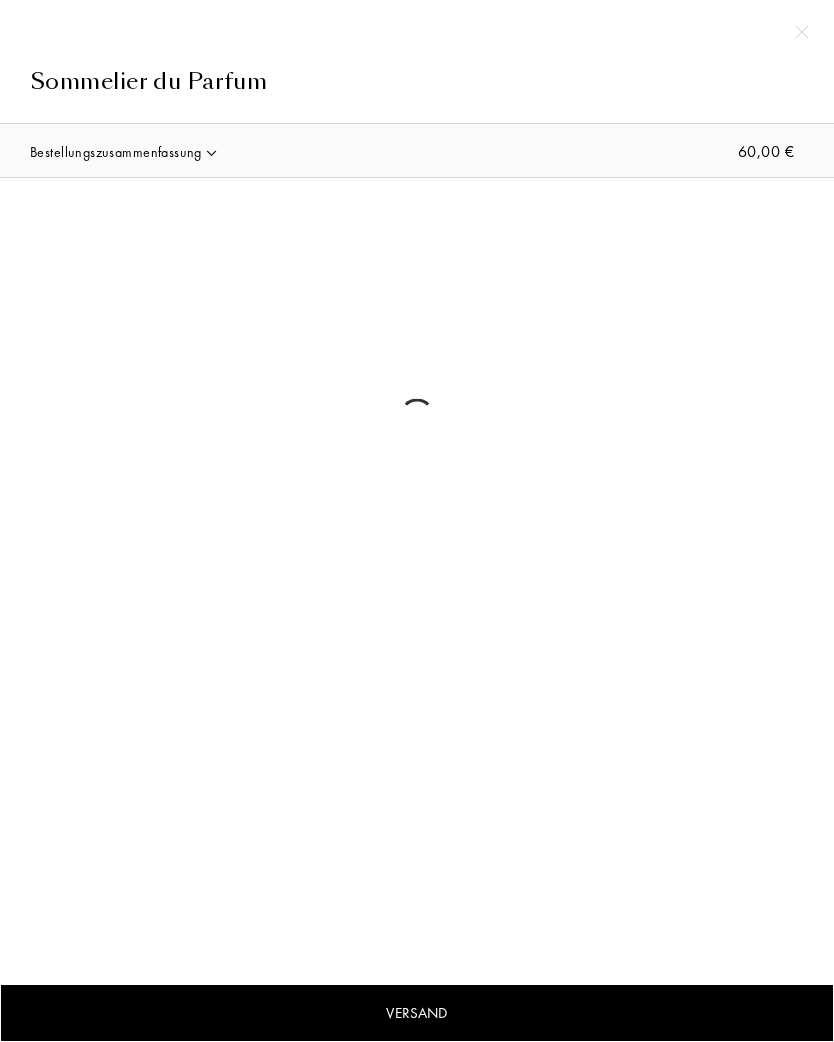 scroll, scrollTop: 0, scrollLeft: 0, axis: both 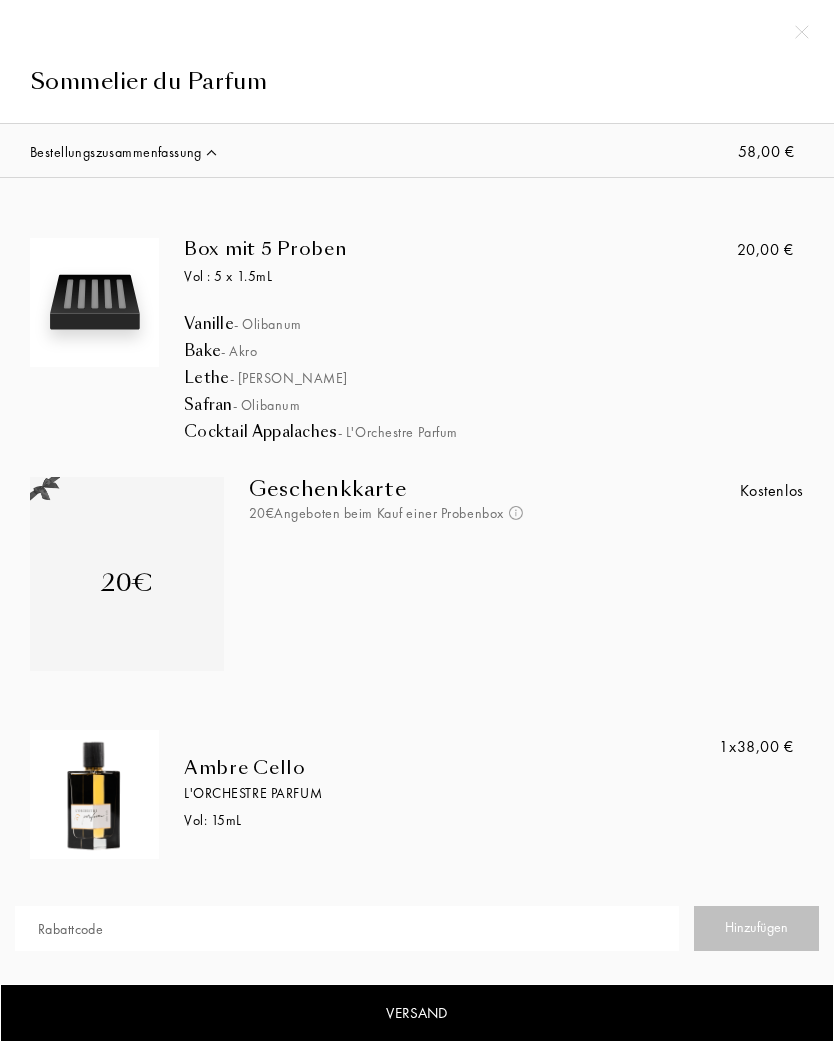 click on "Rabattcode" at bounding box center (70, 929) 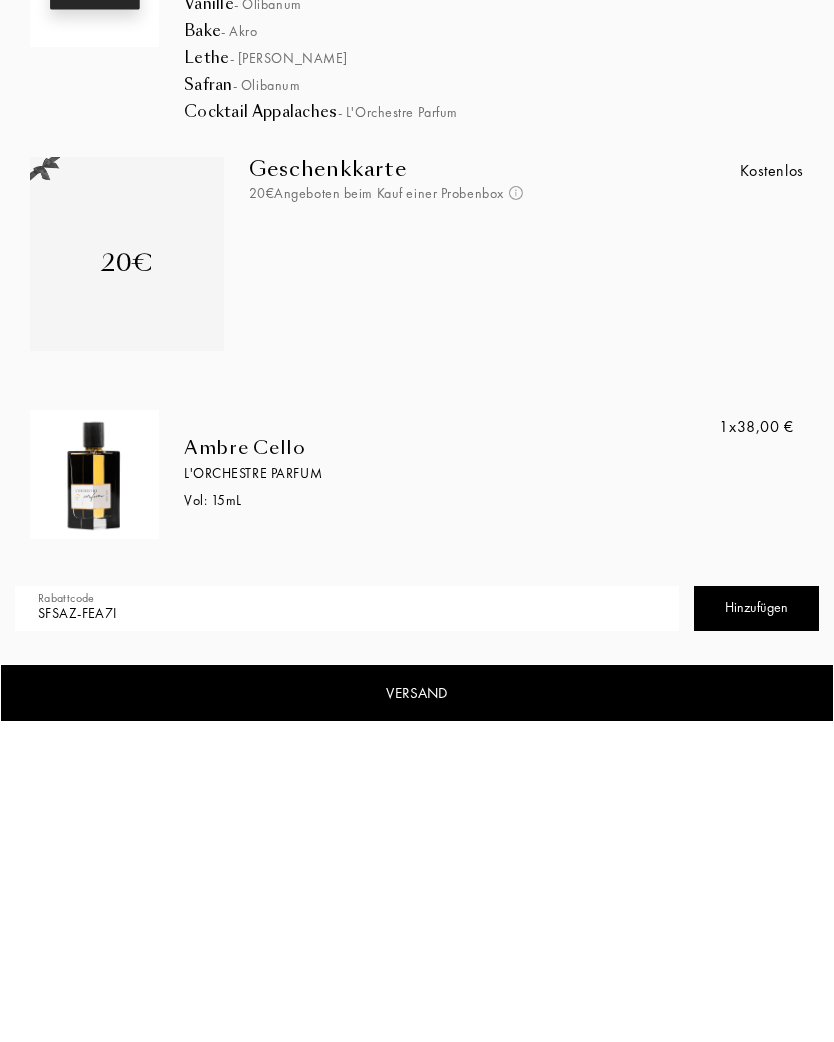 type on "SFSAZ-FEA7I" 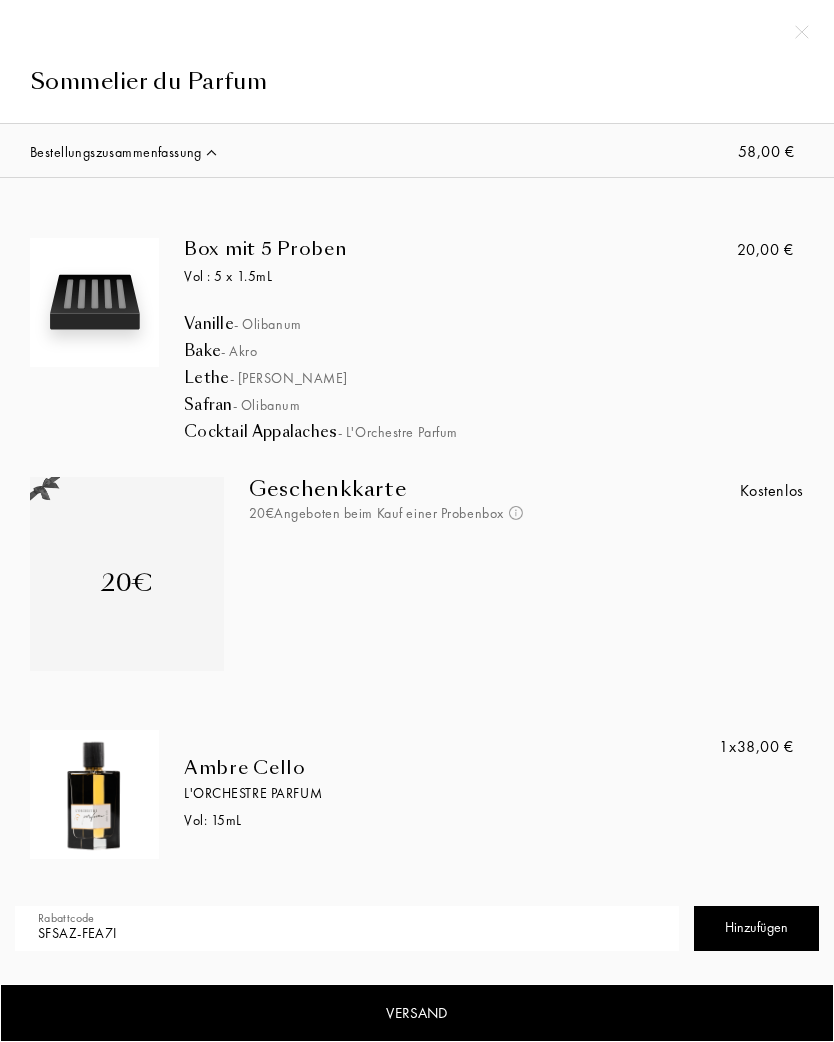 click on "Hinzufügen" at bounding box center [756, 928] 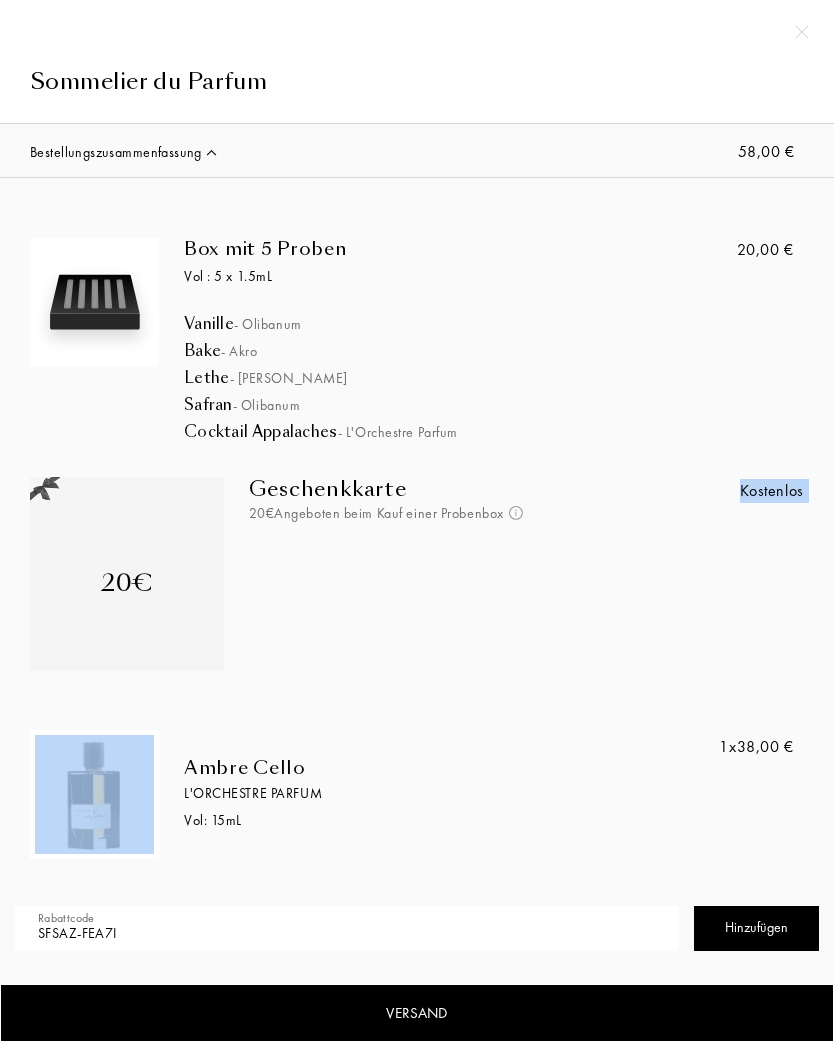 click on "Ambre Cello L'Orchestre Parfum Vol:   15 mL" at bounding box center (385, 794) 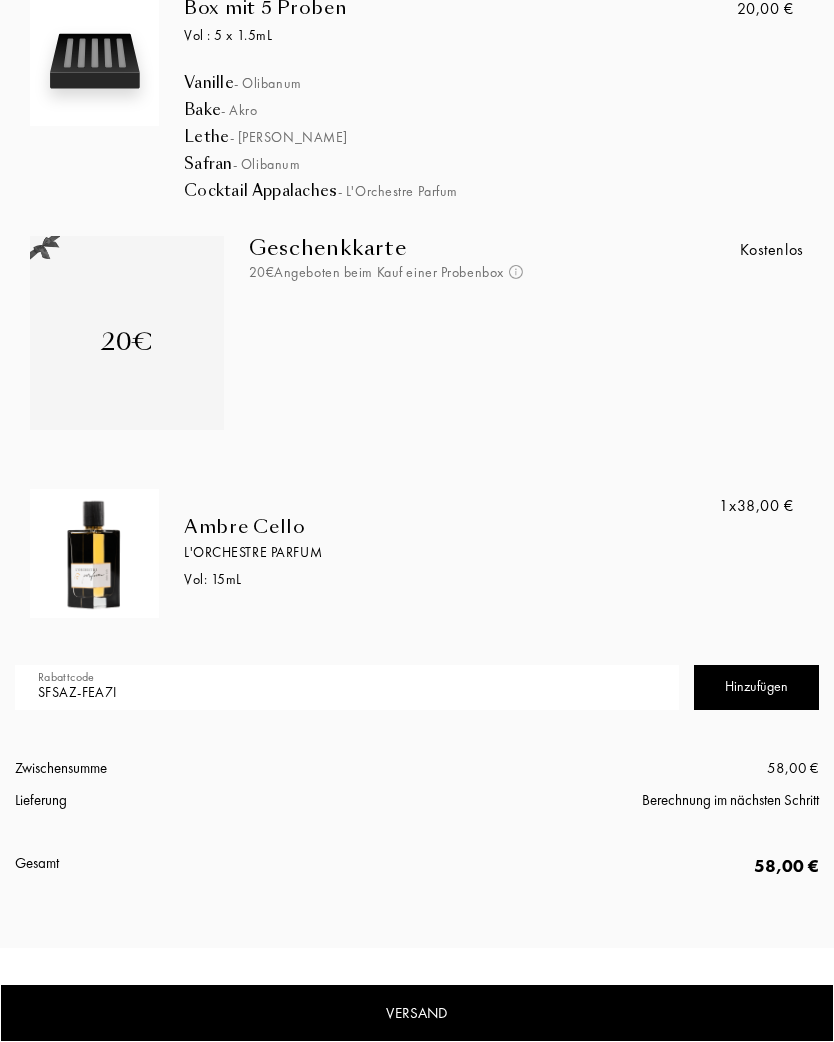 scroll, scrollTop: 244, scrollLeft: 0, axis: vertical 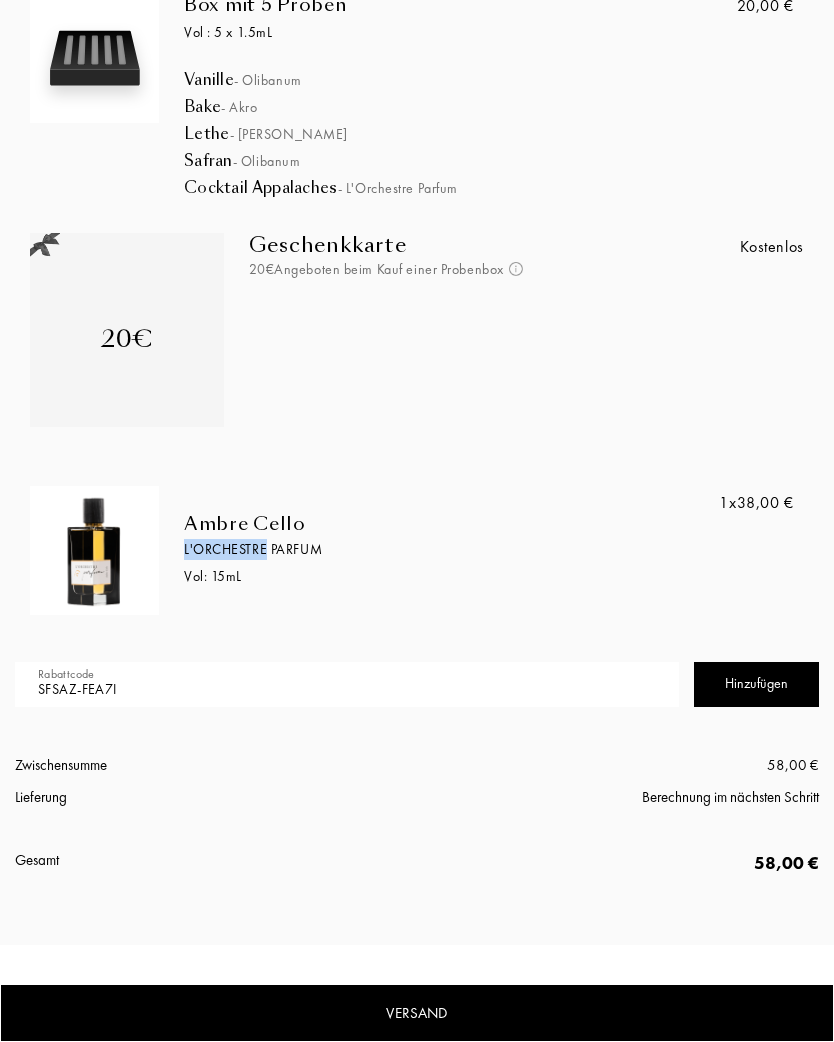 click on "Ambre Cello L'Orchestre Parfum Vol:   15 mL 1x 38,00 €" at bounding box center (417, 550) 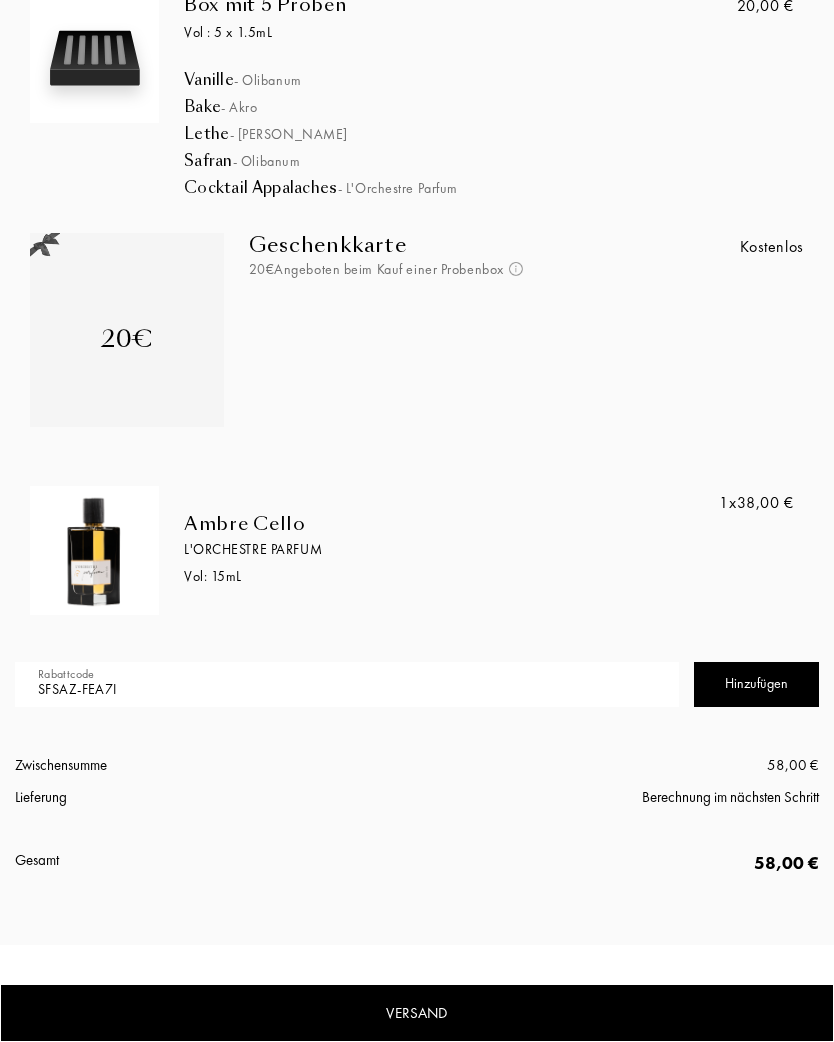 scroll, scrollTop: 239, scrollLeft: 0, axis: vertical 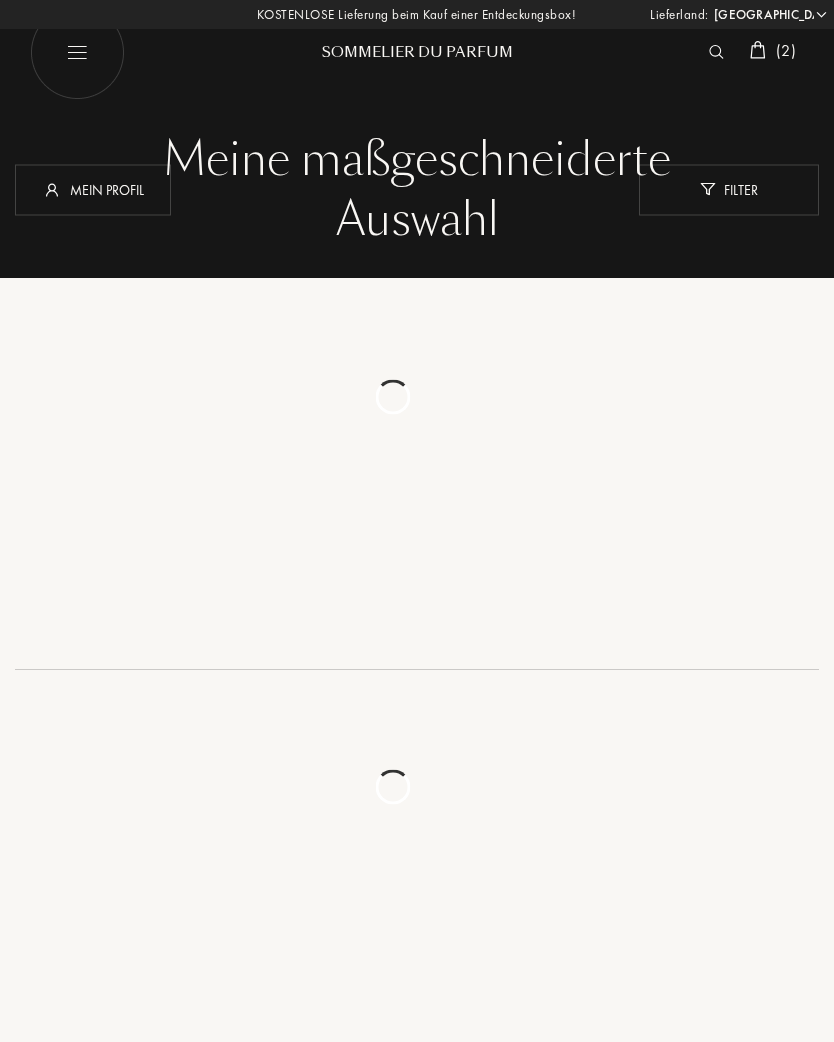 select on "DE" 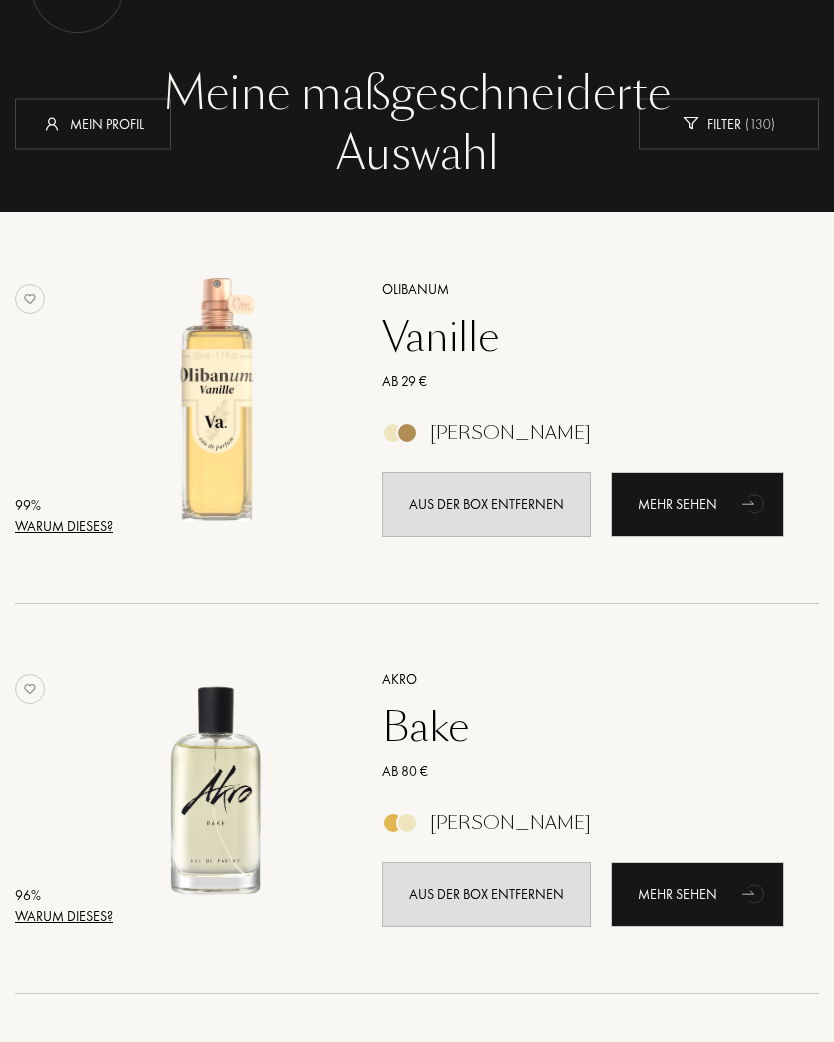 scroll, scrollTop: 0, scrollLeft: 0, axis: both 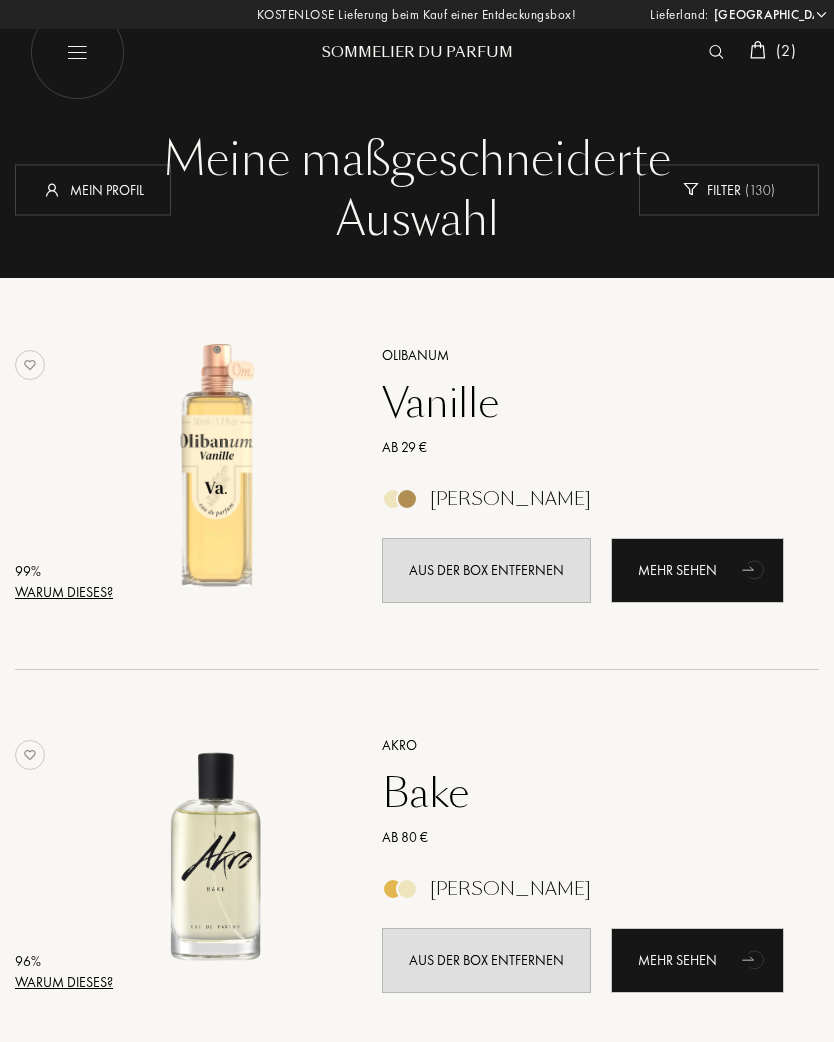 click at bounding box center (758, 50) 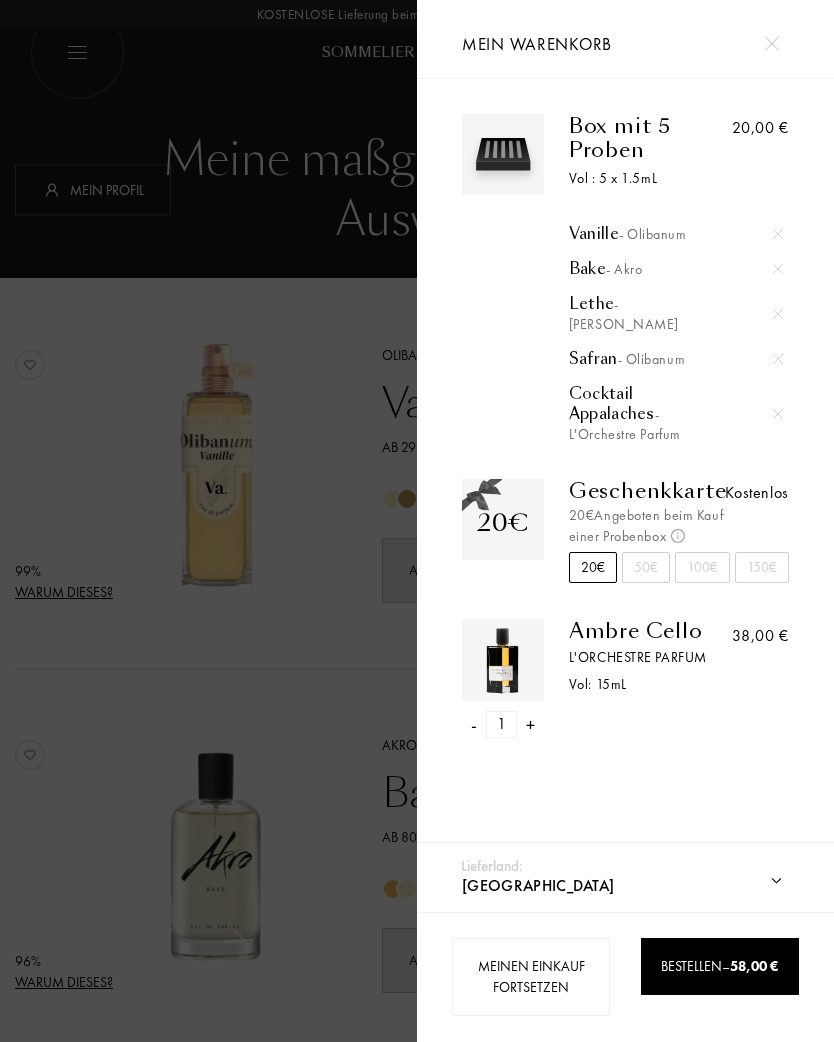 click on "-" at bounding box center (474, 724) 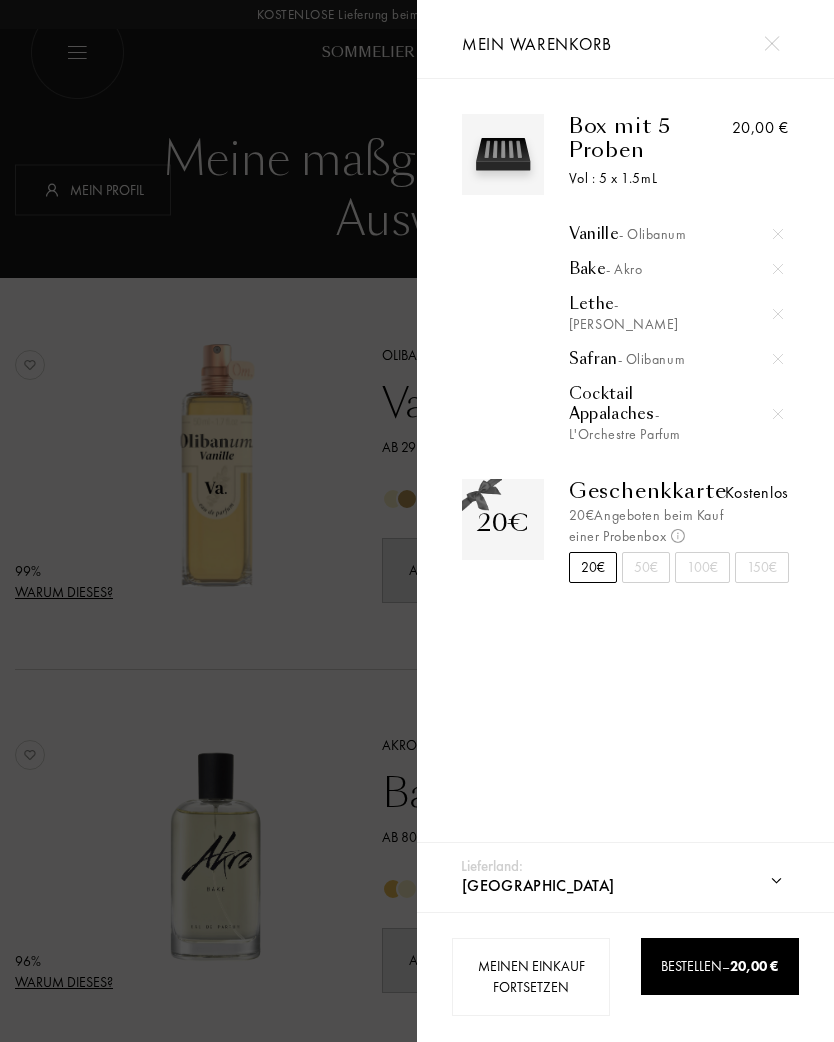 click on "Bestellen  –  20,00 €" at bounding box center [719, 966] 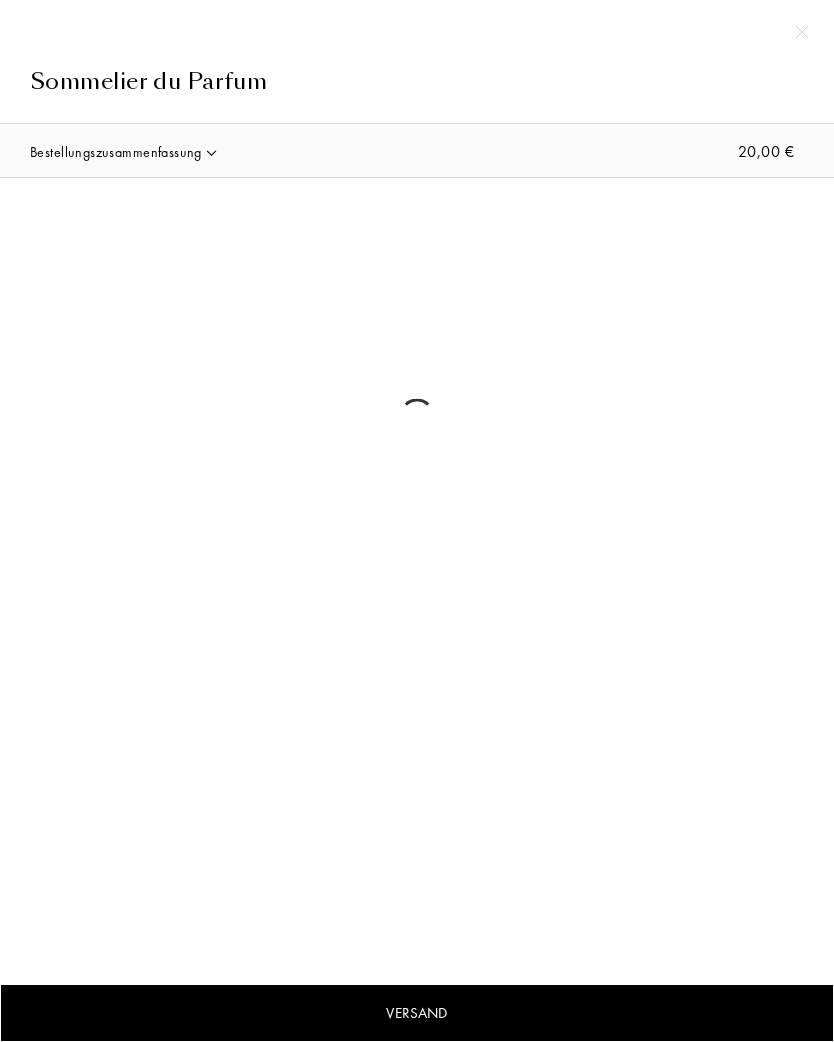 scroll, scrollTop: 0, scrollLeft: 0, axis: both 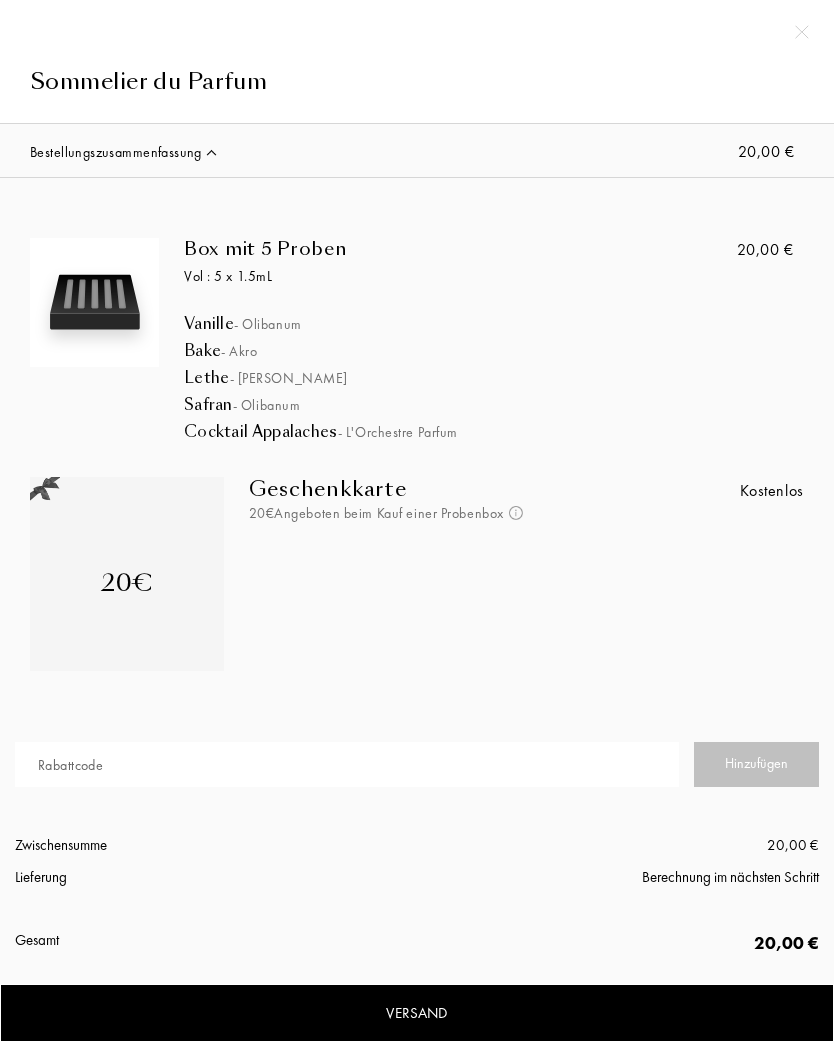 click on "Versand" at bounding box center [417, 1013] 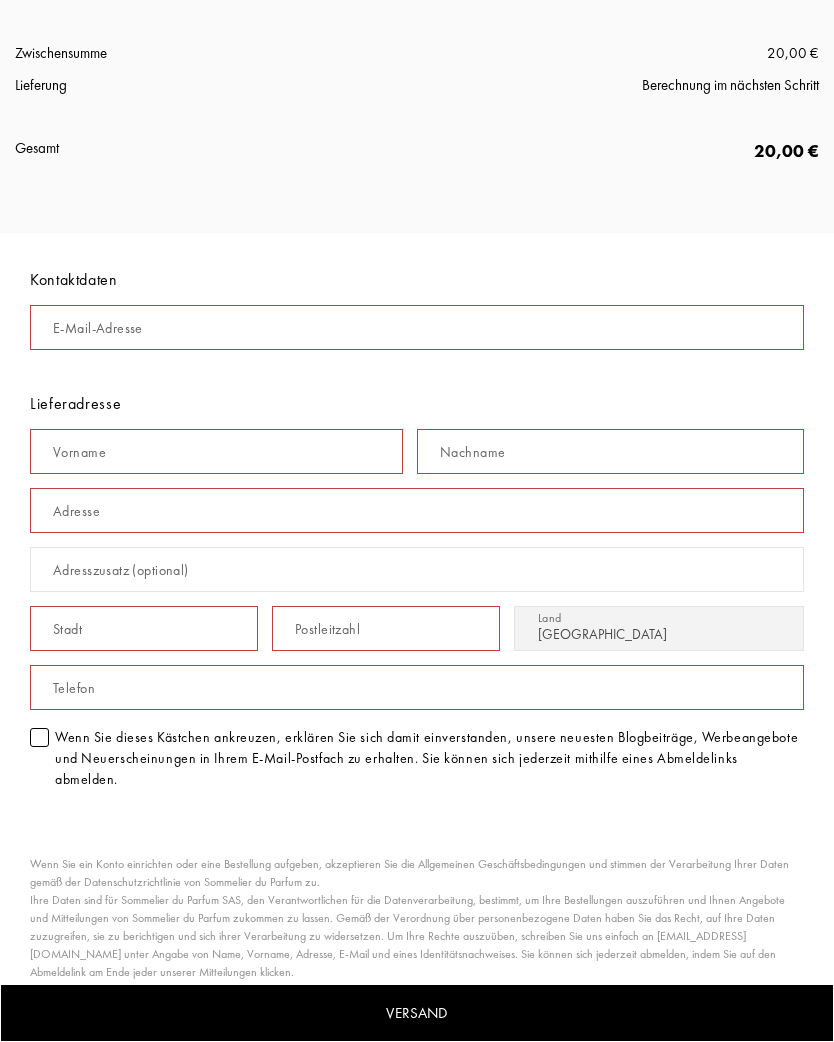 scroll, scrollTop: 790, scrollLeft: 0, axis: vertical 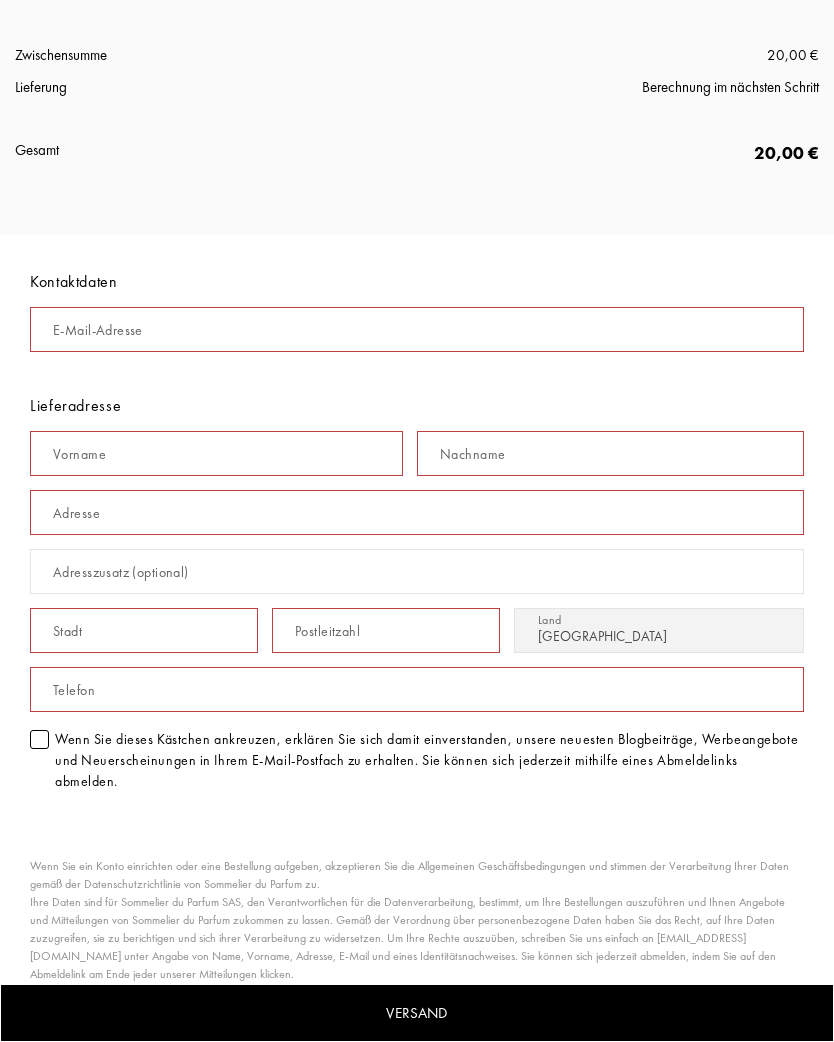 click on "E-Mail-Adresse" at bounding box center [98, 330] 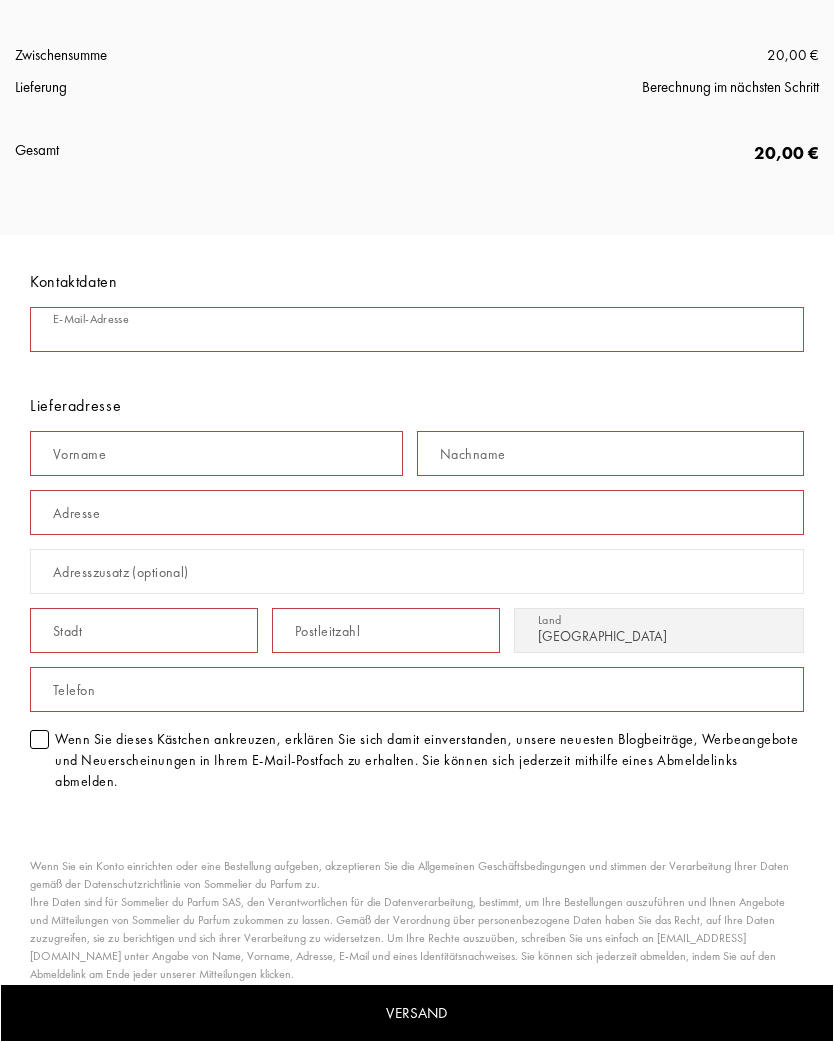 type on "J" 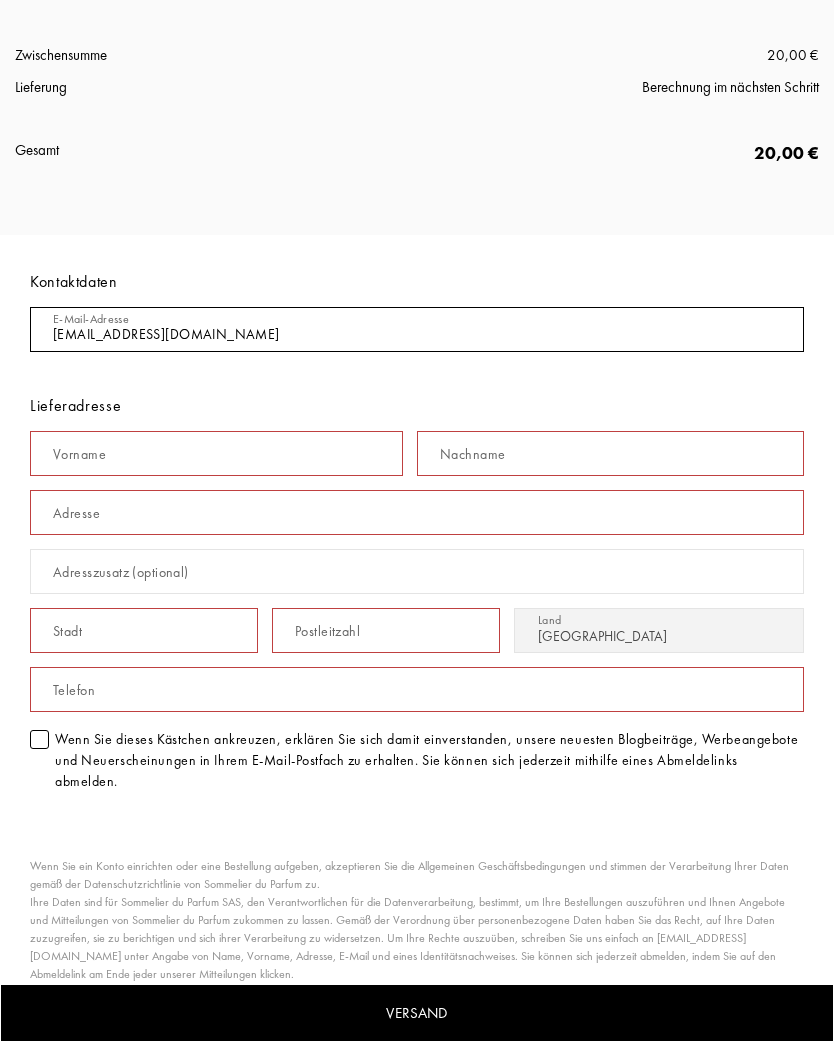 type on "[EMAIL_ADDRESS][DOMAIN_NAME]" 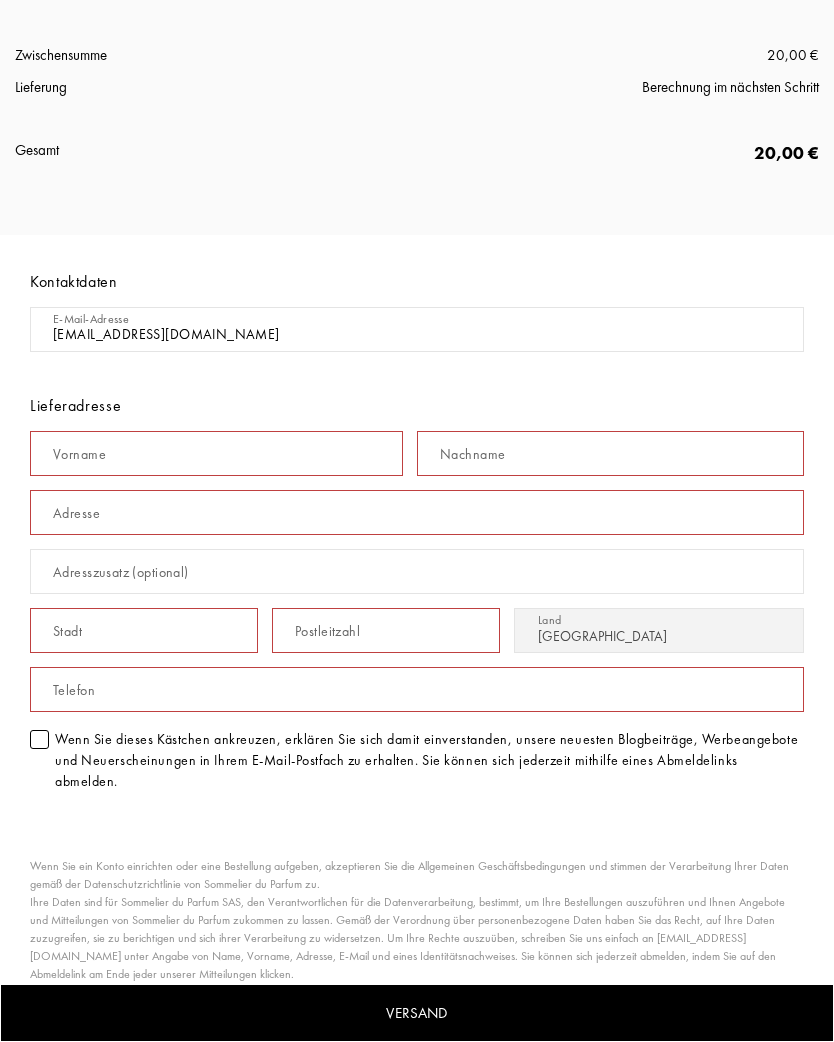 click at bounding box center (216, 453) 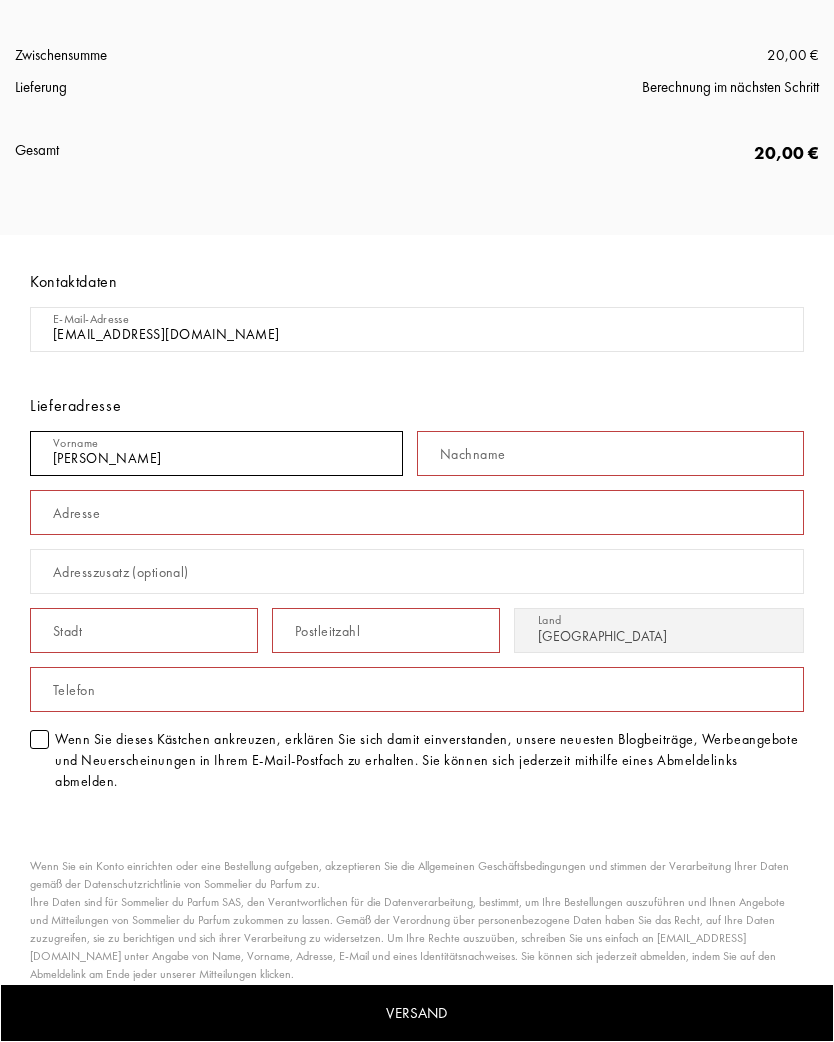 type on "[PERSON_NAME]" 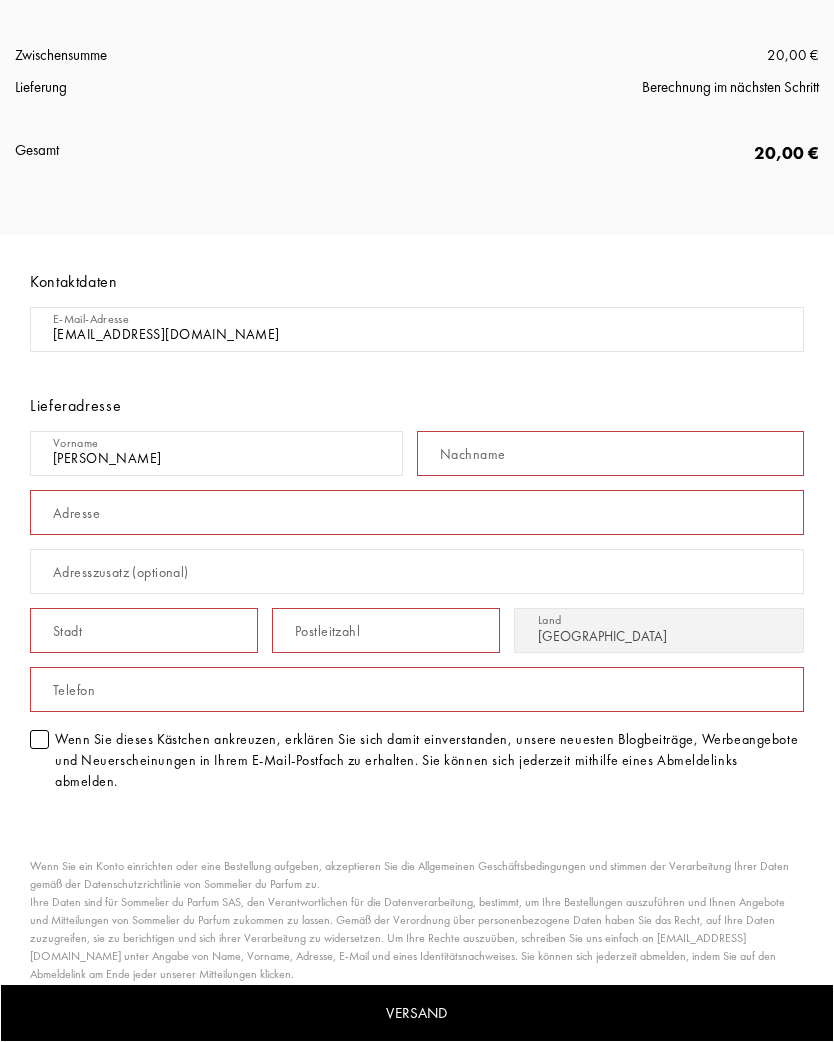 click on "Nachname" at bounding box center (472, 454) 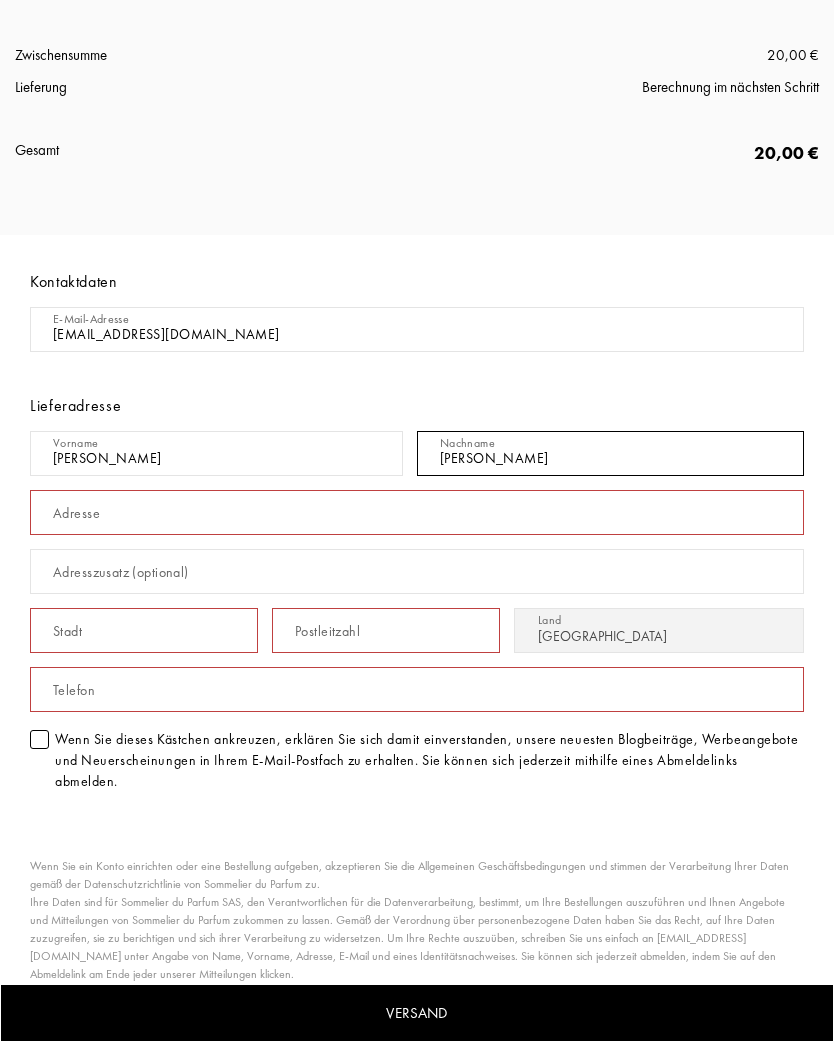 type on "Kimmerle" 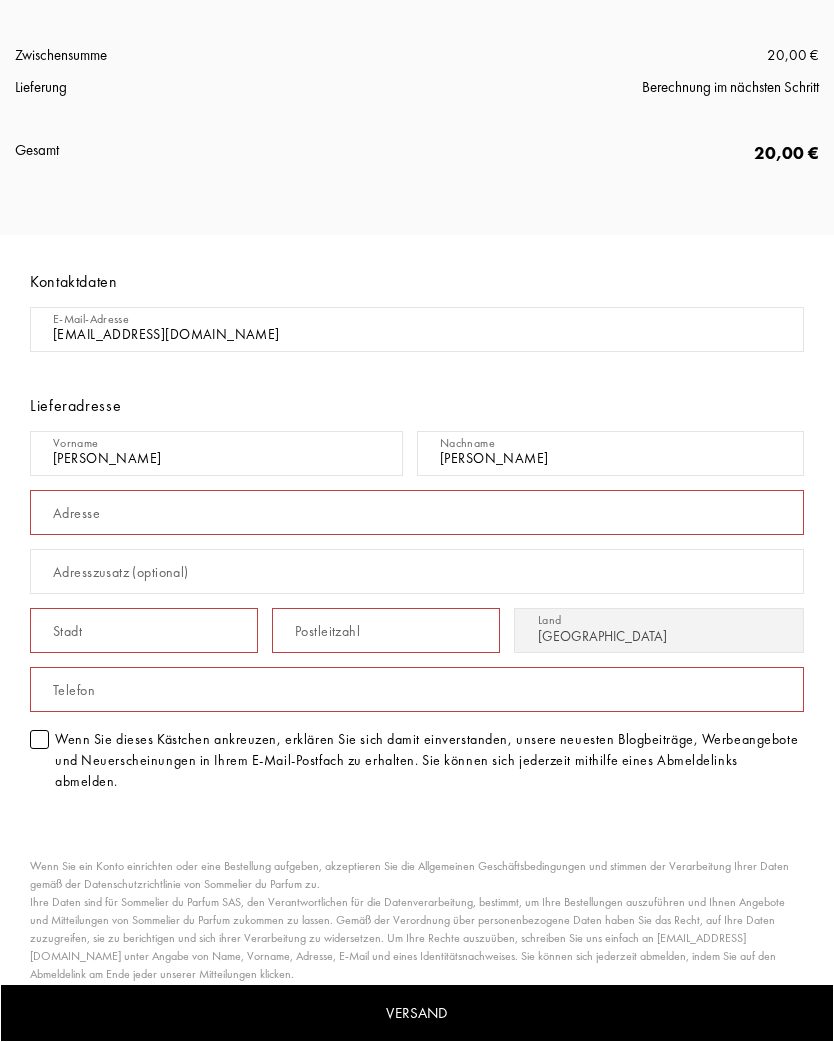 click at bounding box center (417, 512) 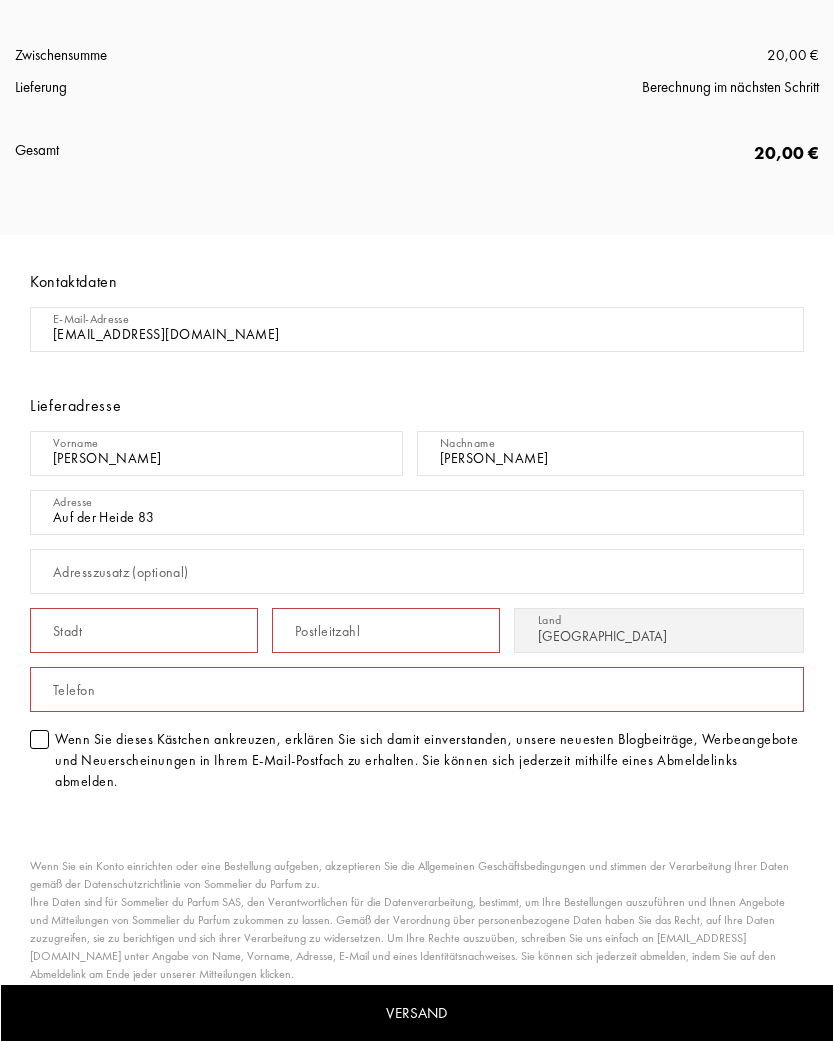 type on "Auf der Heide 83" 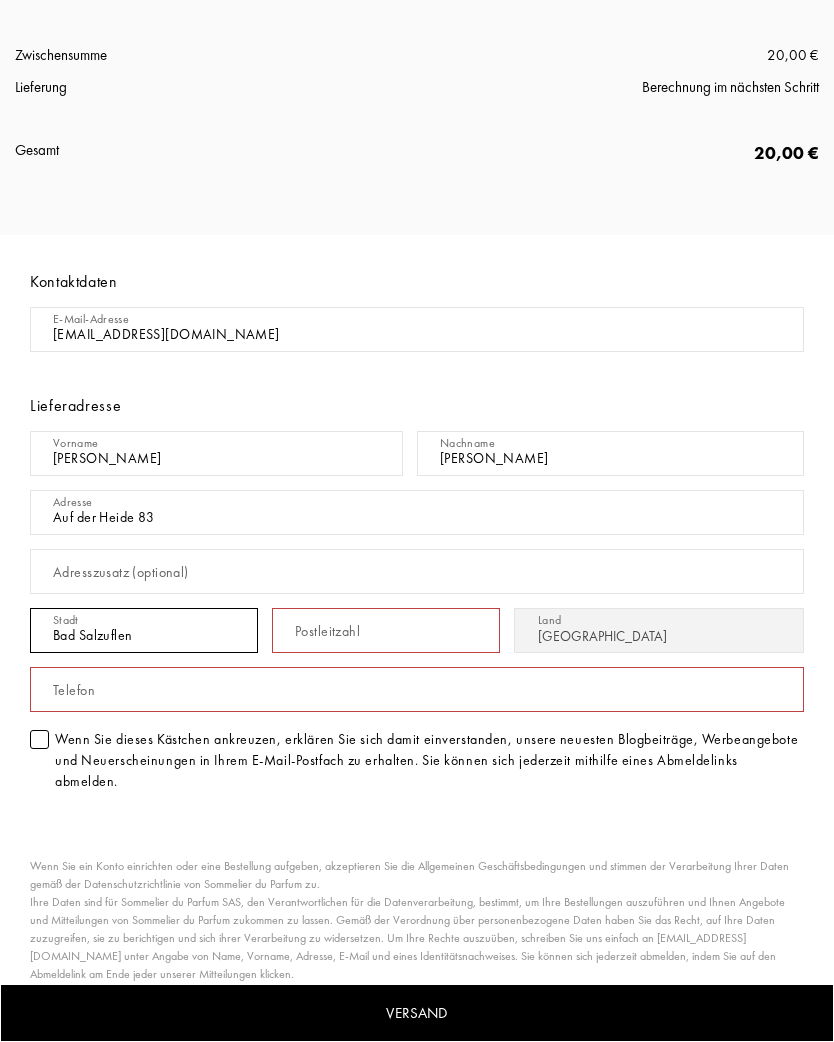 type on "Bad Salzuflen" 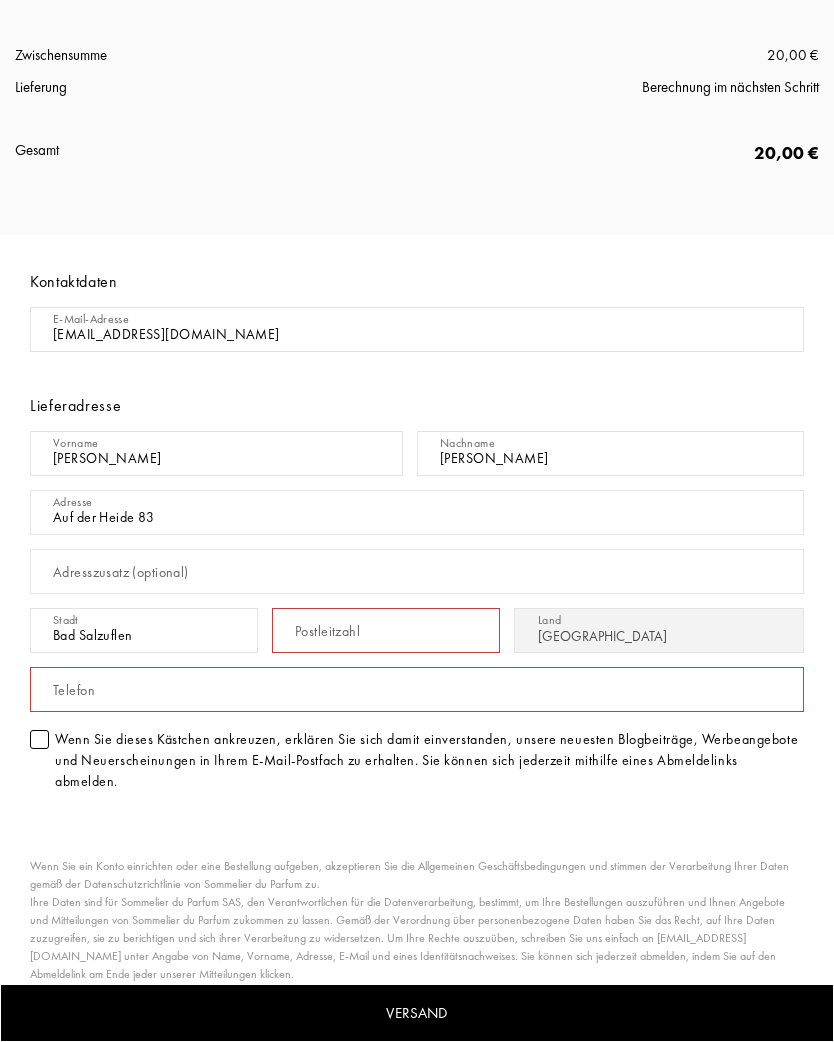 click on "Postleitzahl" at bounding box center [327, 631] 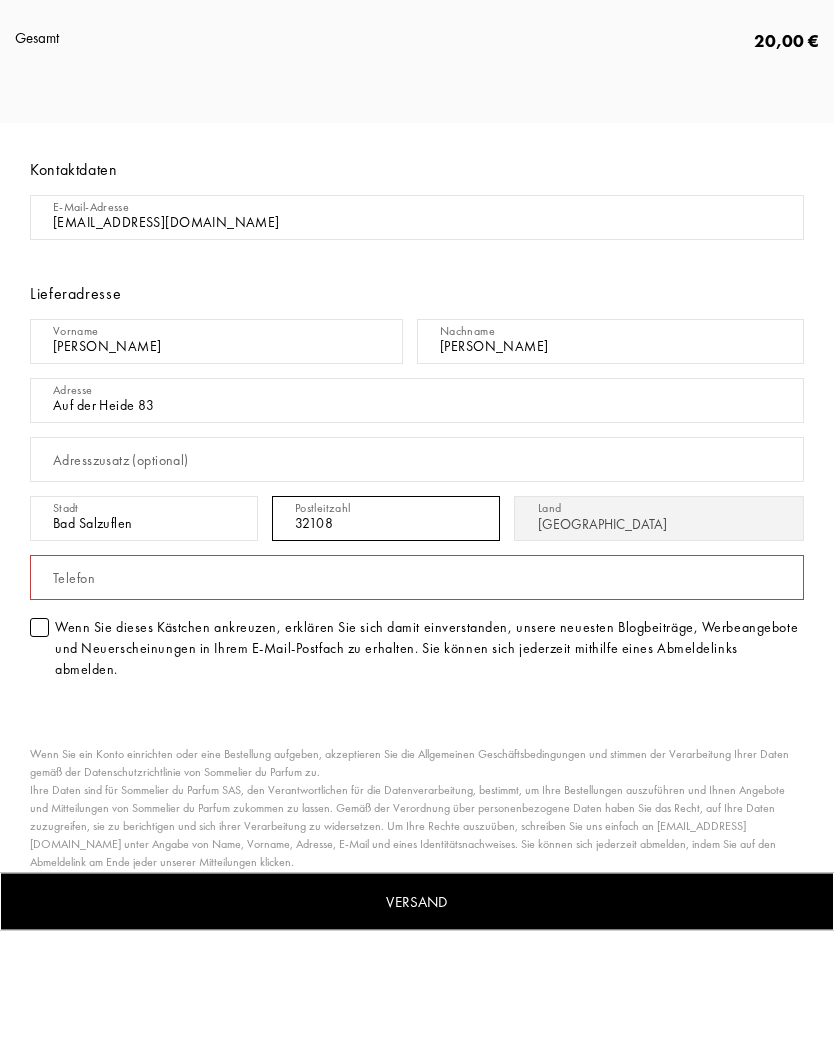 type on "32108" 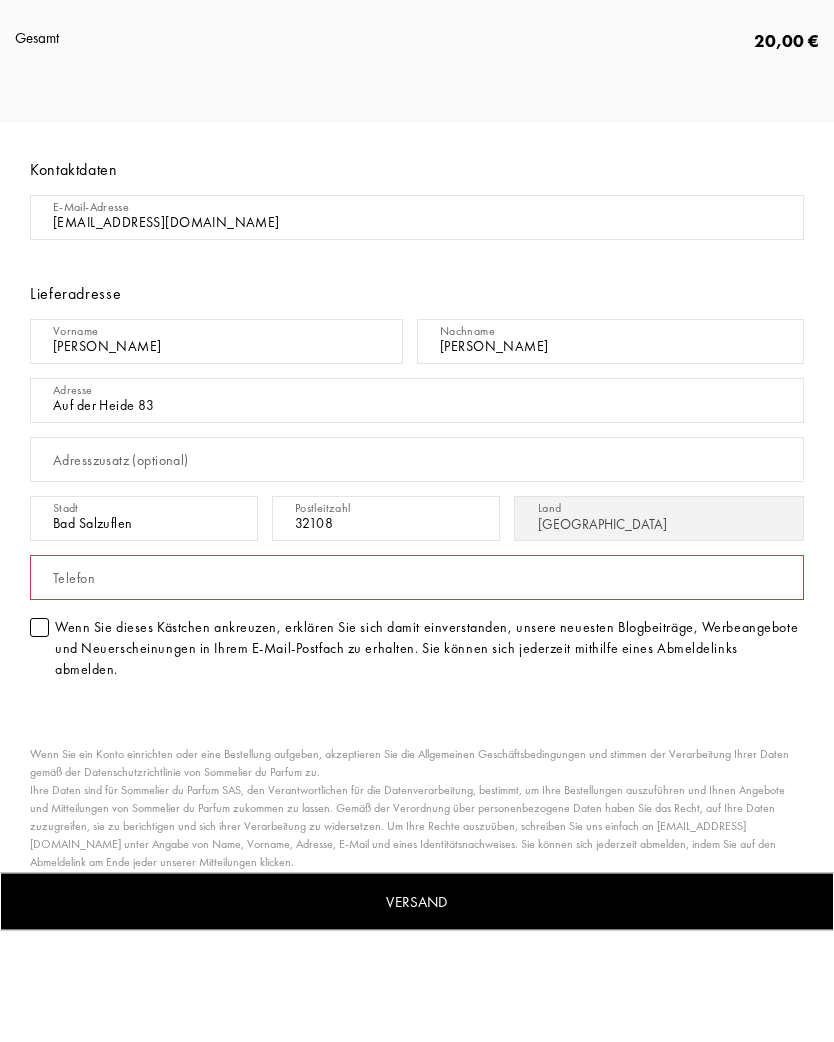 click at bounding box center [417, 689] 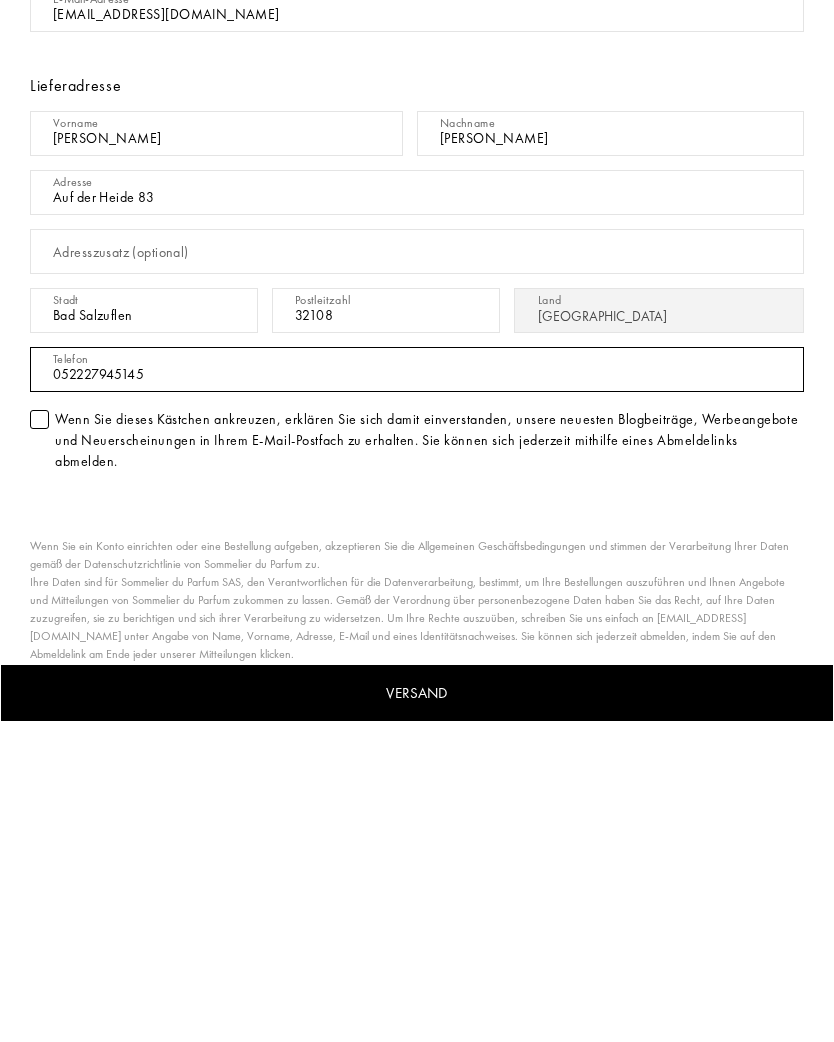 type on "052227945145" 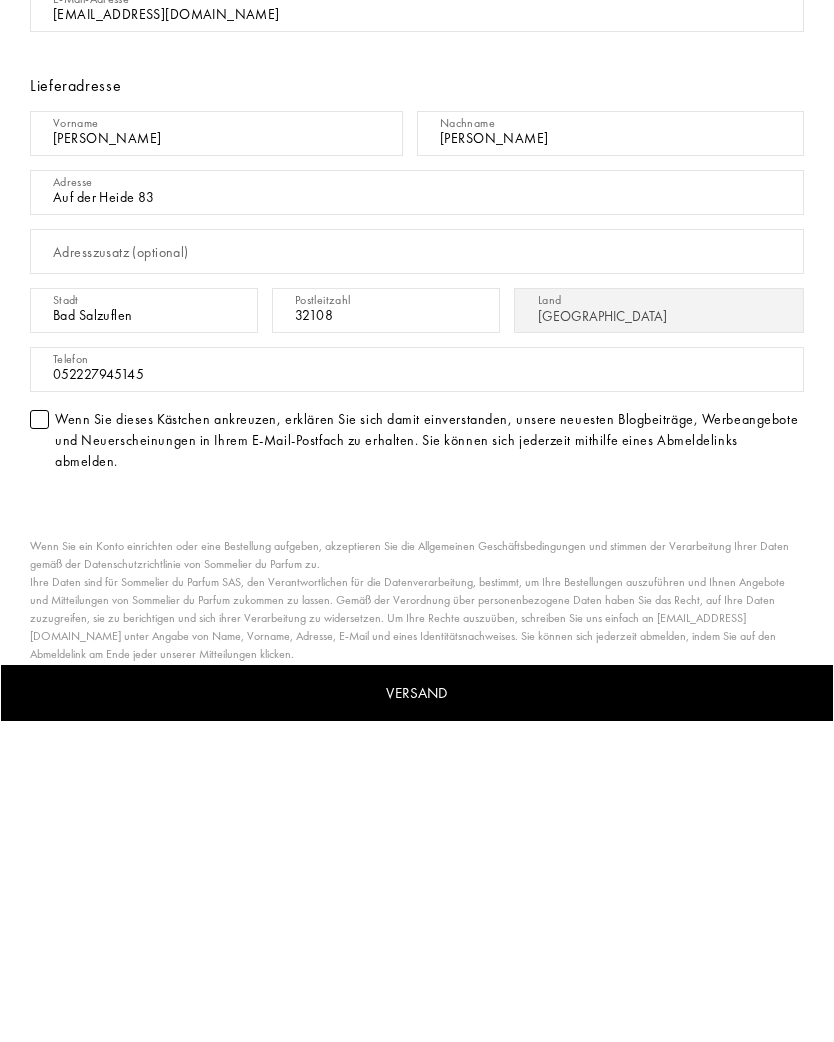 click on "Versand" at bounding box center [417, 1013] 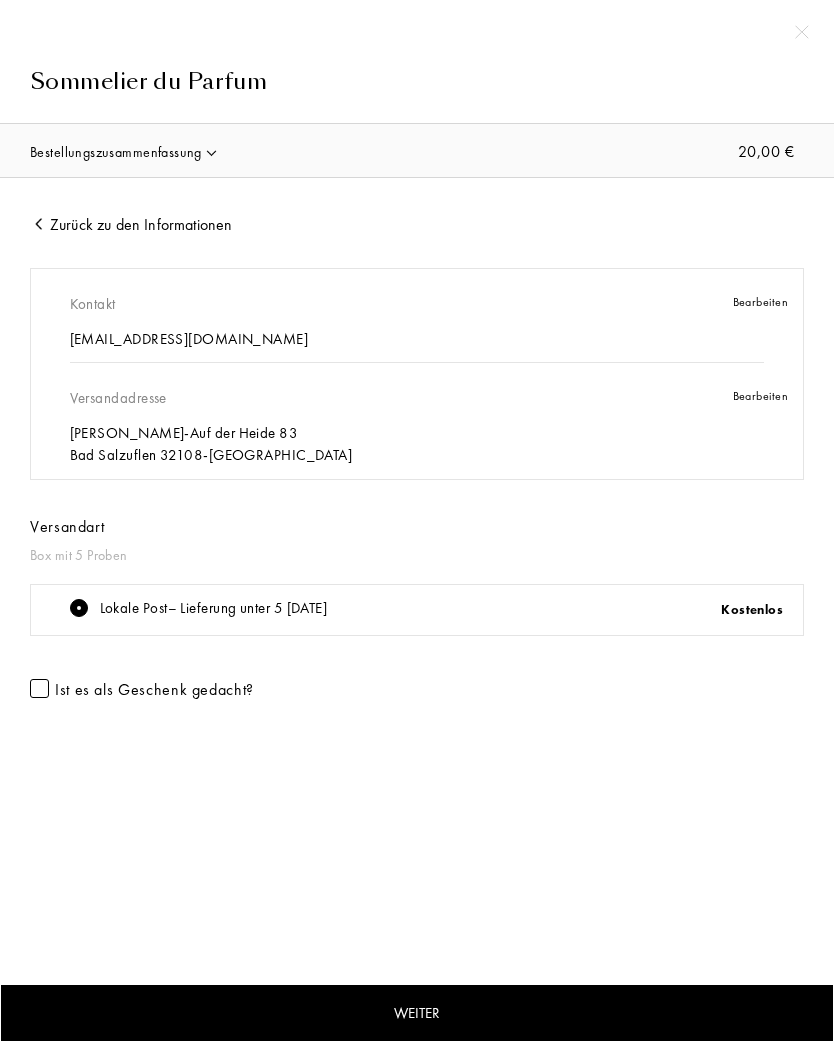 scroll, scrollTop: 0, scrollLeft: 0, axis: both 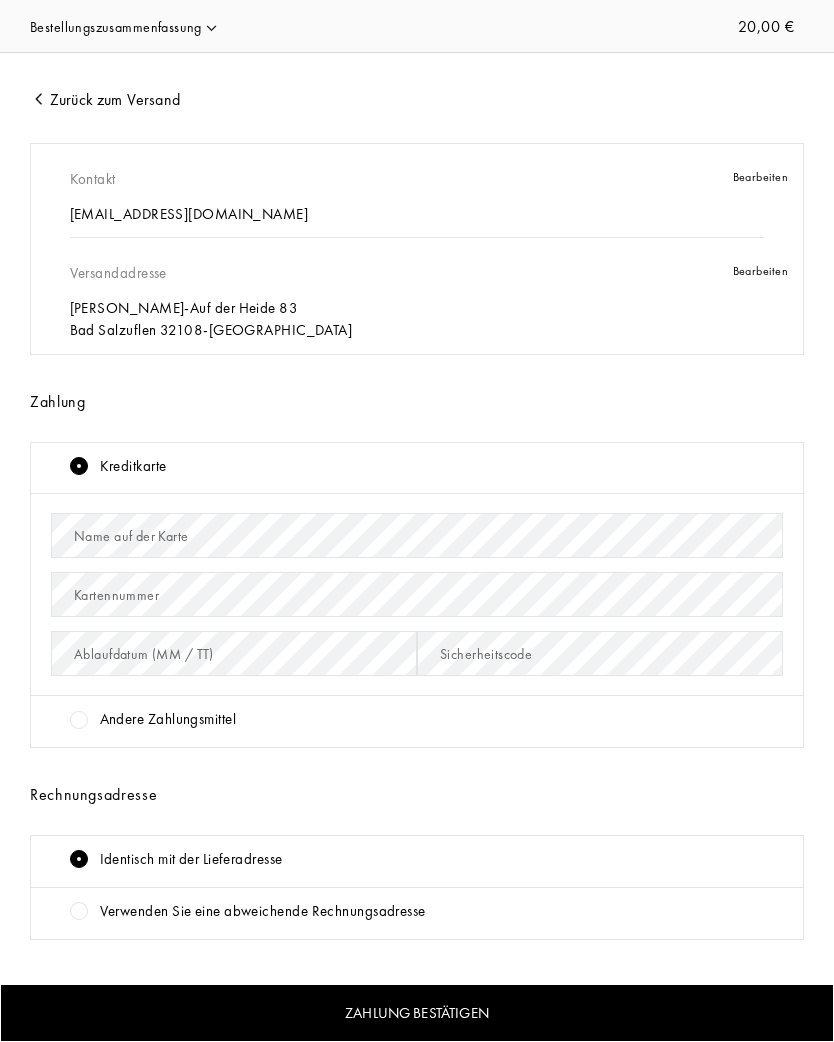 click at bounding box center [79, 720] 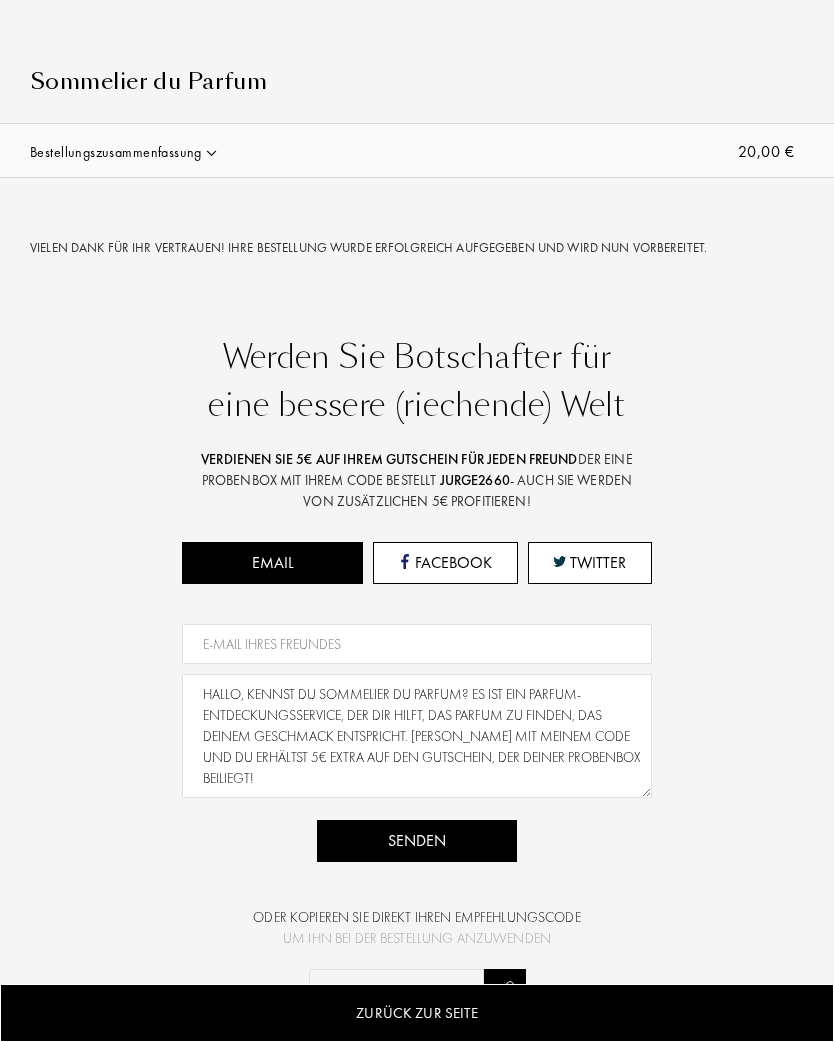 scroll, scrollTop: 0, scrollLeft: 0, axis: both 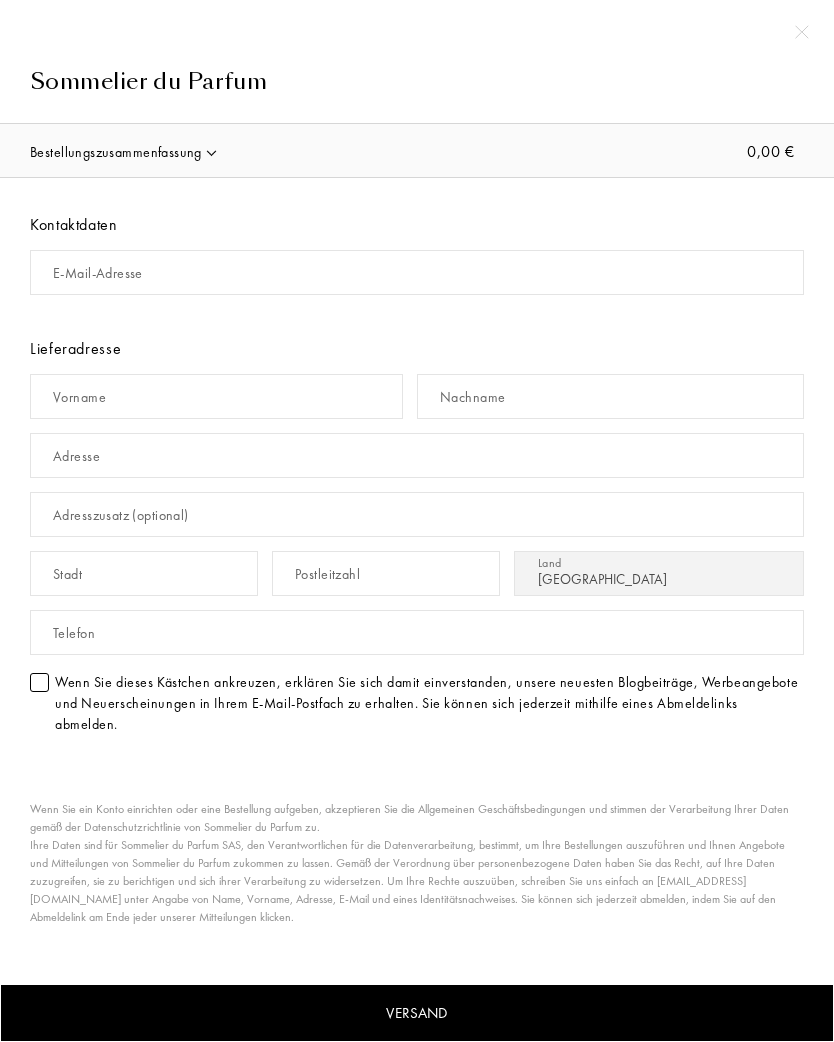 select on "DE" 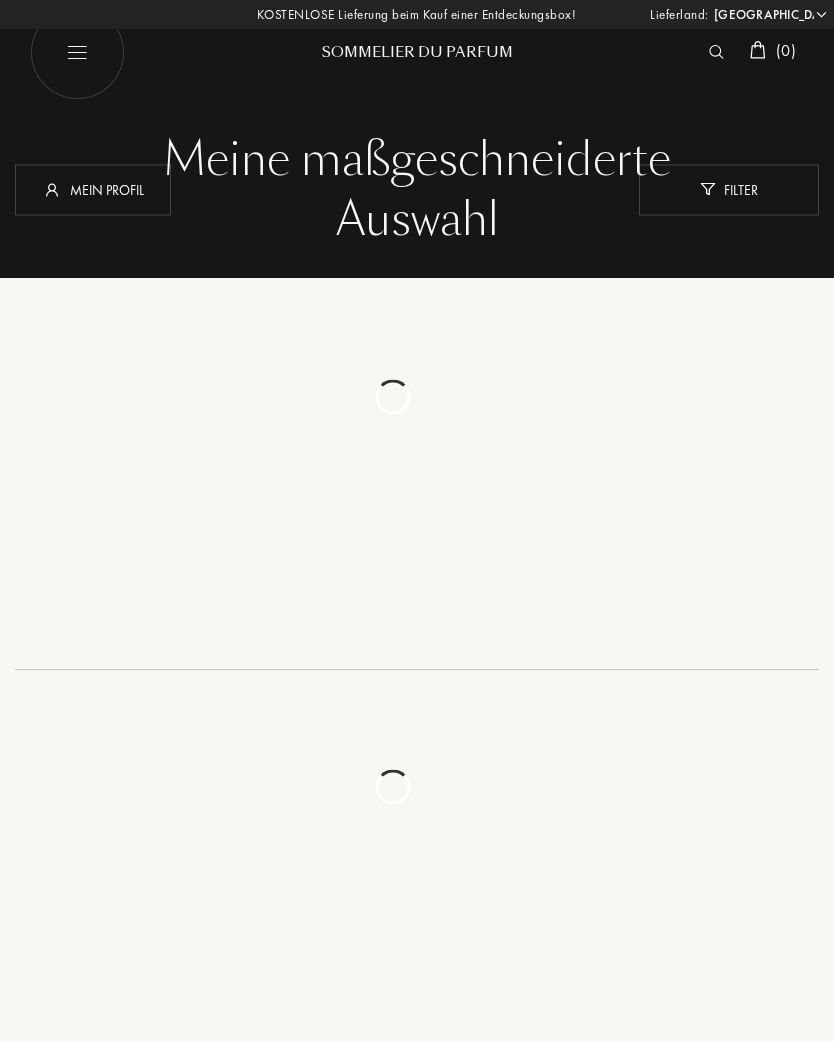 select on "DE" 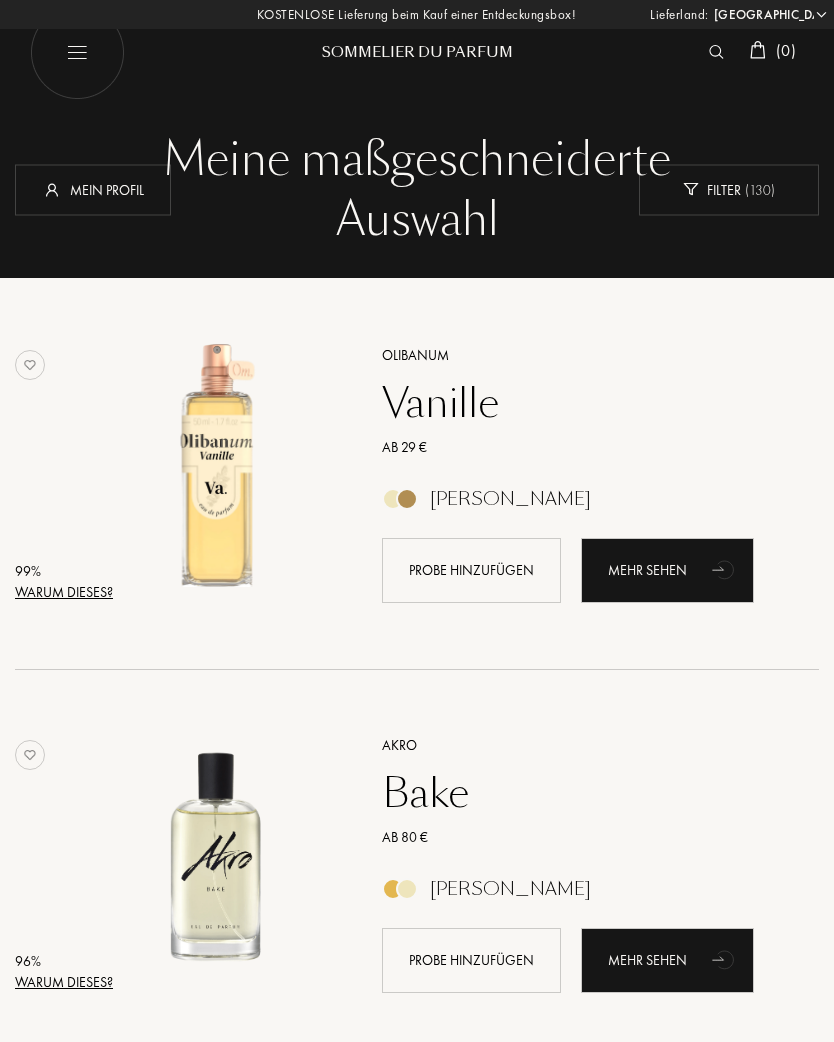 click on "Mein Profil" at bounding box center (93, 189) 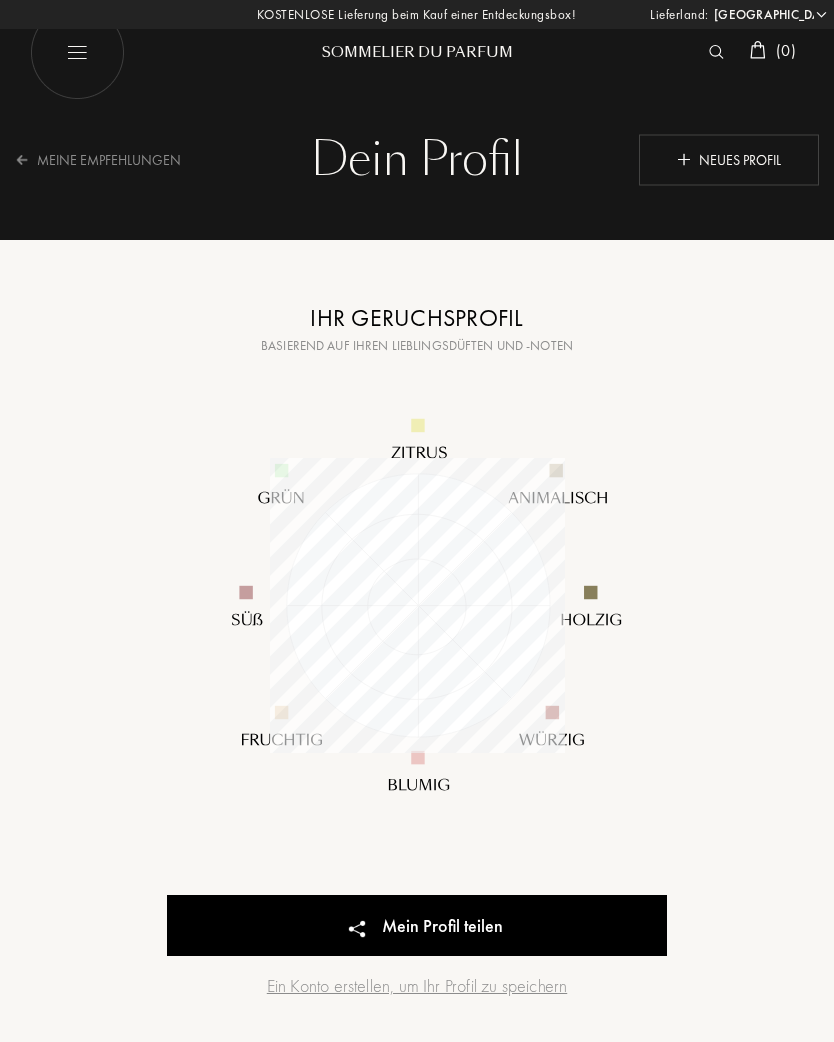 select on "DE" 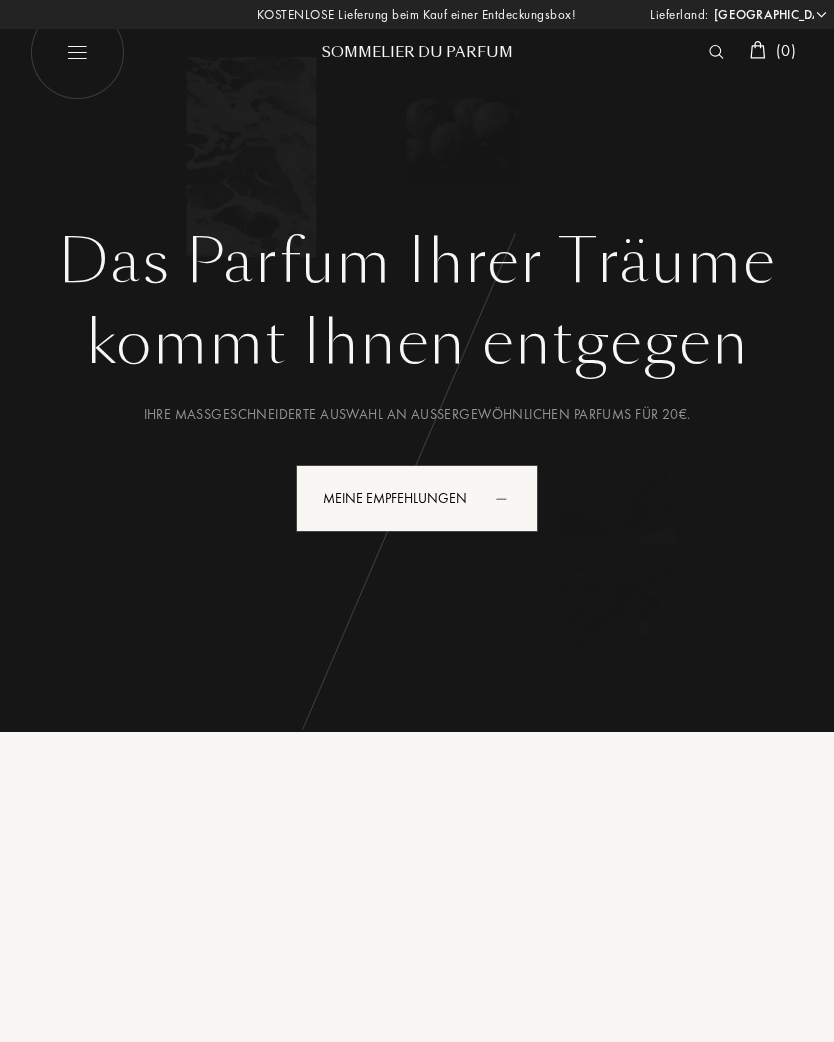 select on "DE" 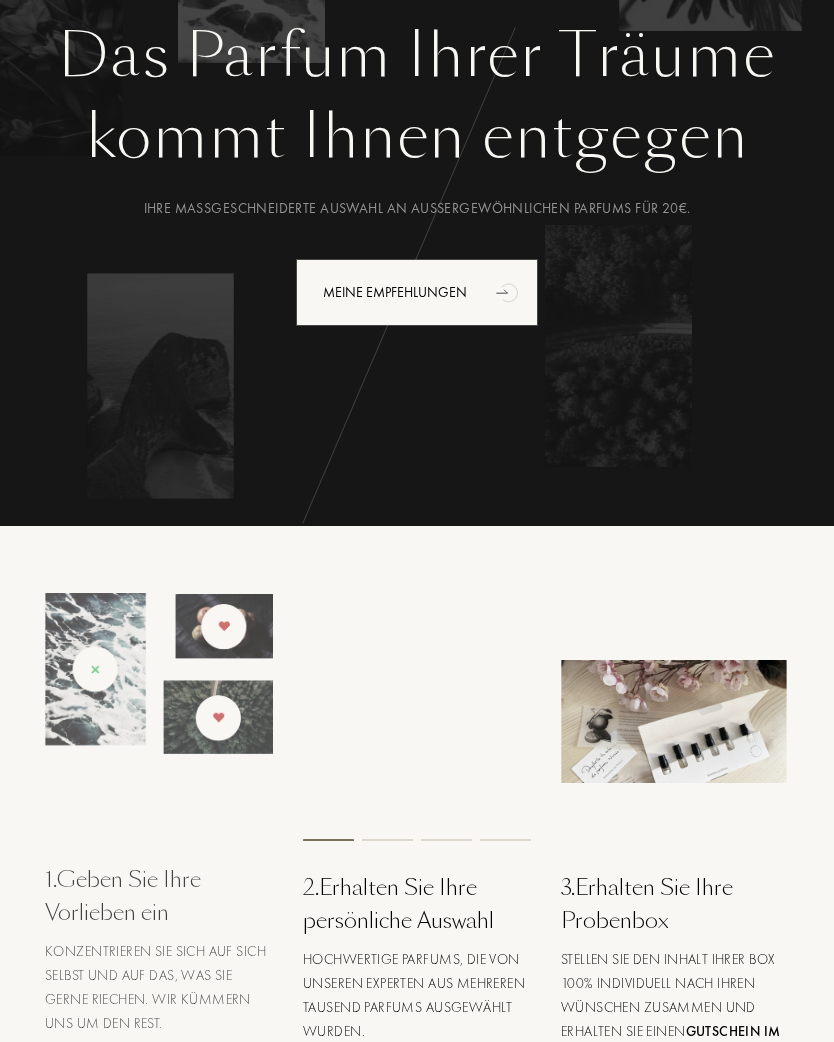 scroll, scrollTop: 0, scrollLeft: 0, axis: both 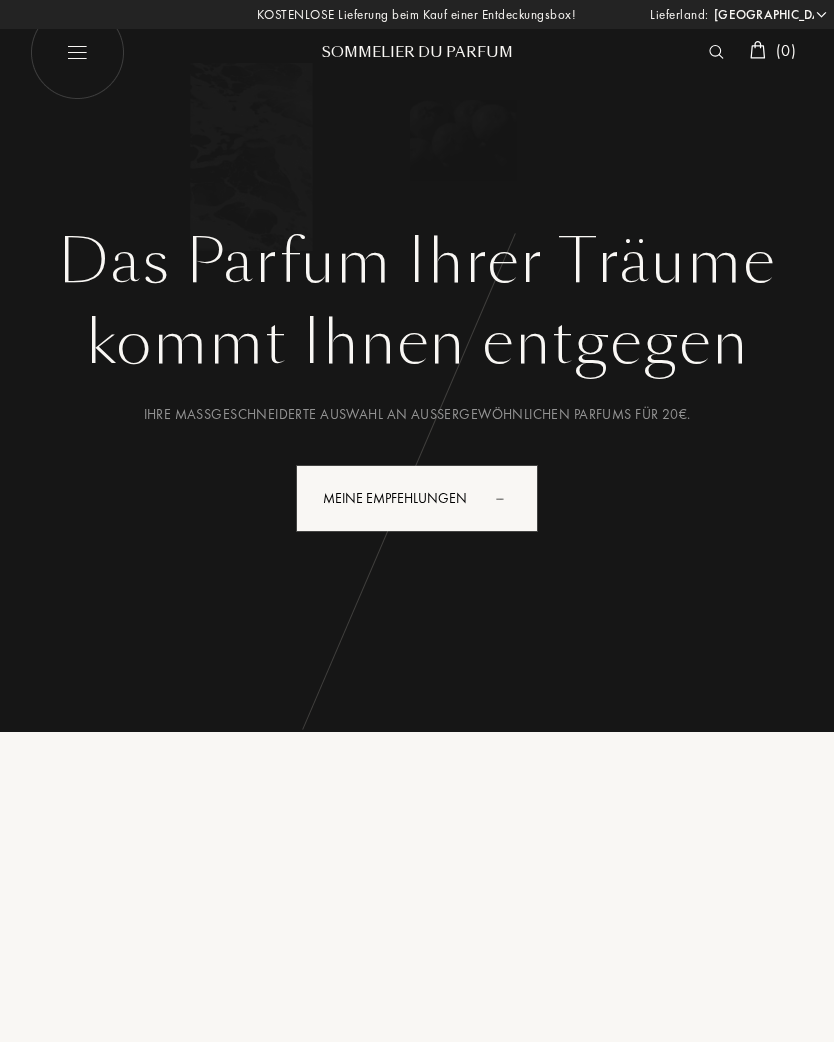 select on "DE" 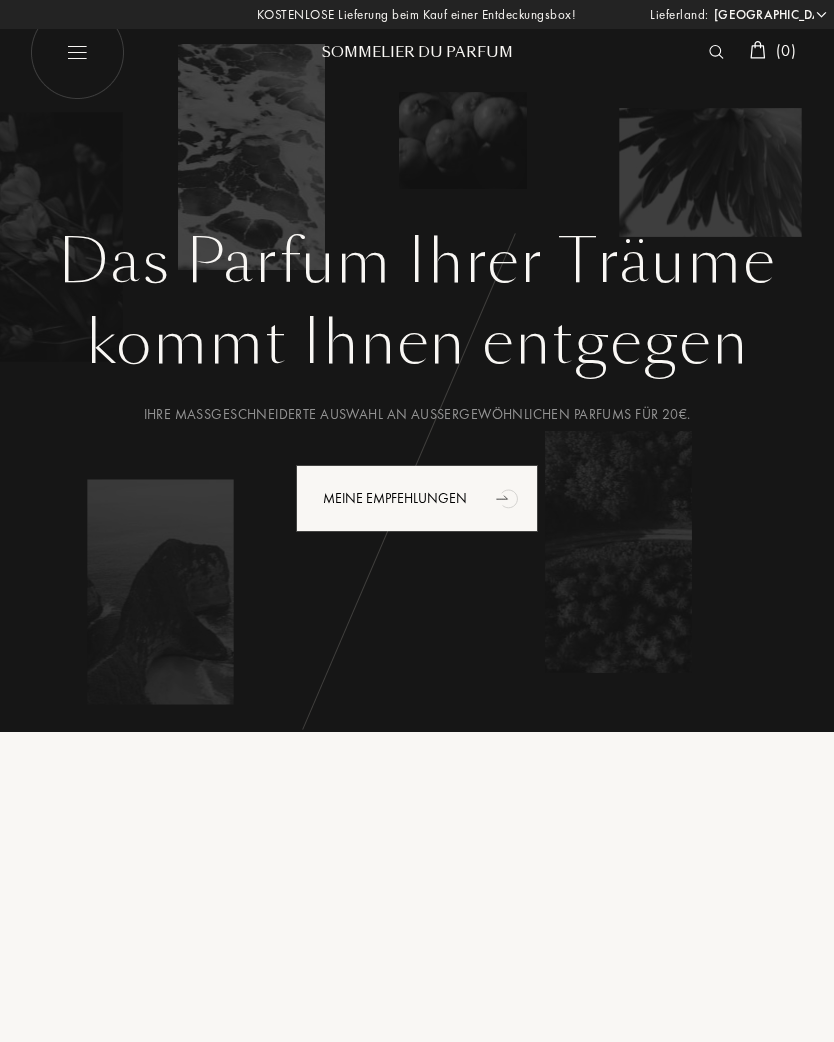 scroll, scrollTop: 0, scrollLeft: 0, axis: both 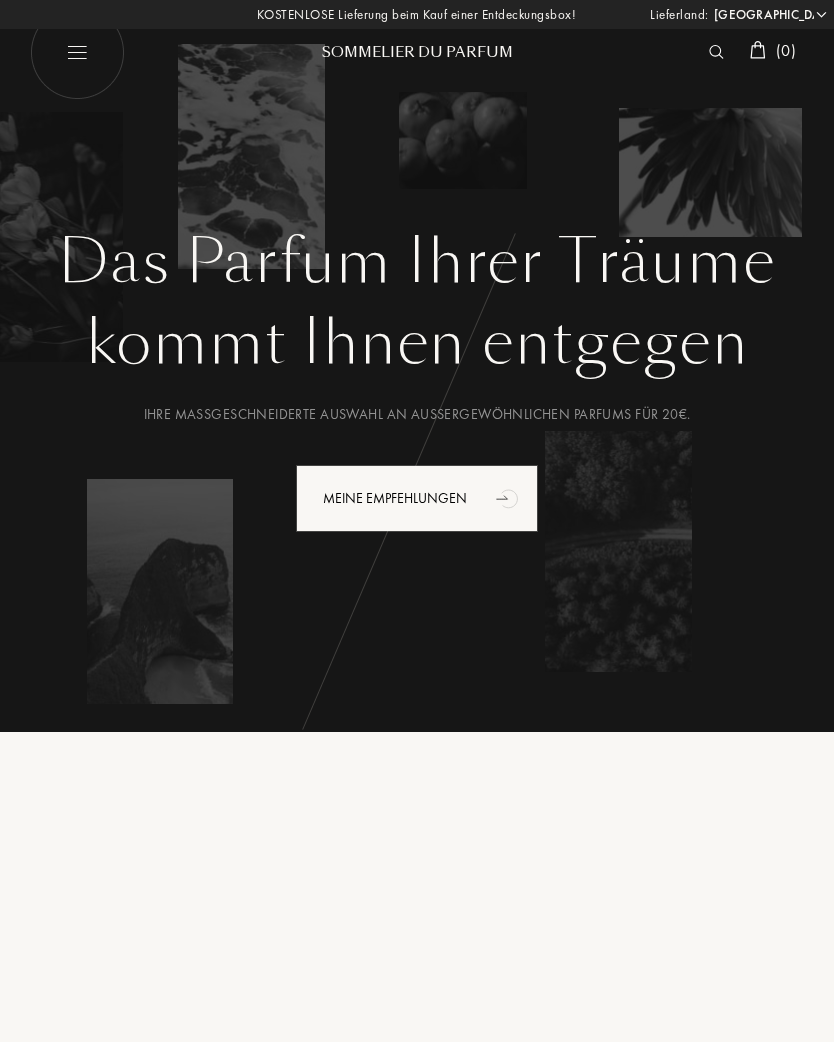 click at bounding box center [77, 52] 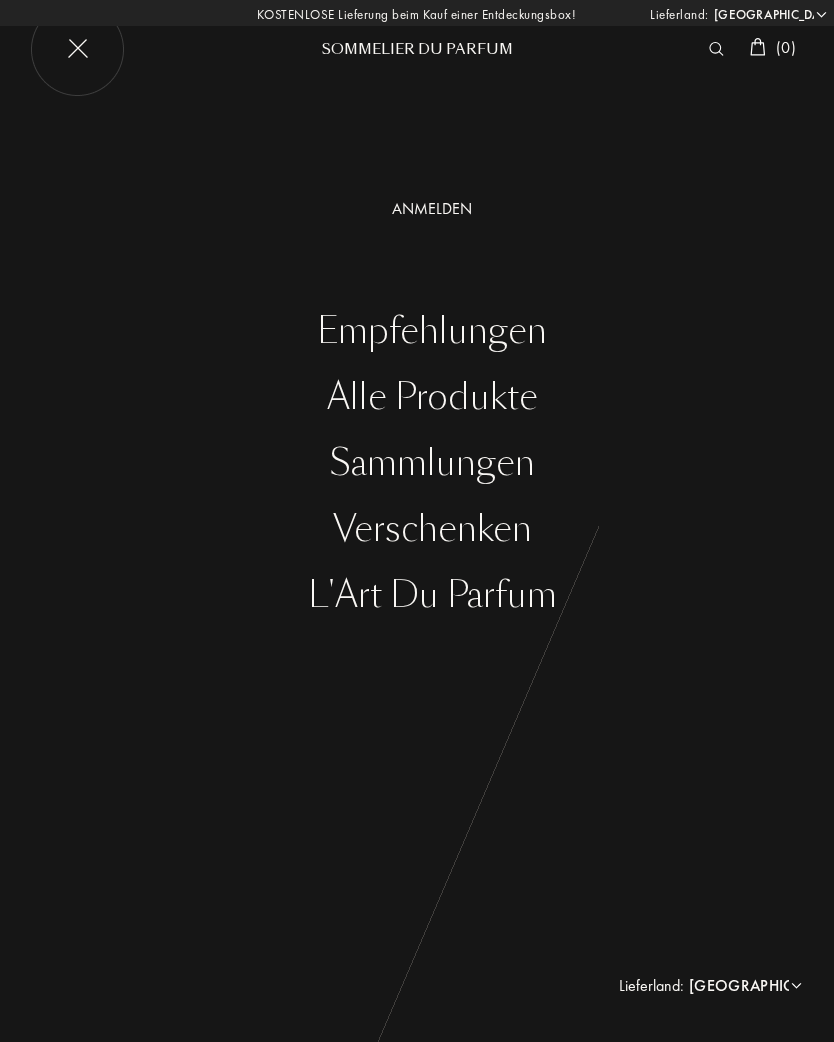 click on "Sammlungen" at bounding box center (432, 463) 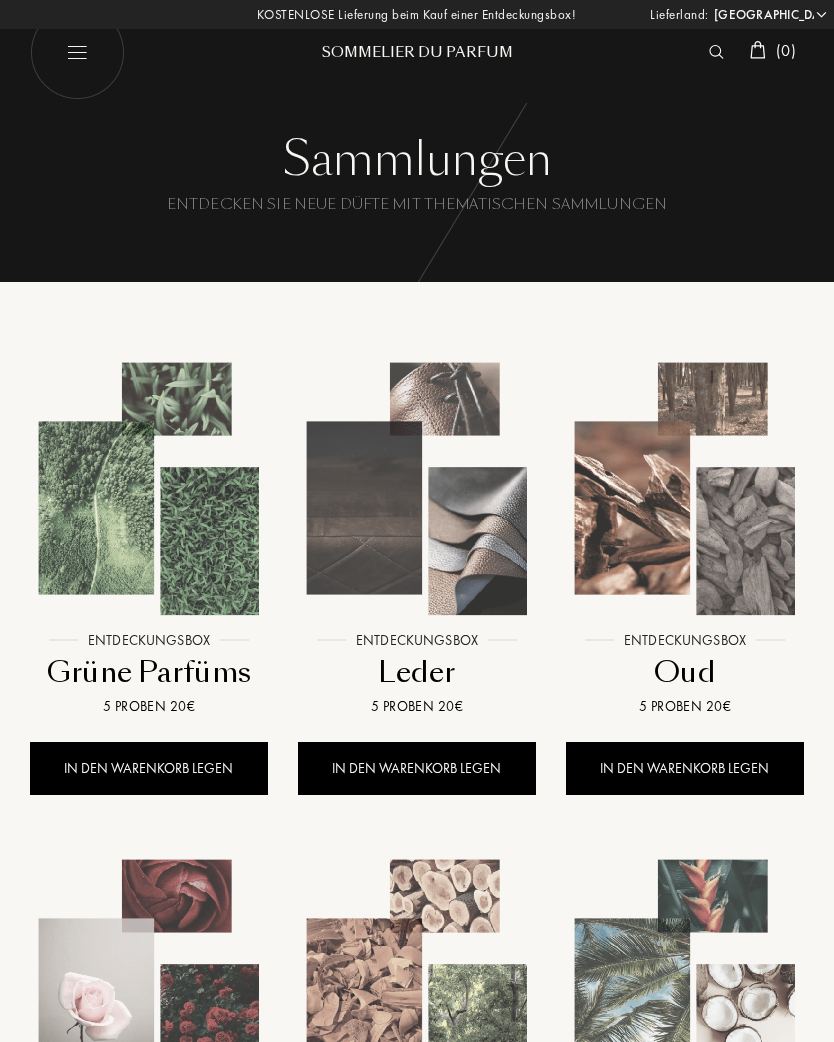 select on "DE" 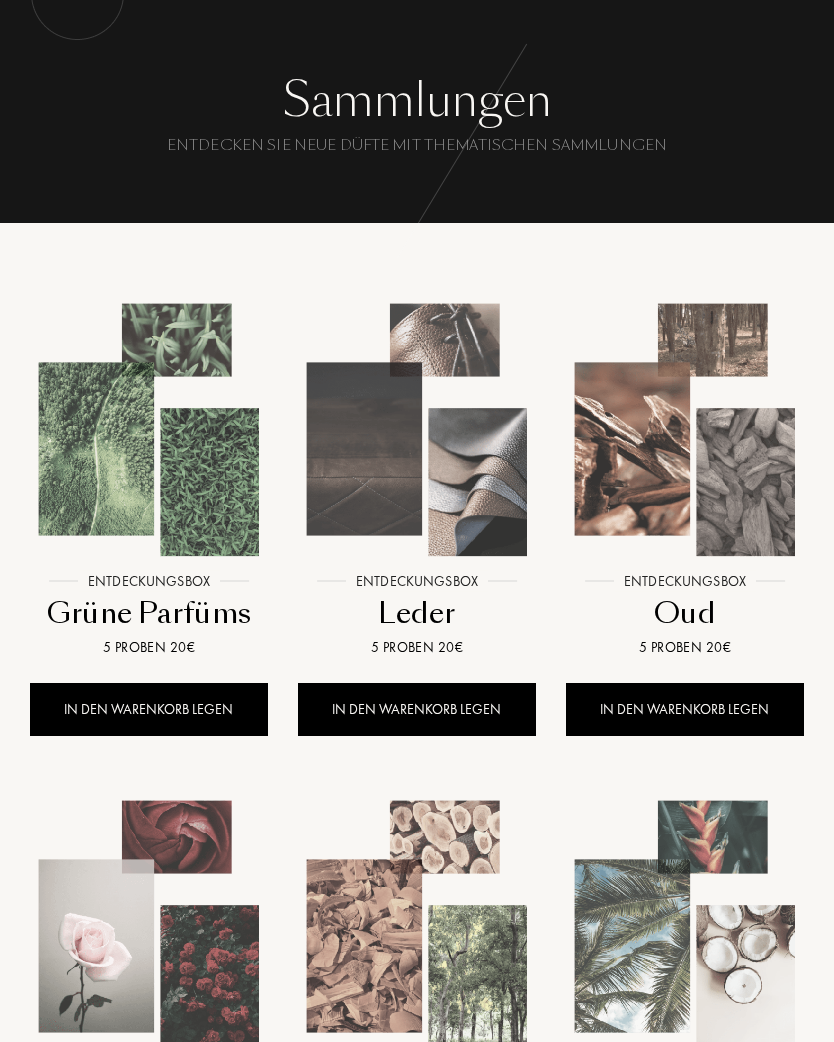 scroll, scrollTop: 0, scrollLeft: 0, axis: both 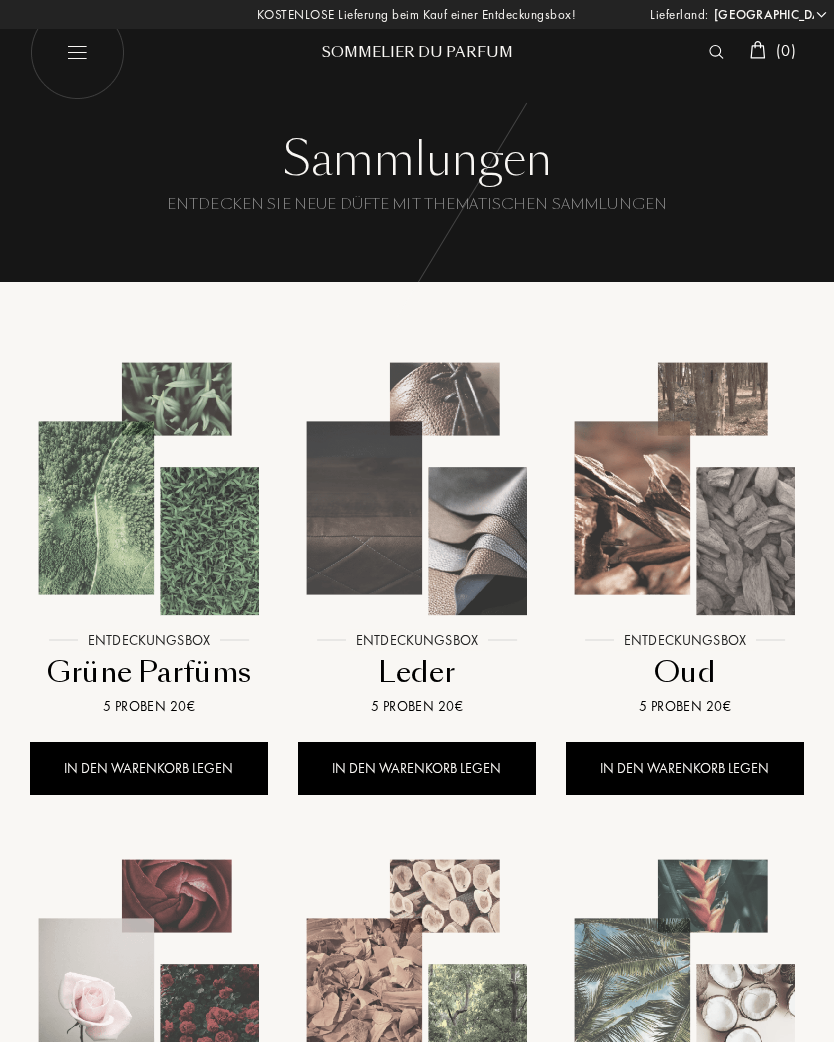 click at bounding box center (77, 52) 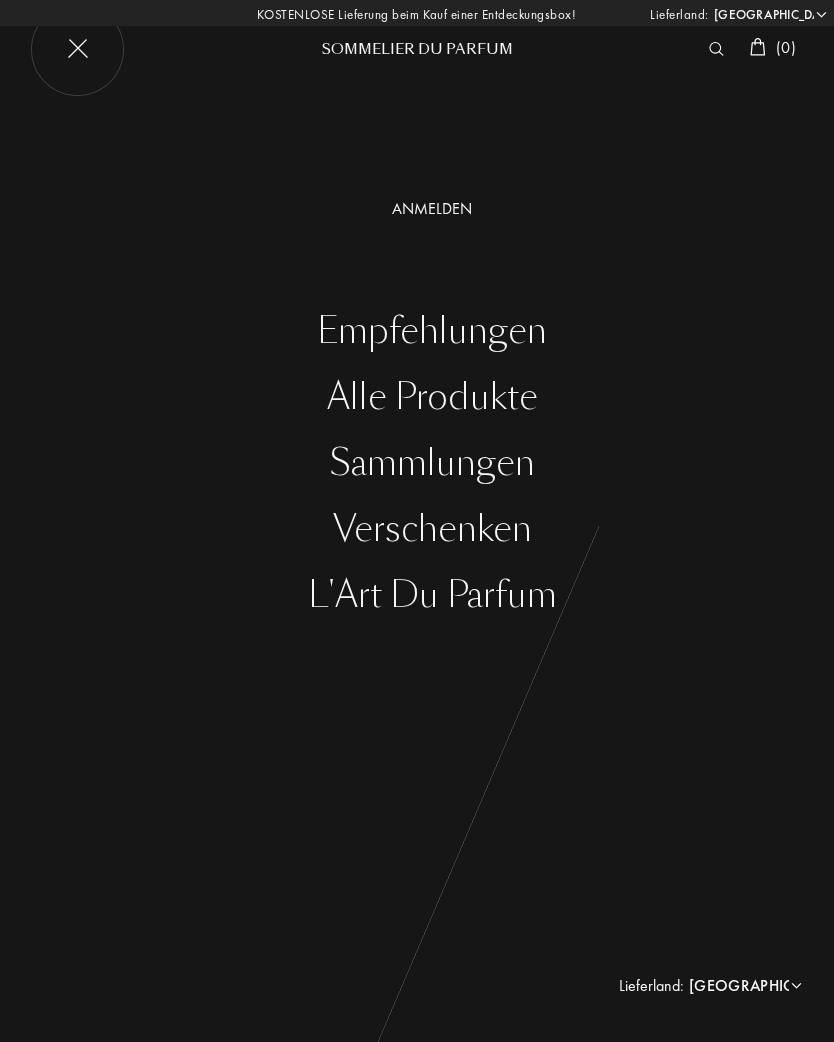 click on "Alle Produkte" at bounding box center [432, 397] 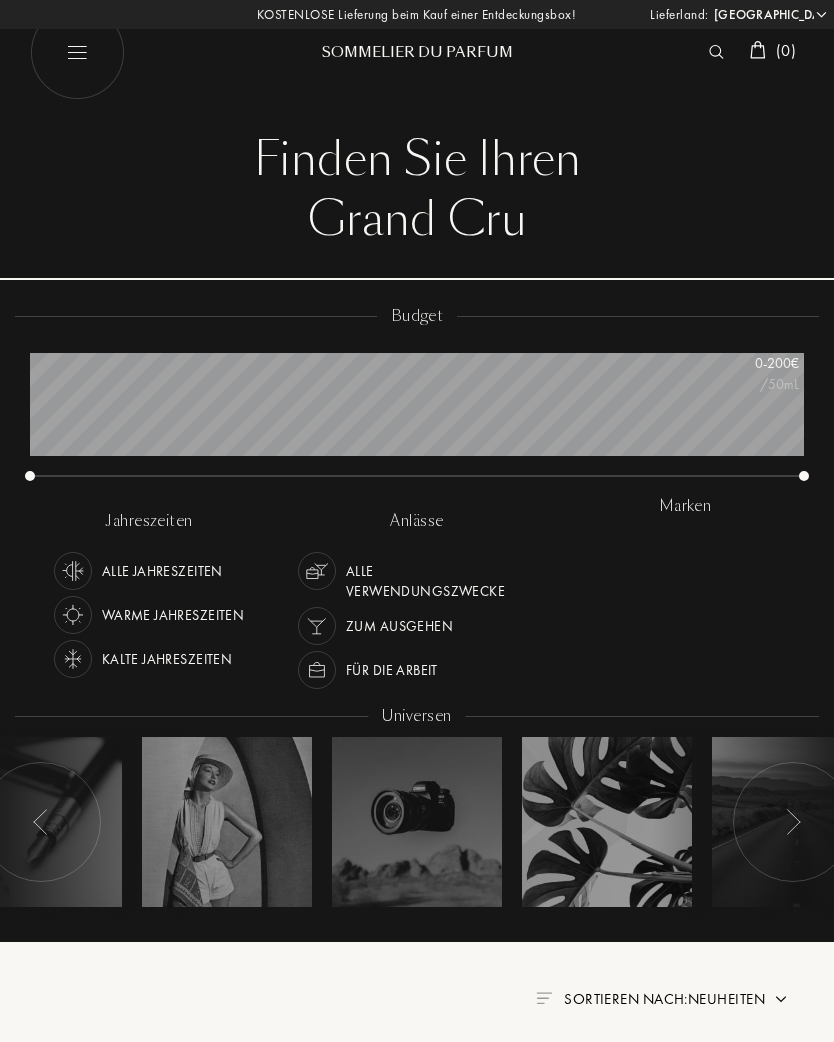 select on "DE" 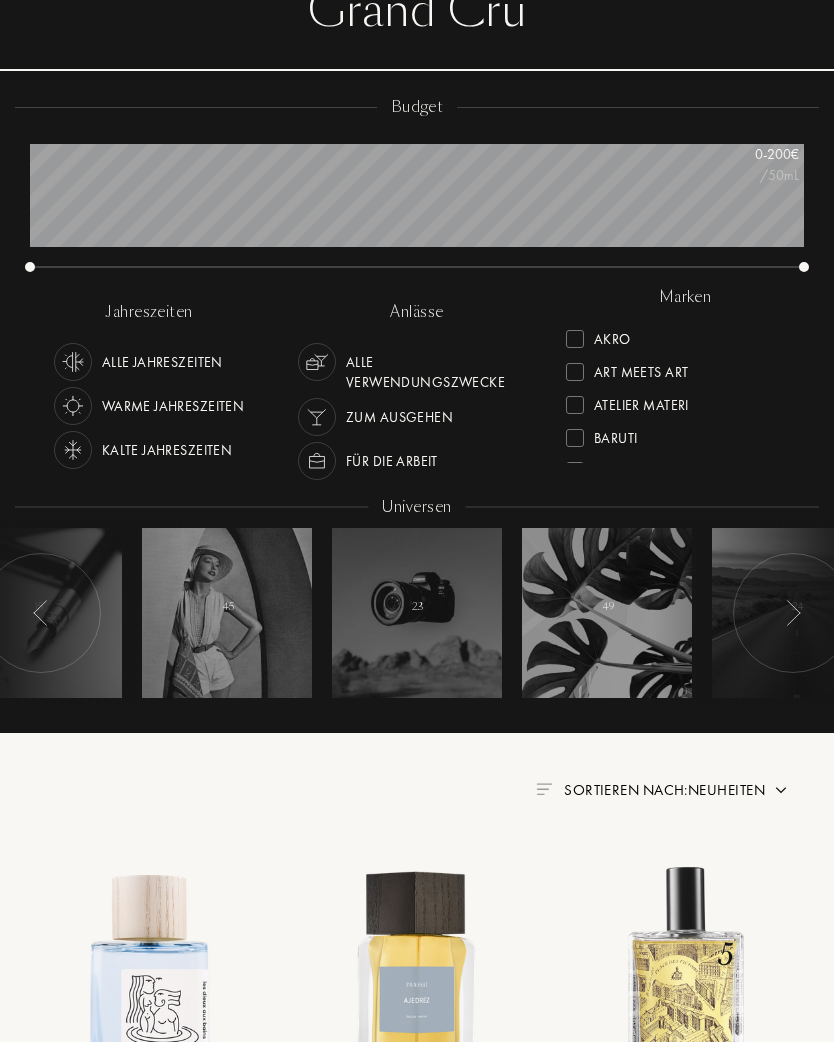 scroll, scrollTop: 208, scrollLeft: 0, axis: vertical 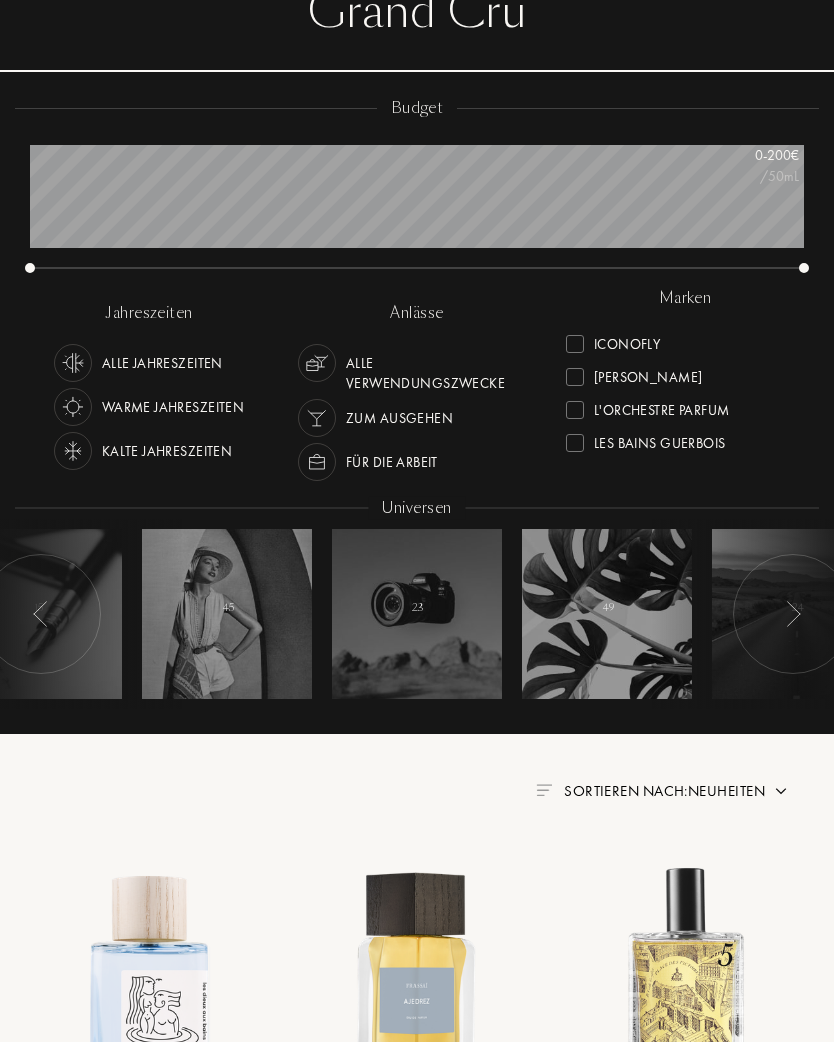 click at bounding box center (575, 410) 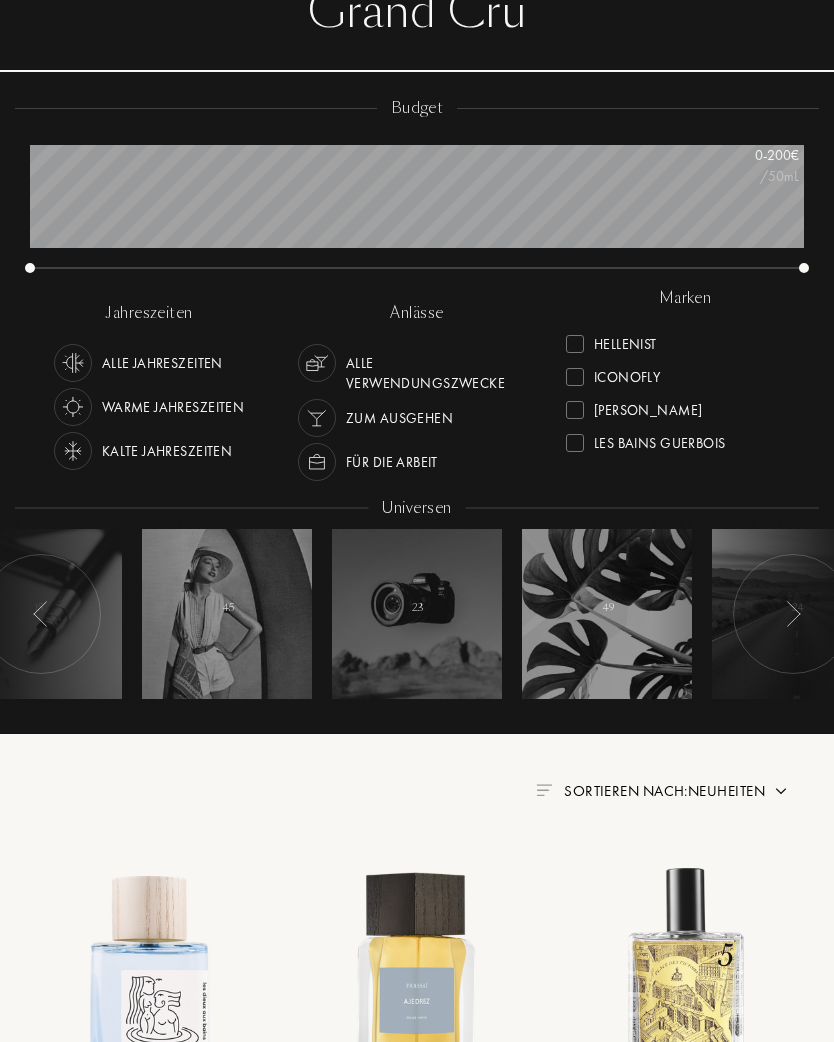 scroll, scrollTop: 7, scrollLeft: 0, axis: vertical 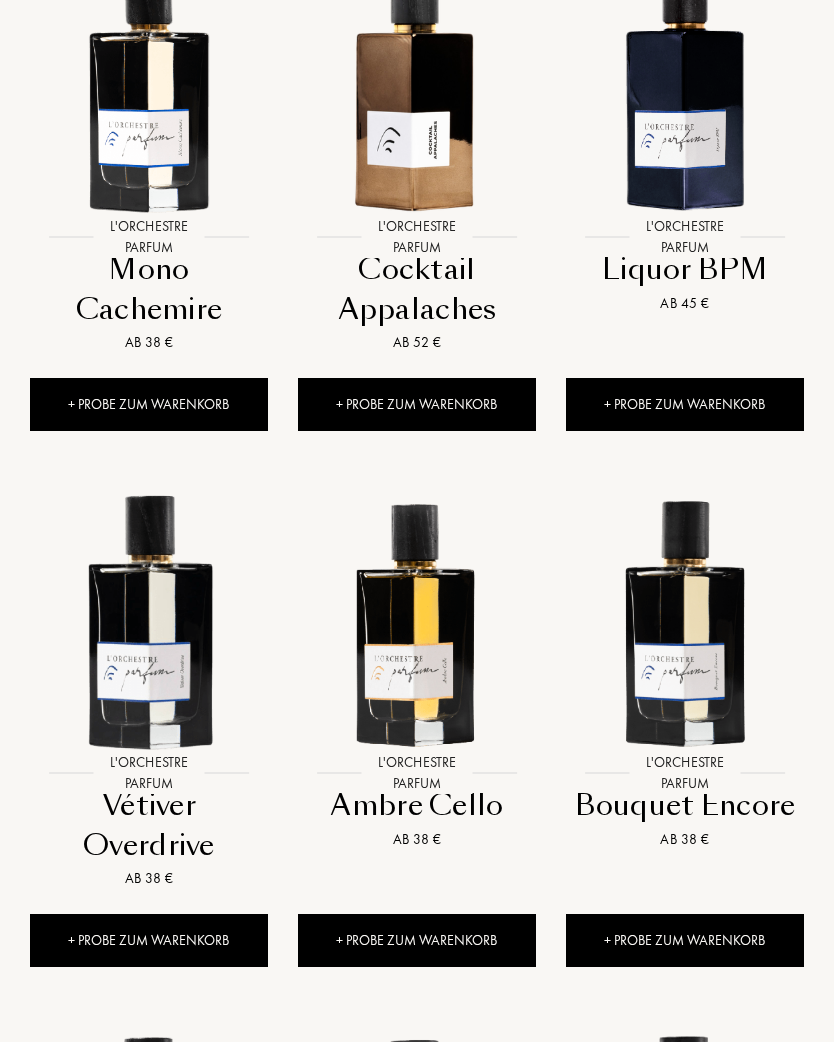 click at bounding box center [417, 622] 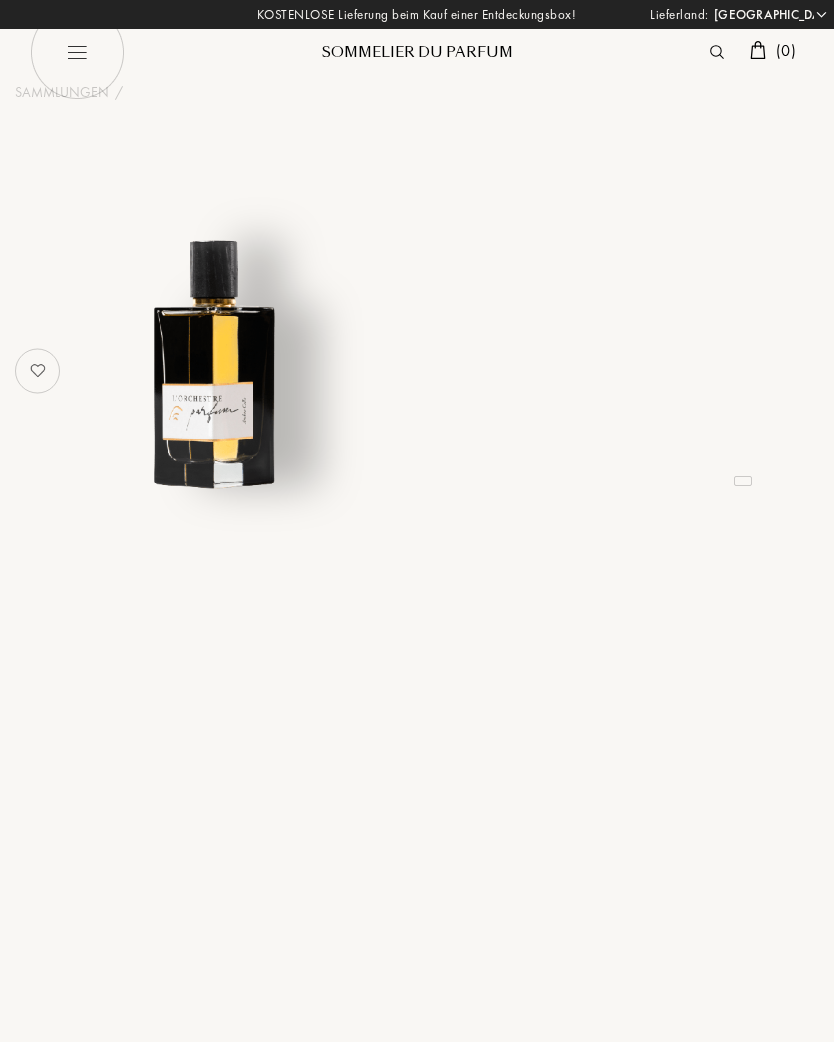 select on "DE" 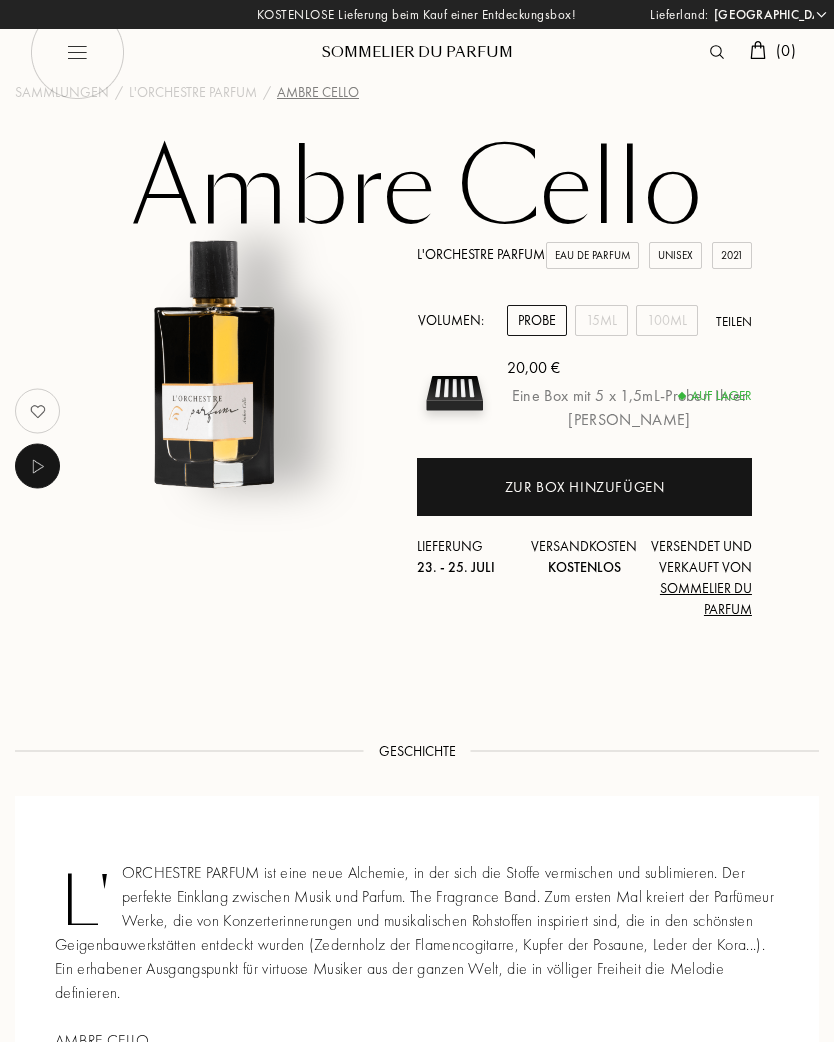 click on "15mL" at bounding box center (601, 320) 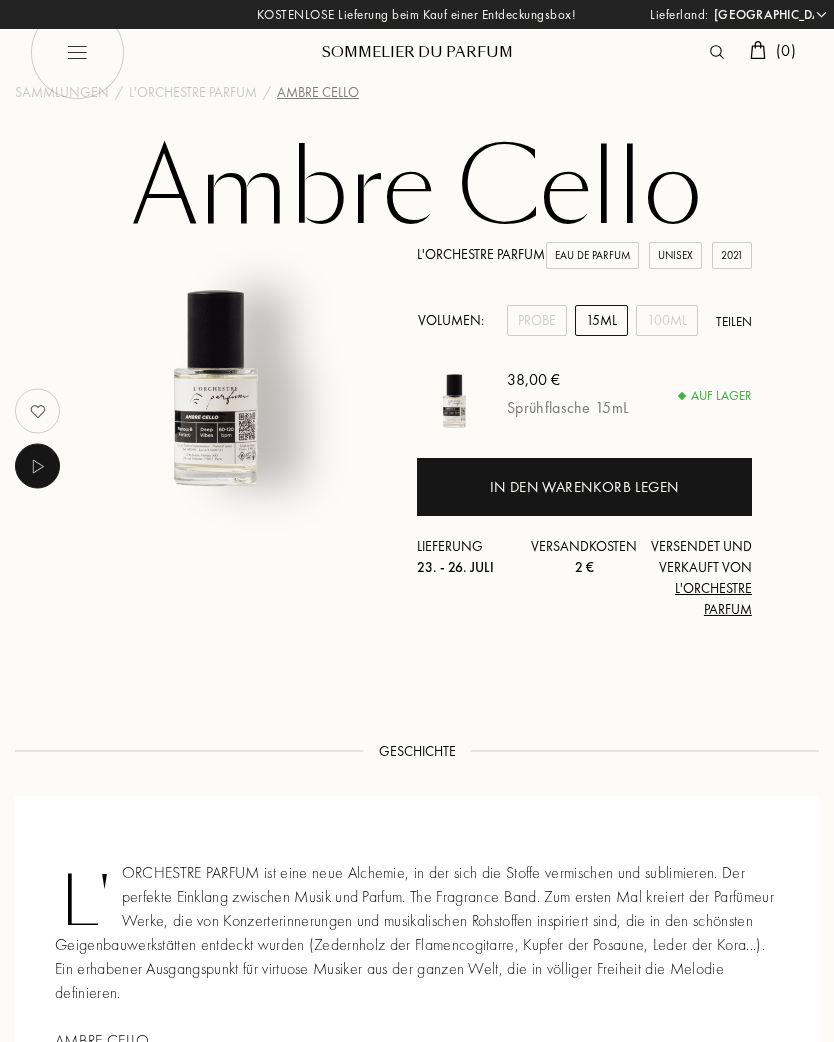 click on "In den Warenkorb legen" at bounding box center [584, 487] 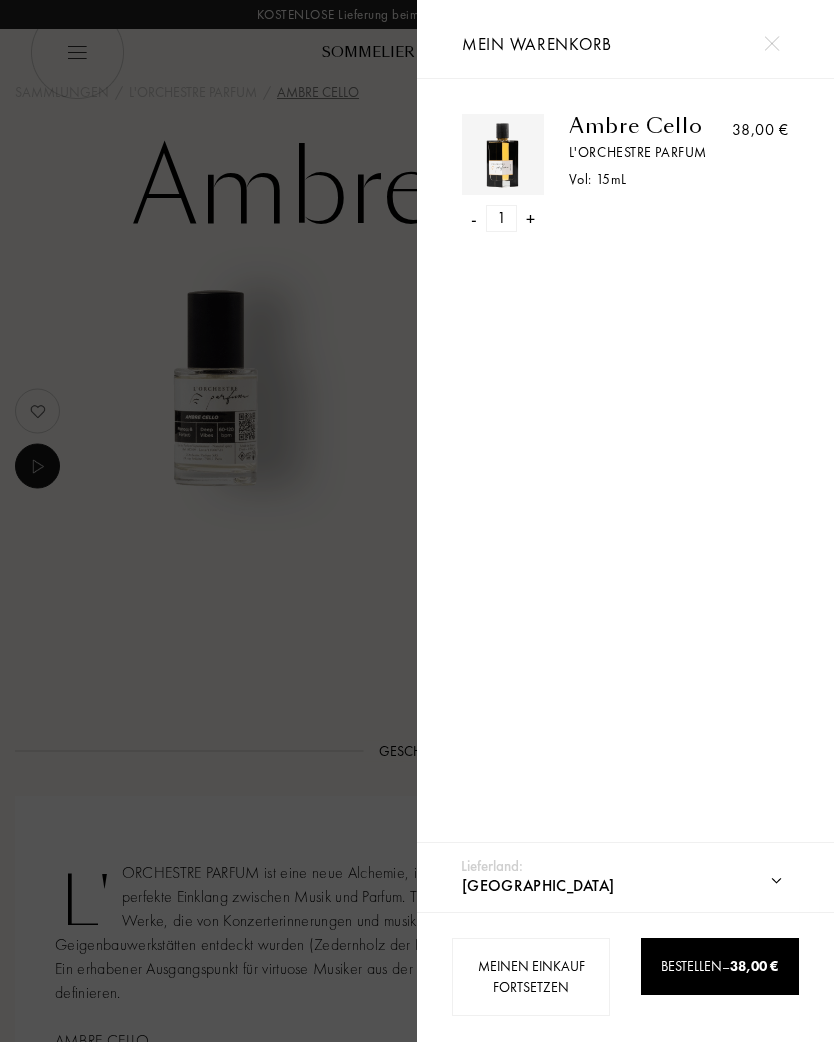 click on "38,00 €" at bounding box center (754, 966) 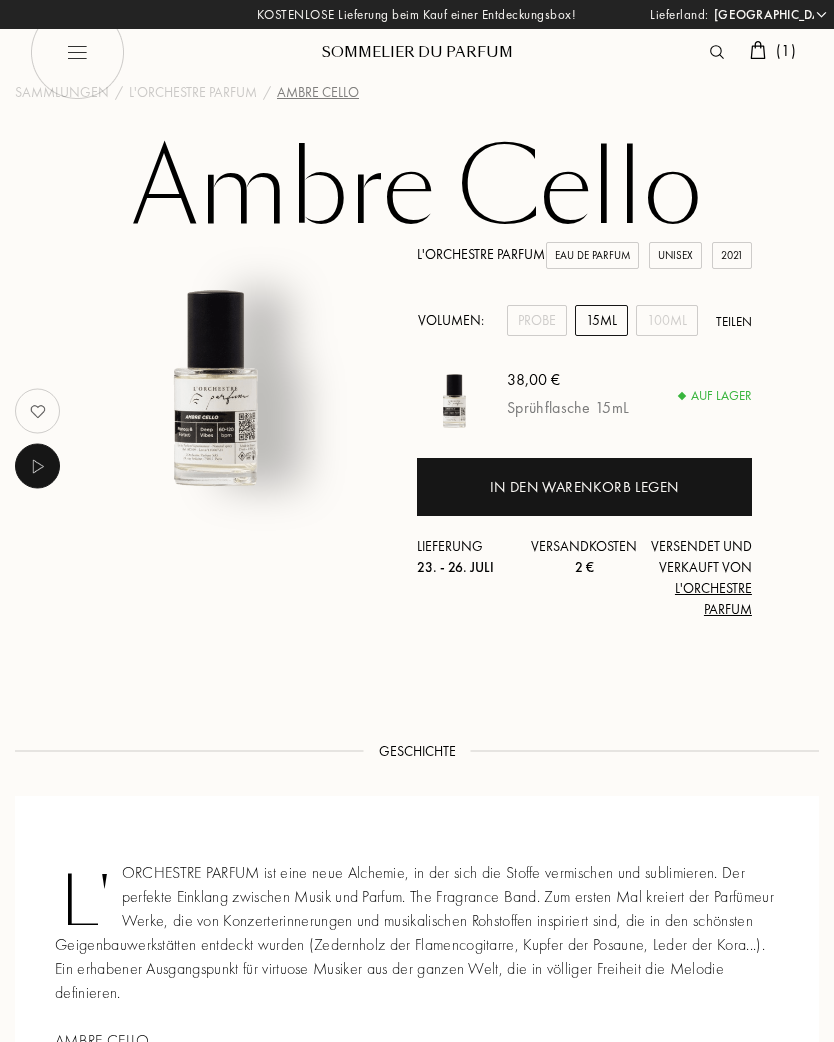 click on "100mL" at bounding box center [667, 320] 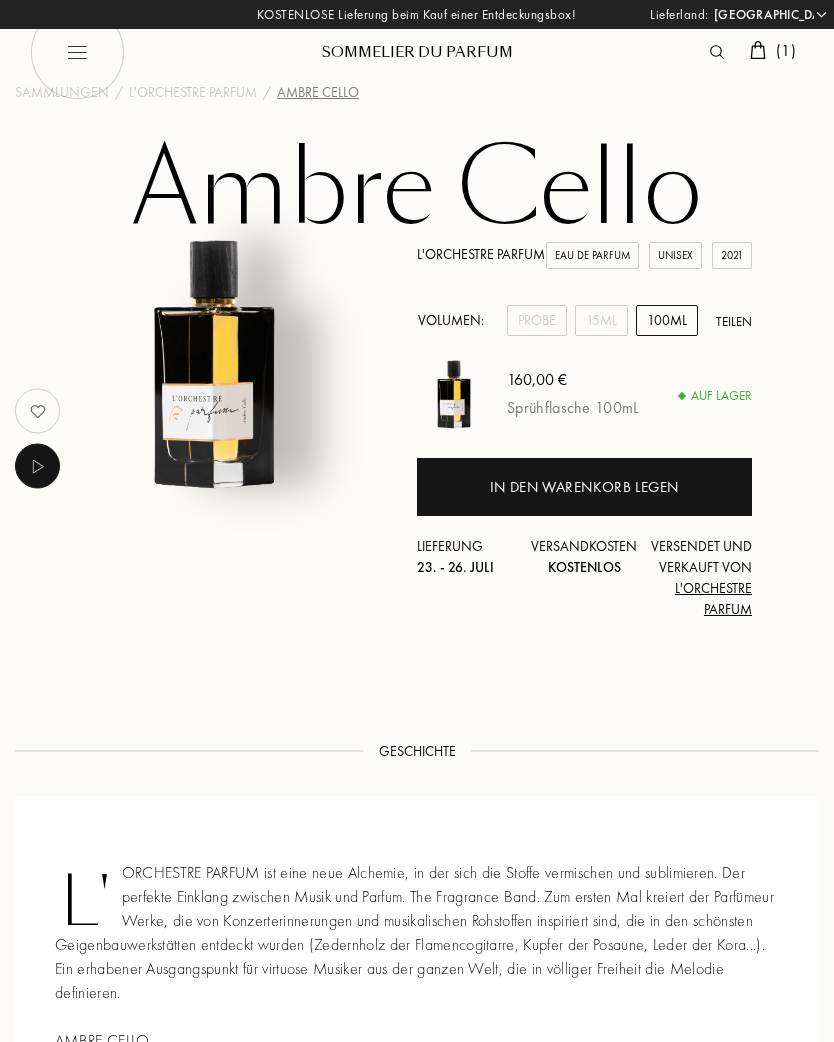 click on "In den Warenkorb legen" at bounding box center [584, 487] 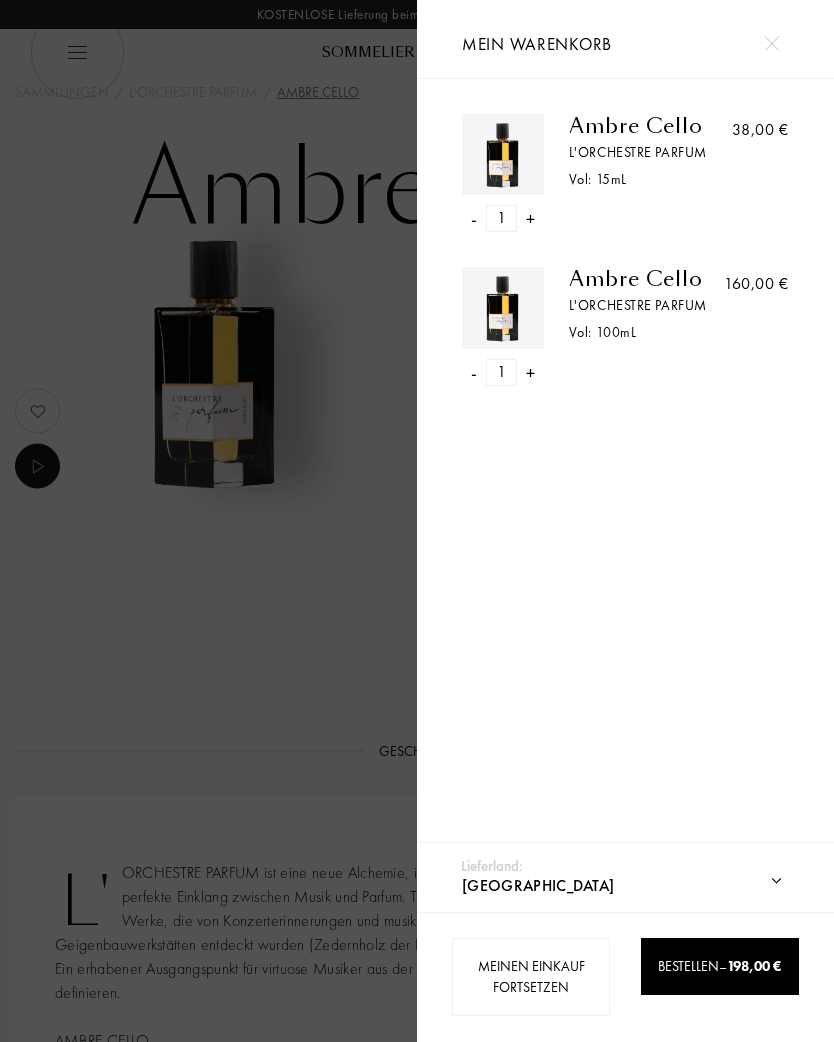click on "-" at bounding box center [474, 218] 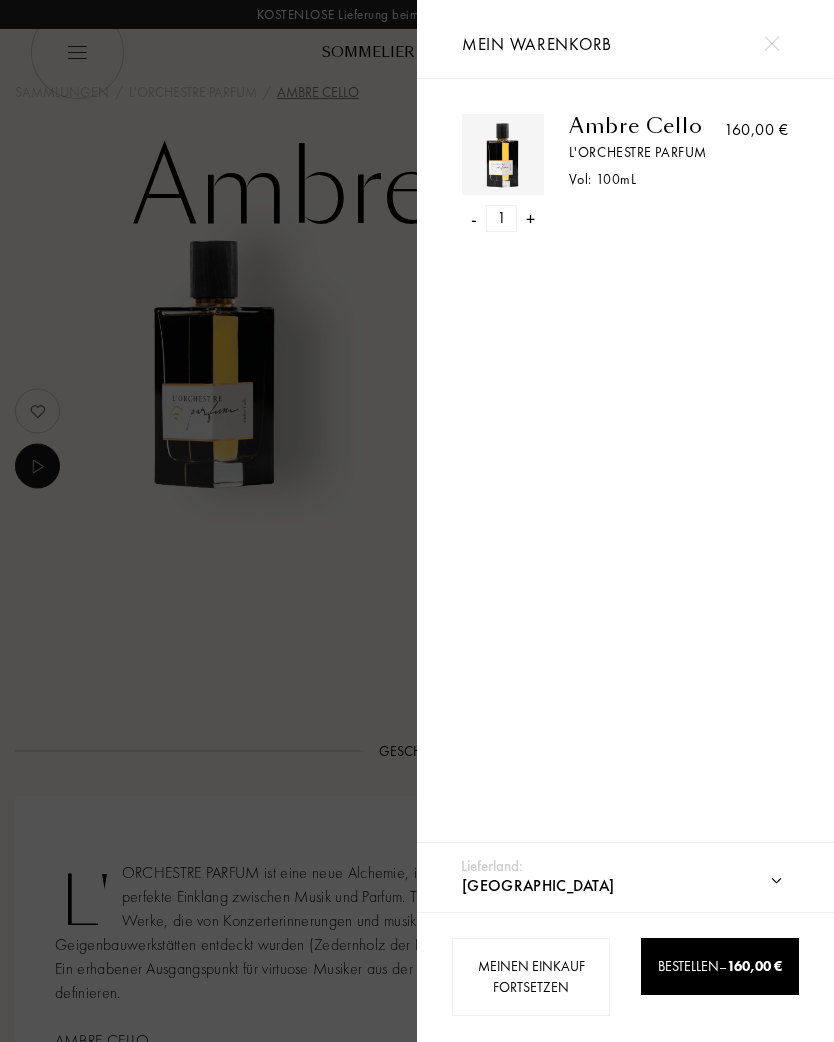 click on "Bestellen  –  160,00 €" at bounding box center (720, 966) 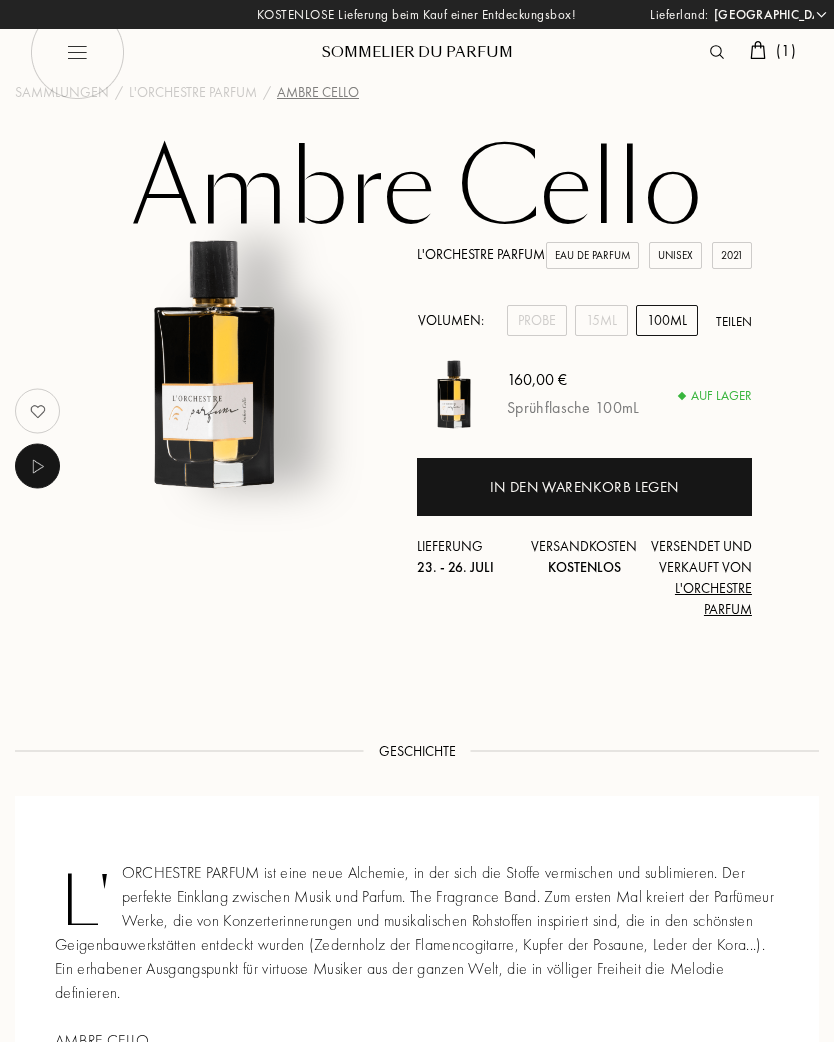 click on "Probe" at bounding box center (537, 320) 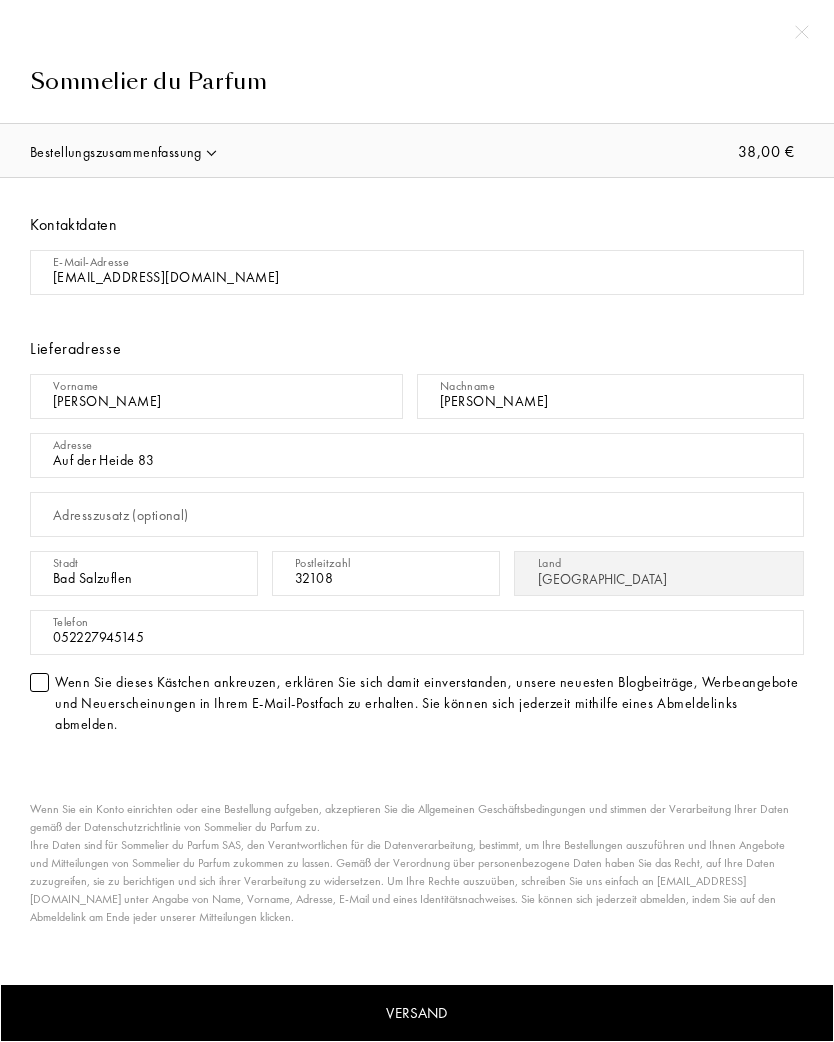 select on "DE" 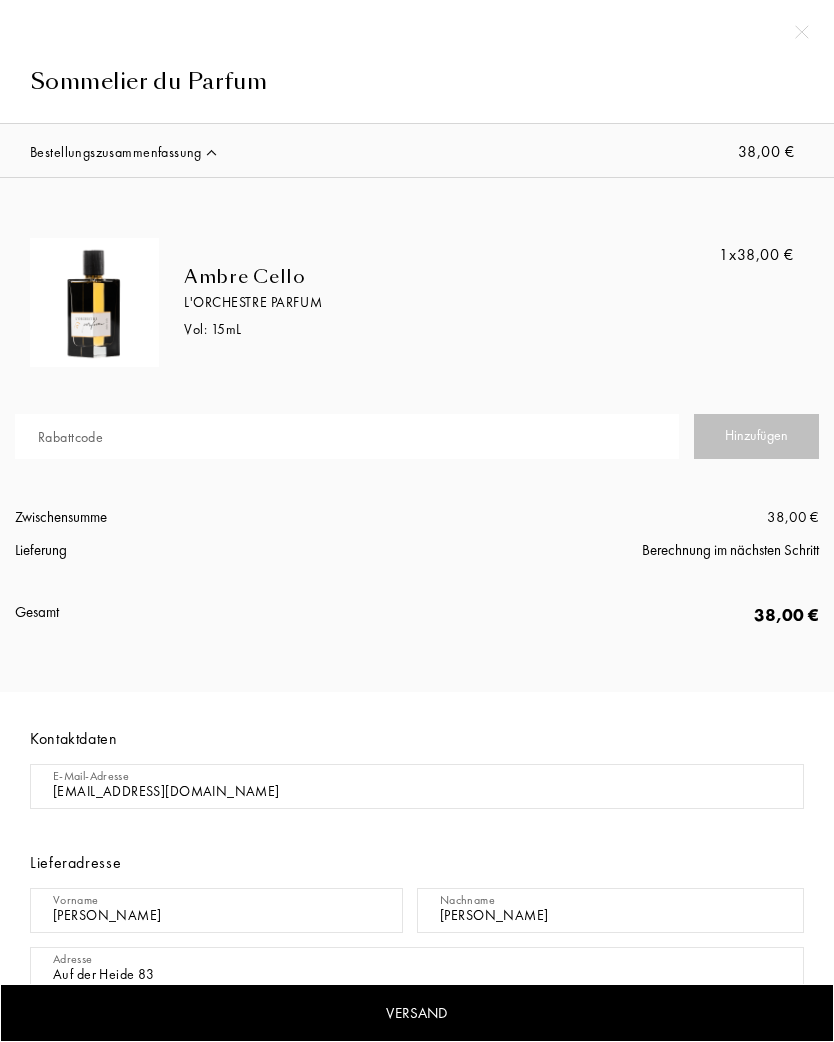 click at bounding box center [347, 436] 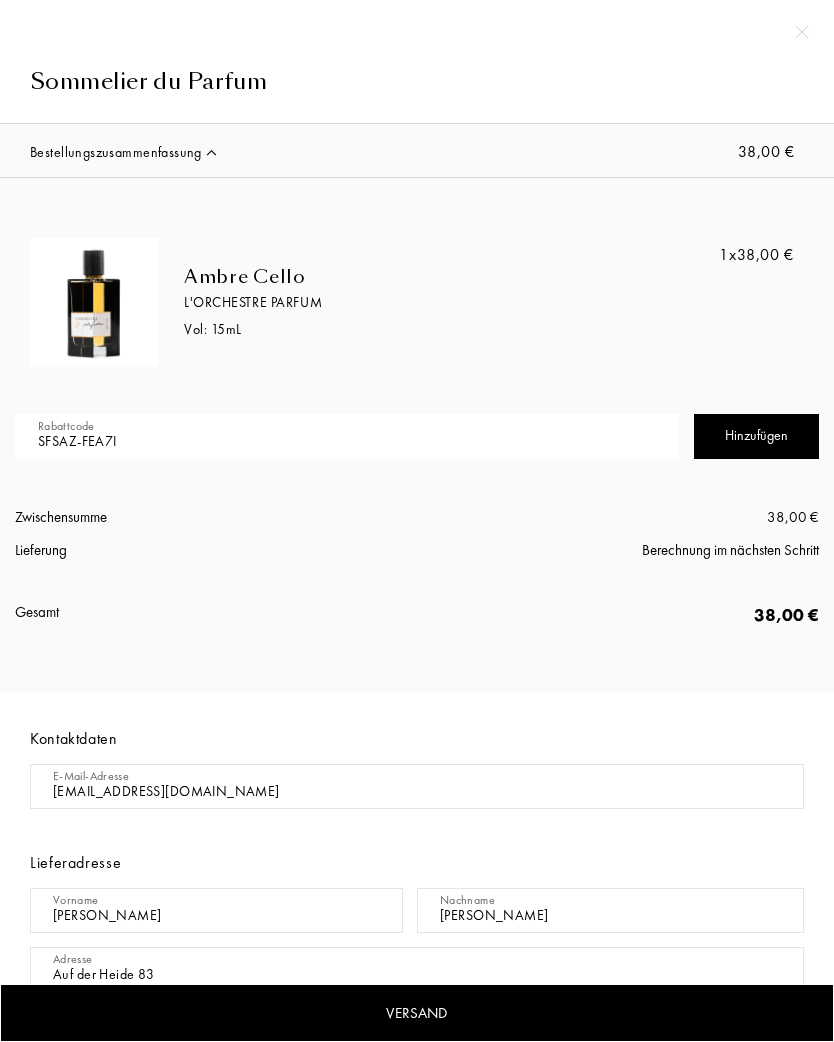 type on "SFSAZ-FEA7I" 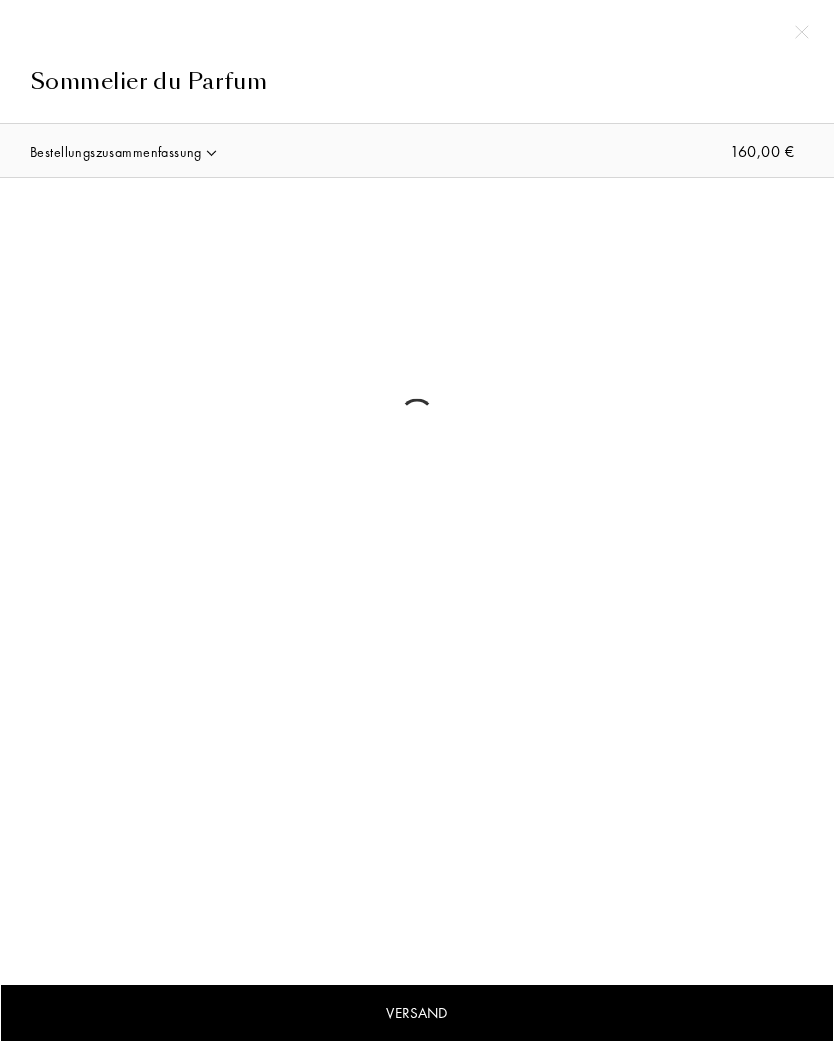 scroll, scrollTop: 0, scrollLeft: 0, axis: both 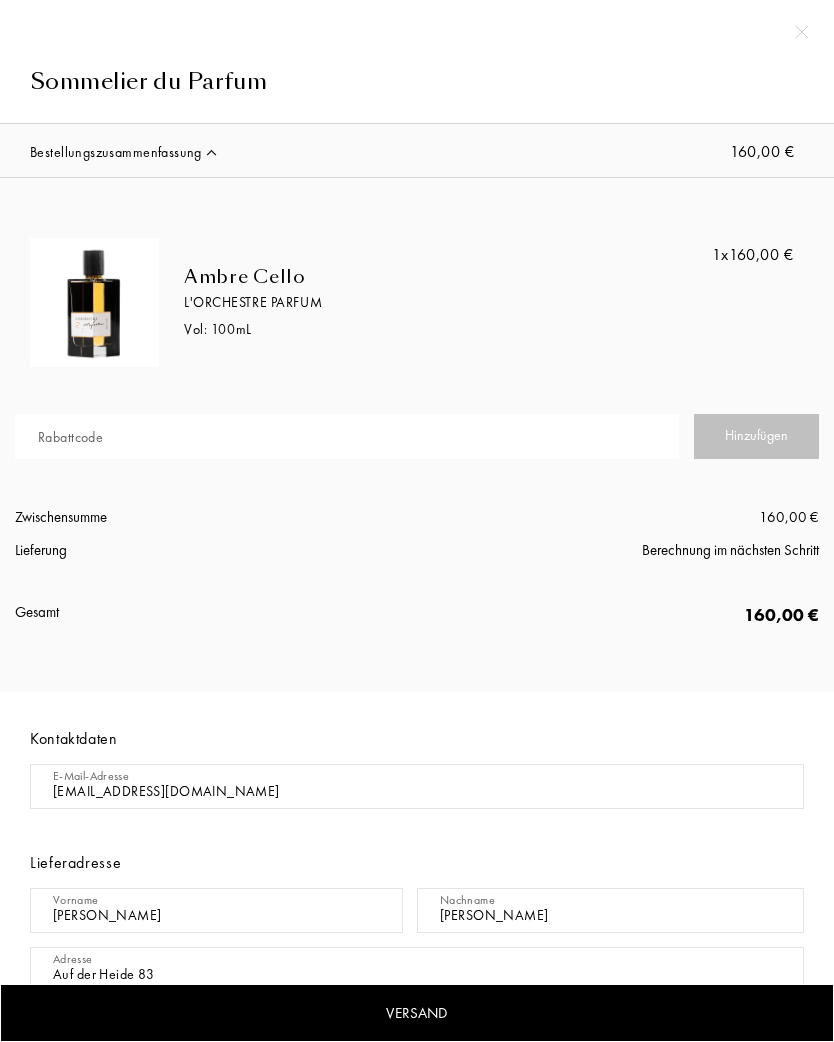 click at bounding box center [347, 436] 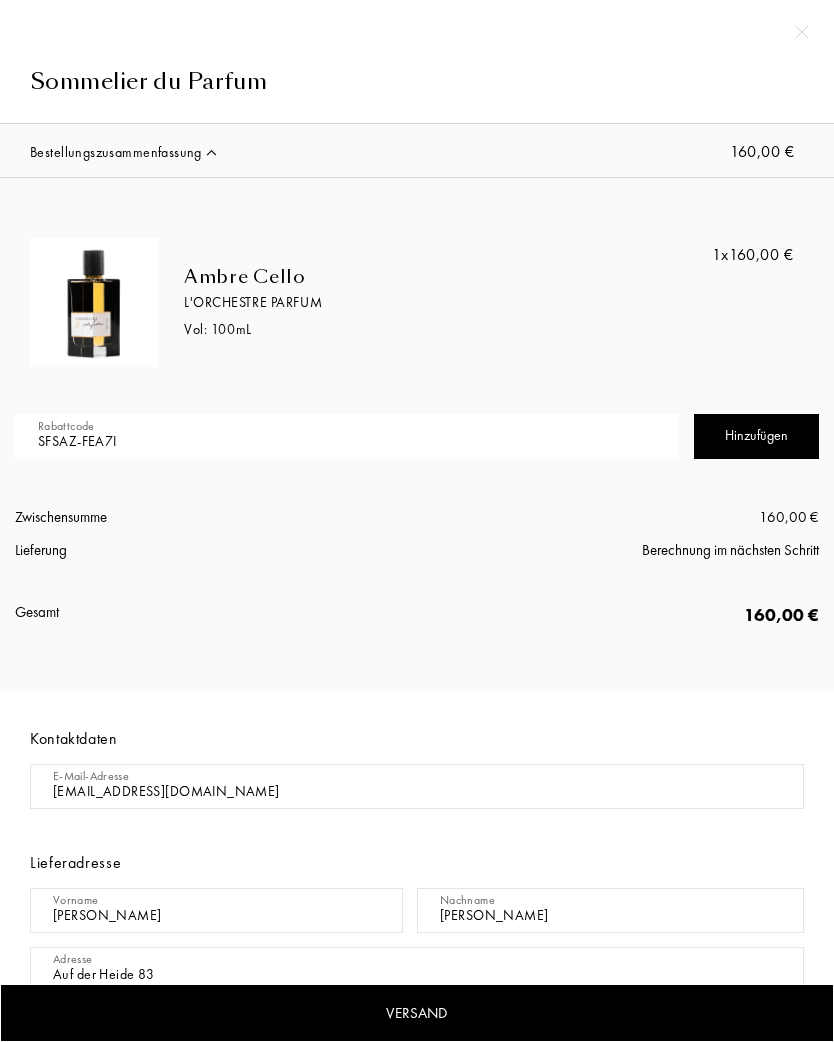 type on "SFSAZ-FEA7I" 